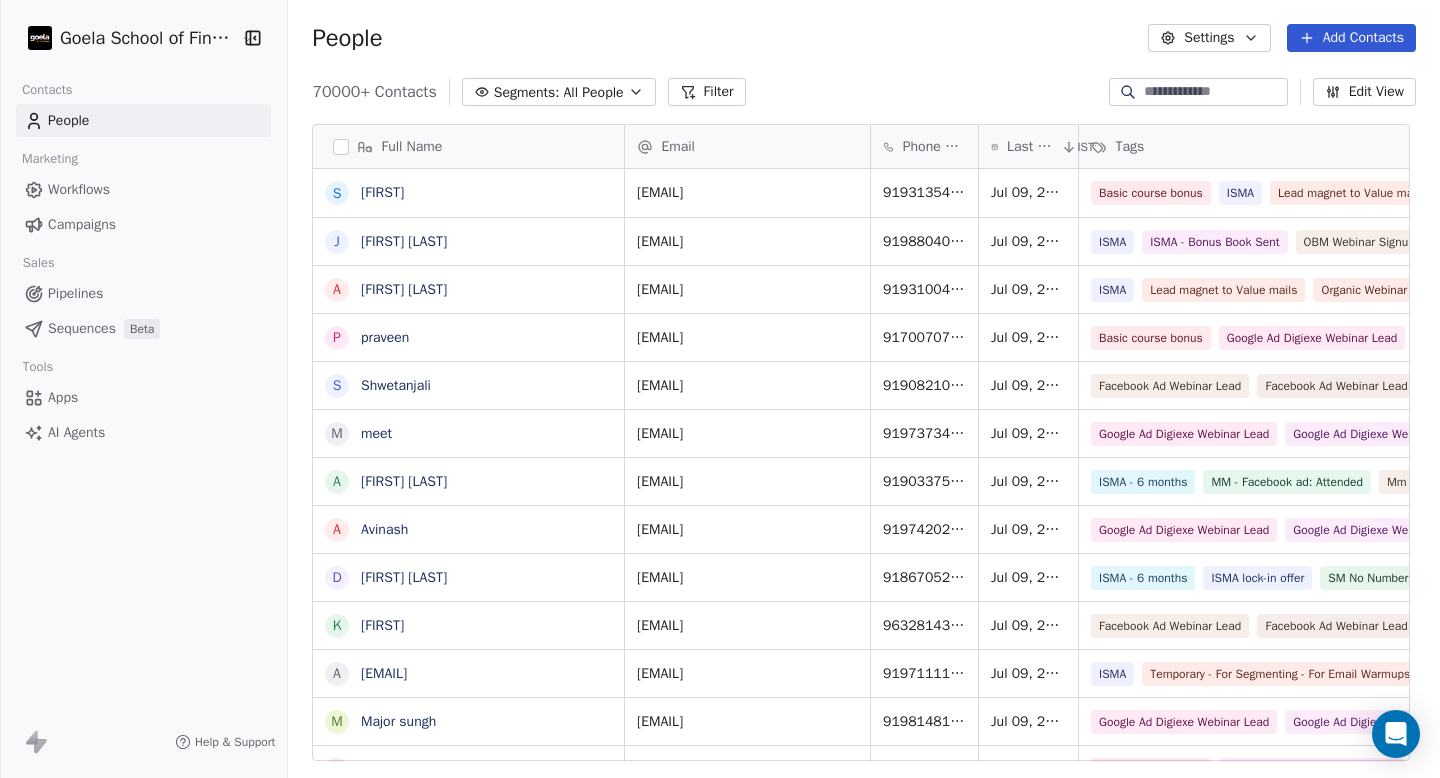 scroll, scrollTop: 0, scrollLeft: 0, axis: both 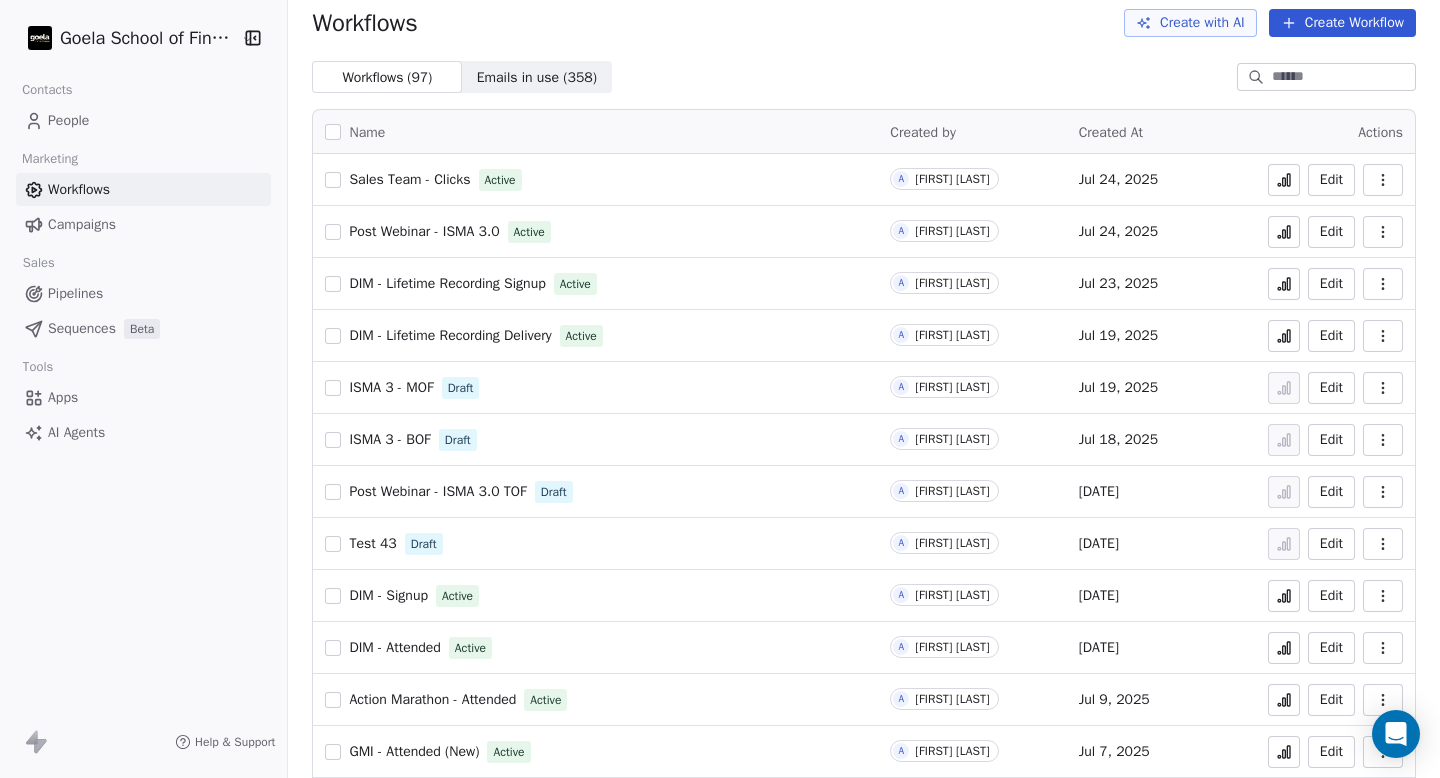 click 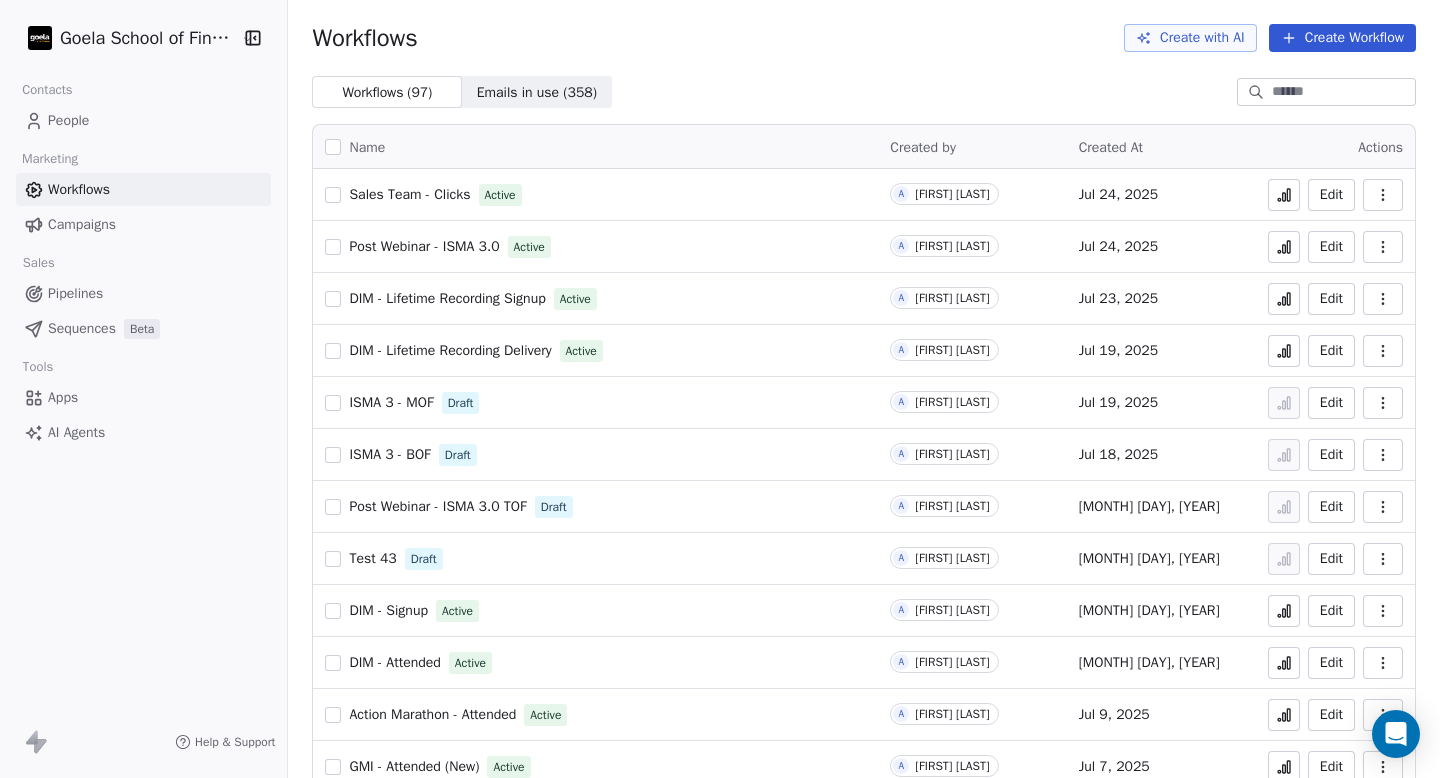 scroll, scrollTop: 0, scrollLeft: 0, axis: both 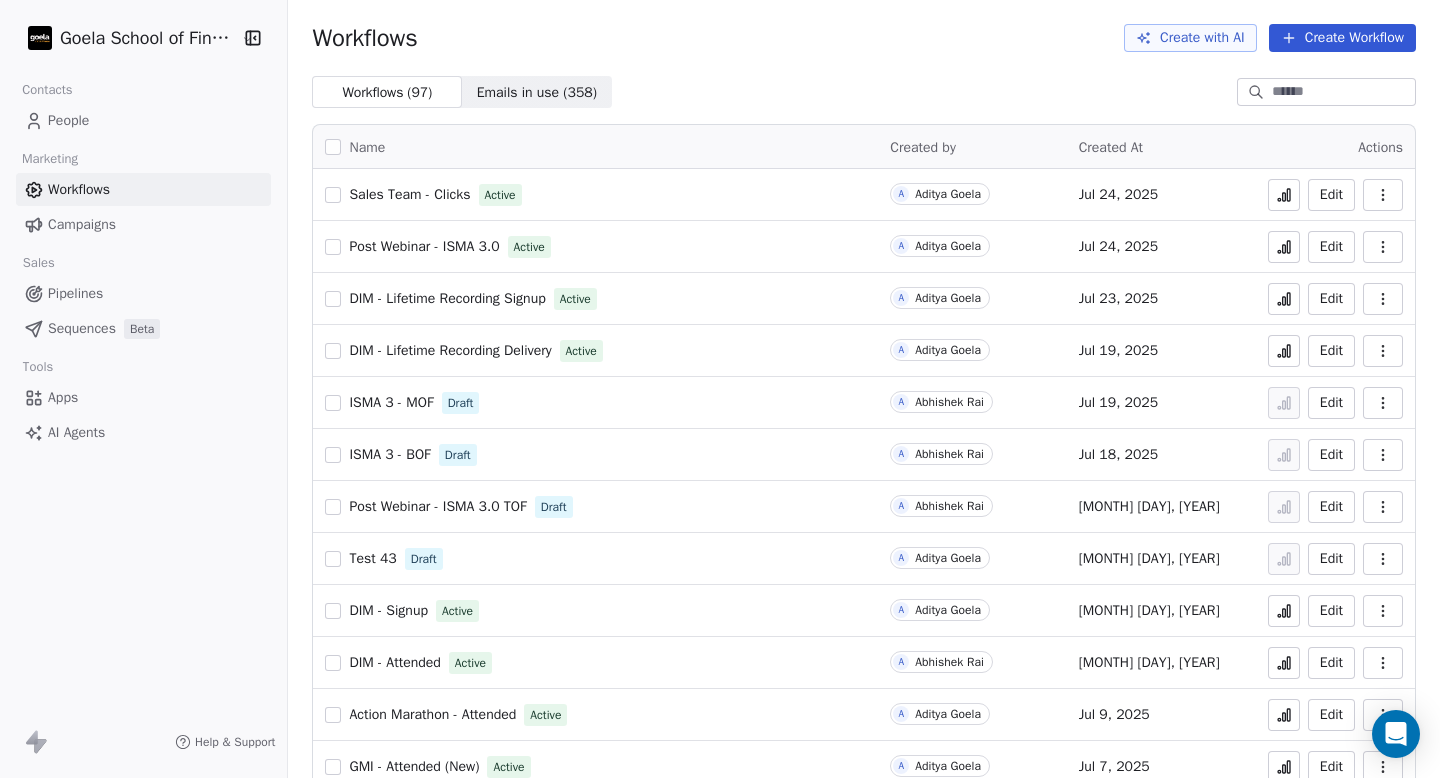 click on "People" at bounding box center [143, 120] 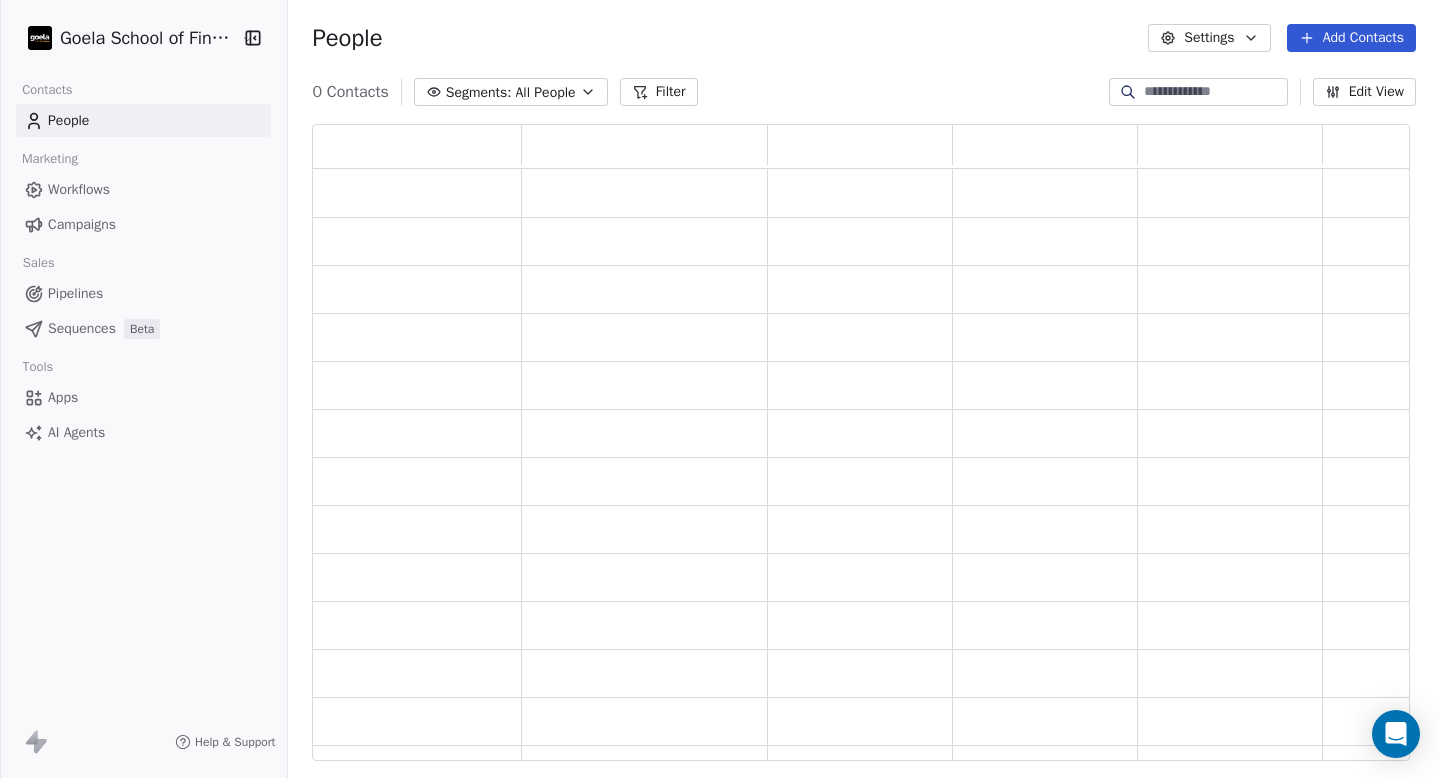scroll, scrollTop: 16, scrollLeft: 16, axis: both 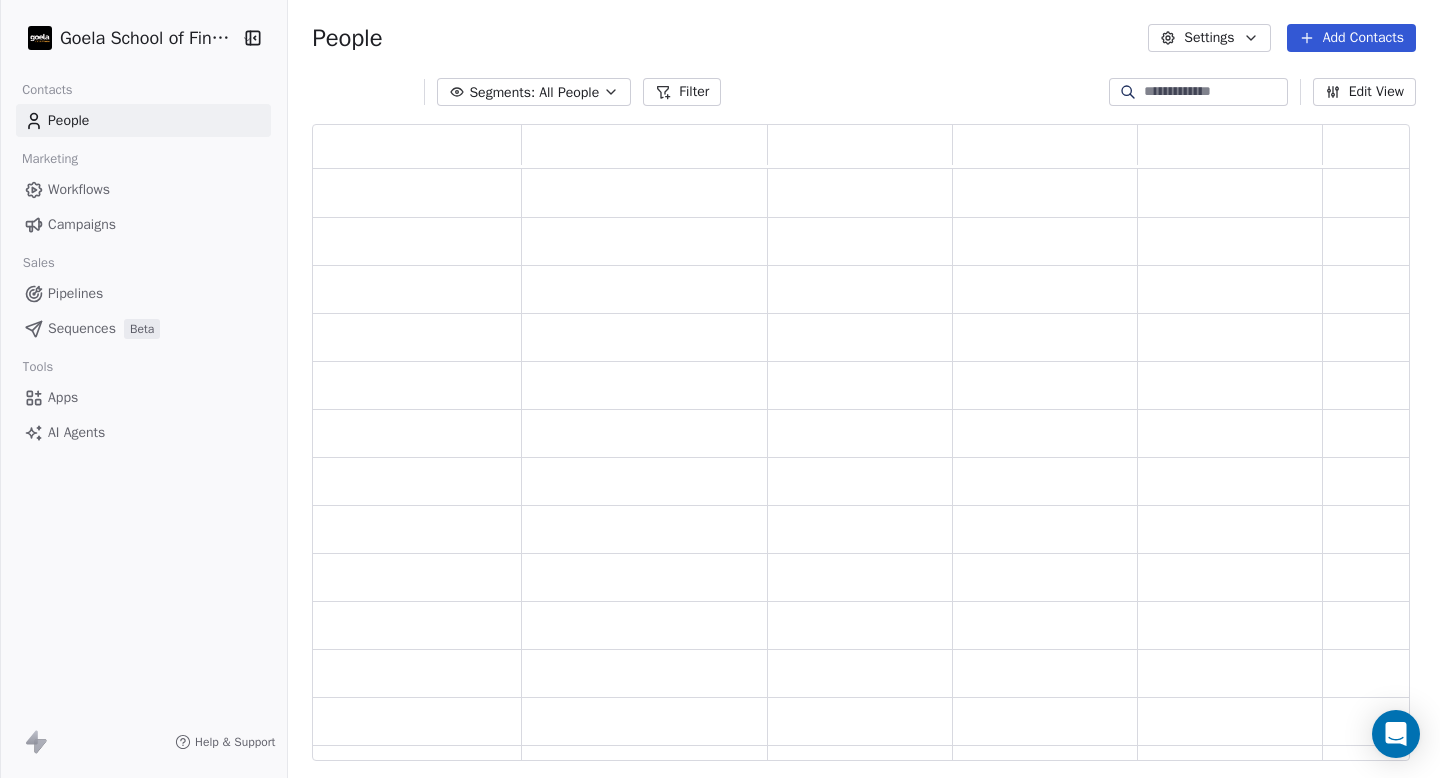 click on "Add Contacts" at bounding box center (1351, 38) 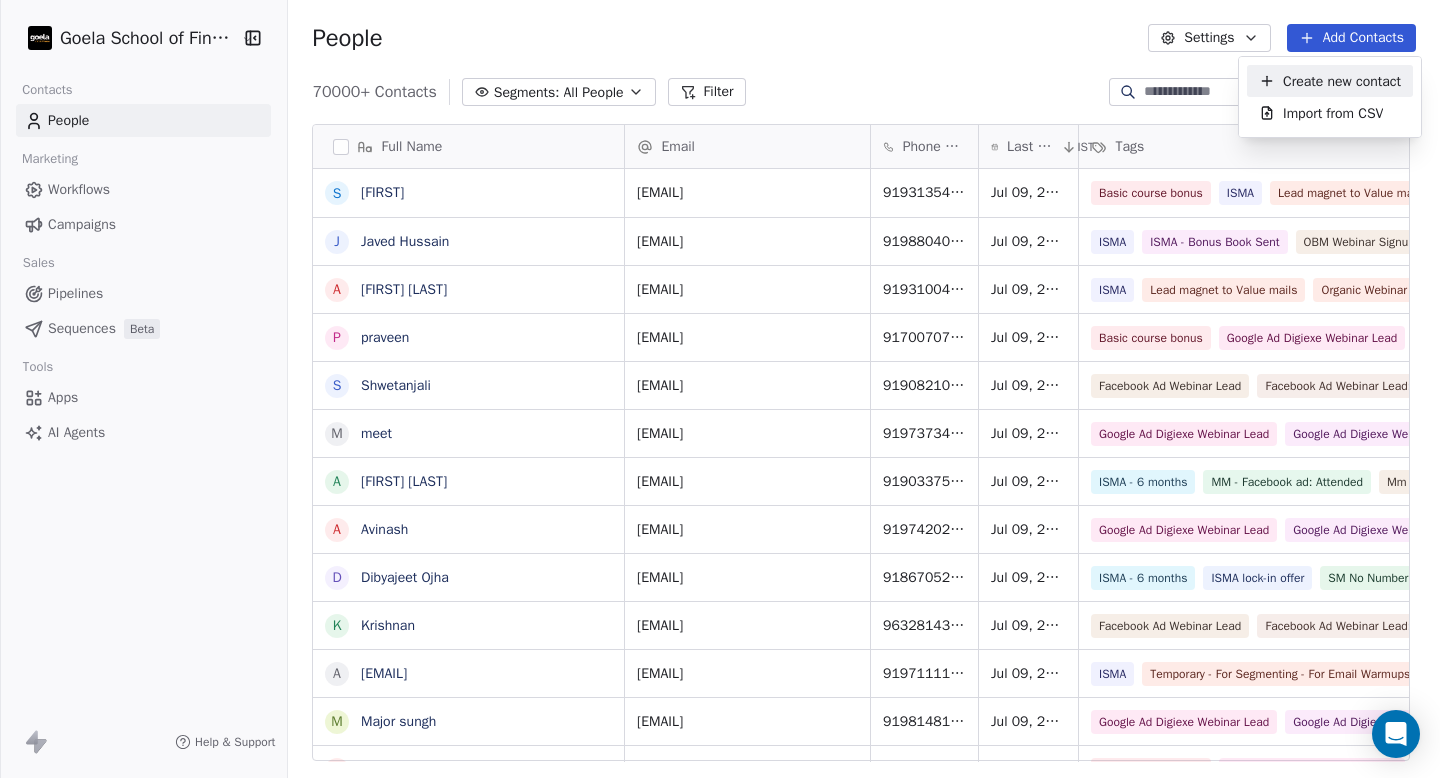 scroll, scrollTop: 16, scrollLeft: 16, axis: both 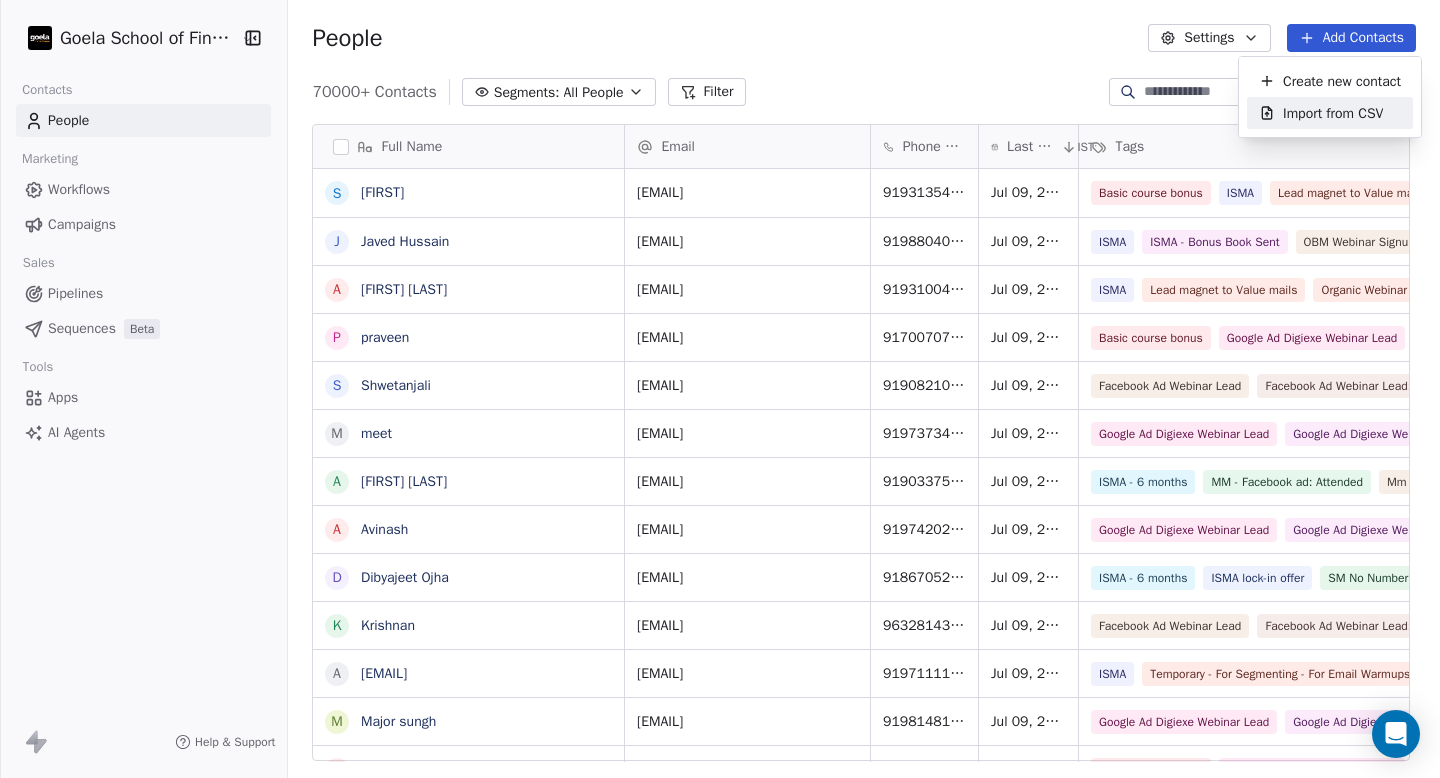 click on "Import from CSV" at bounding box center (1333, 113) 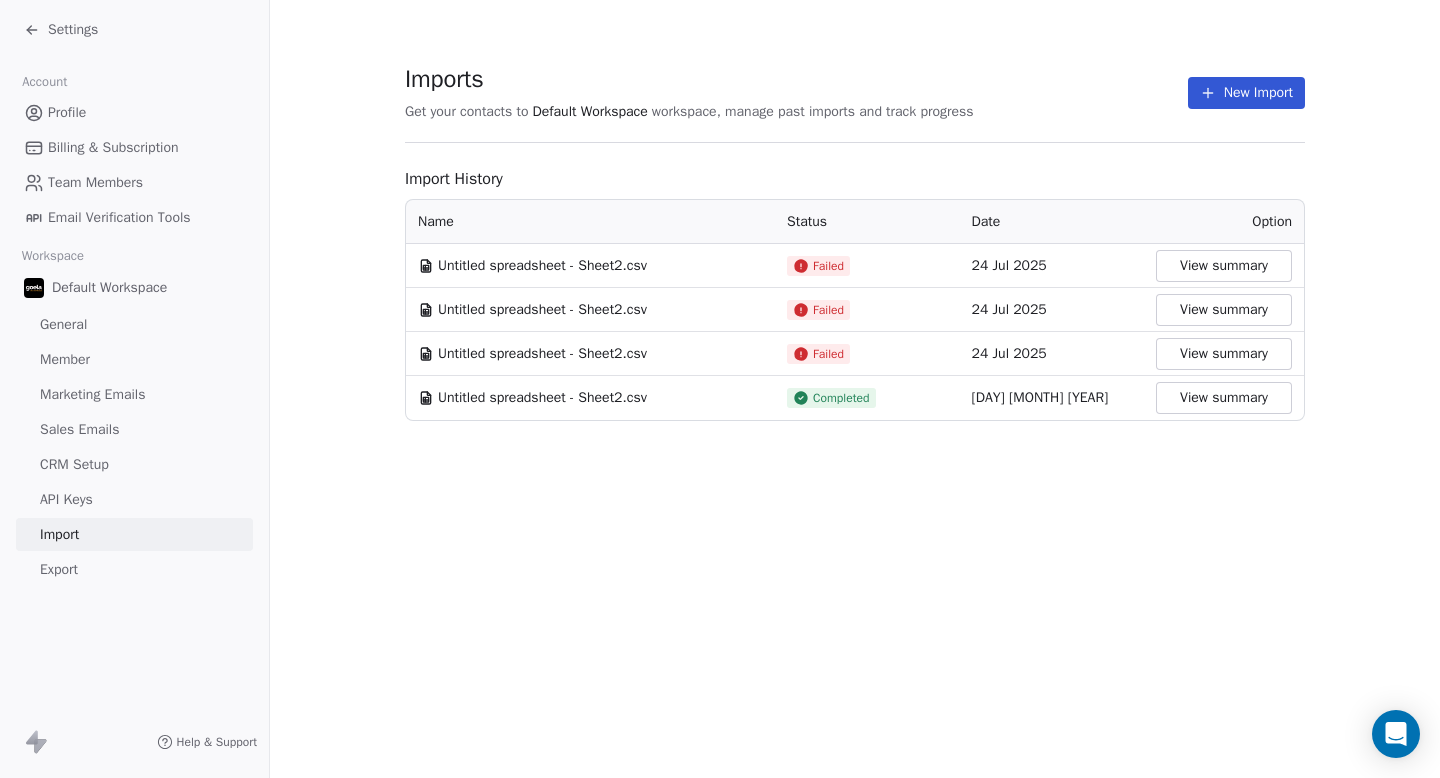 click on "New Import" at bounding box center [1246, 93] 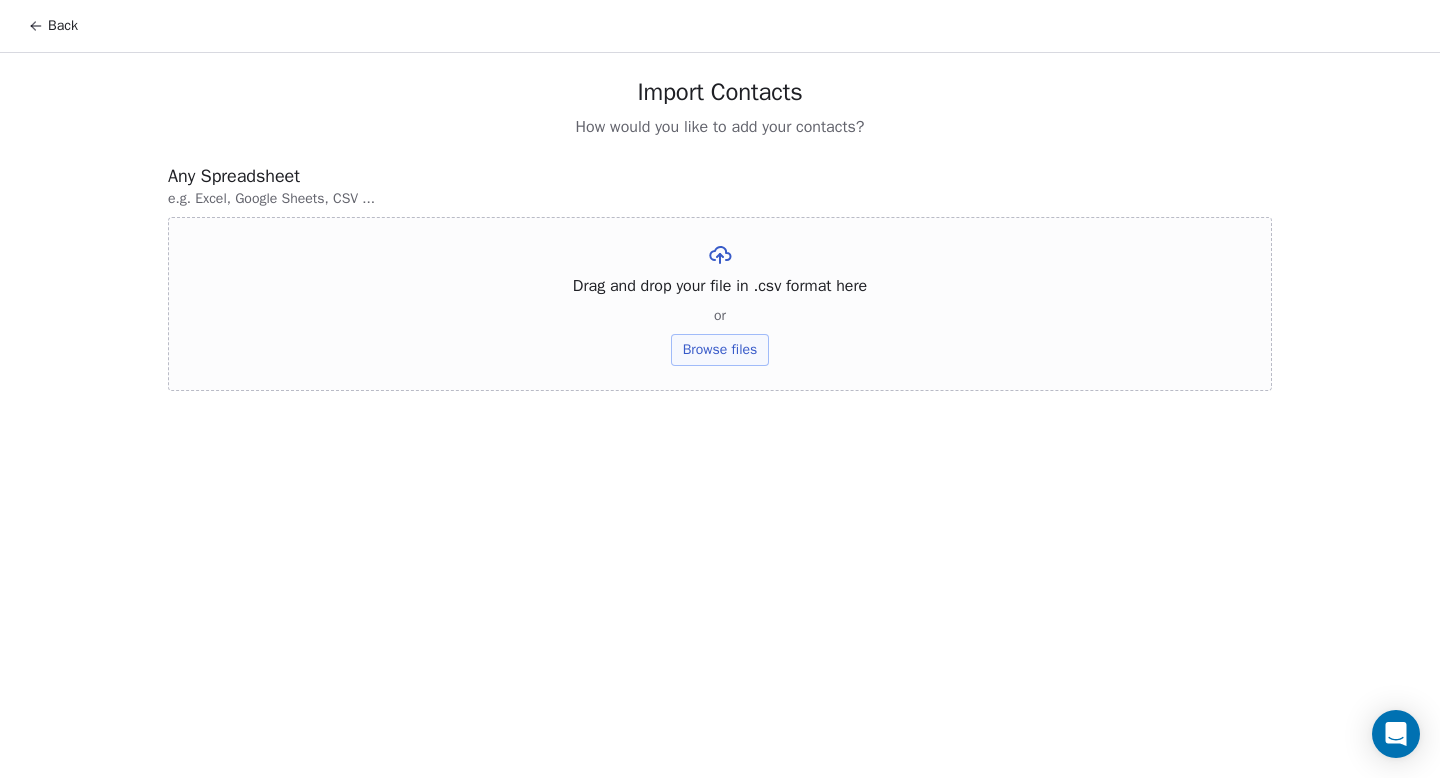 click on "Browse files" at bounding box center [720, 350] 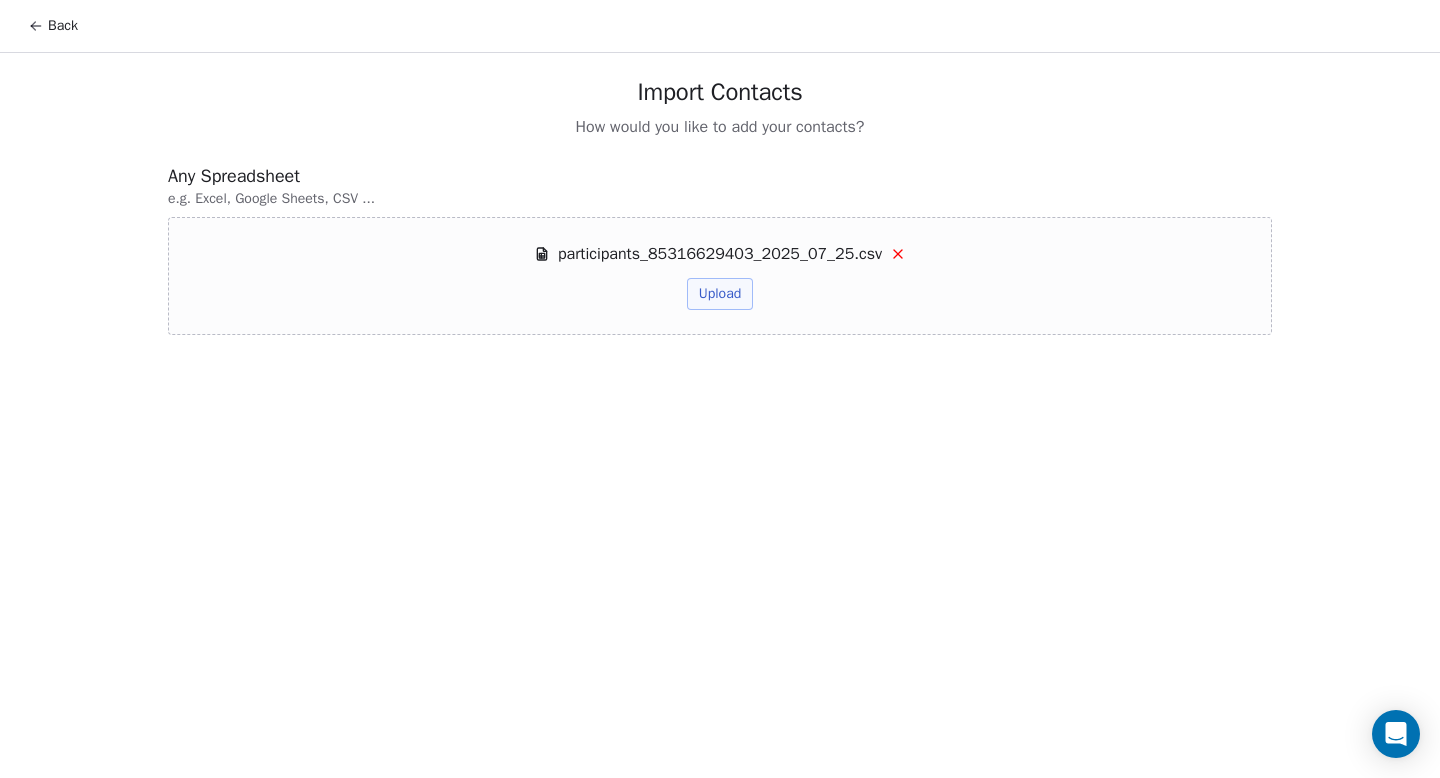 click on "Upload" at bounding box center (720, 294) 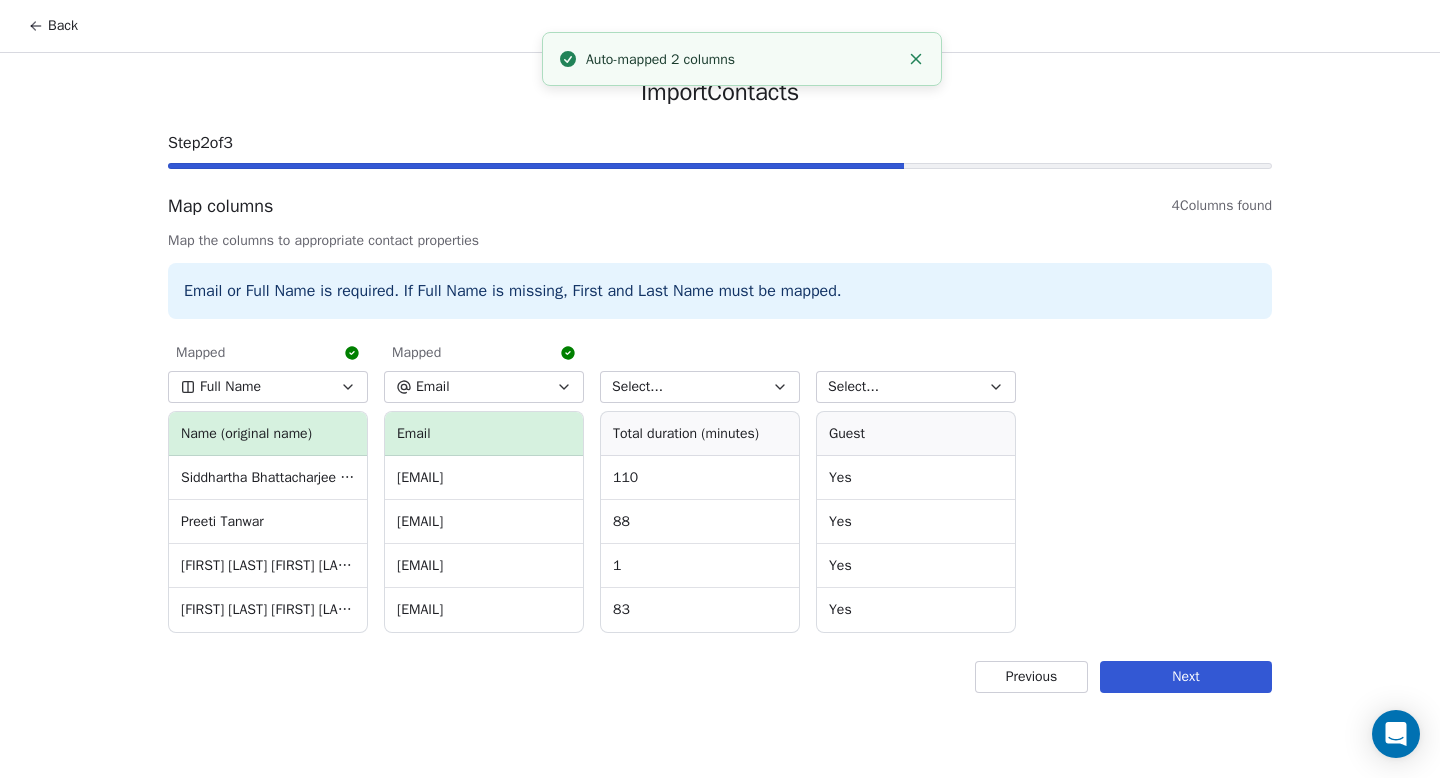 click on "Full Name" at bounding box center [268, 387] 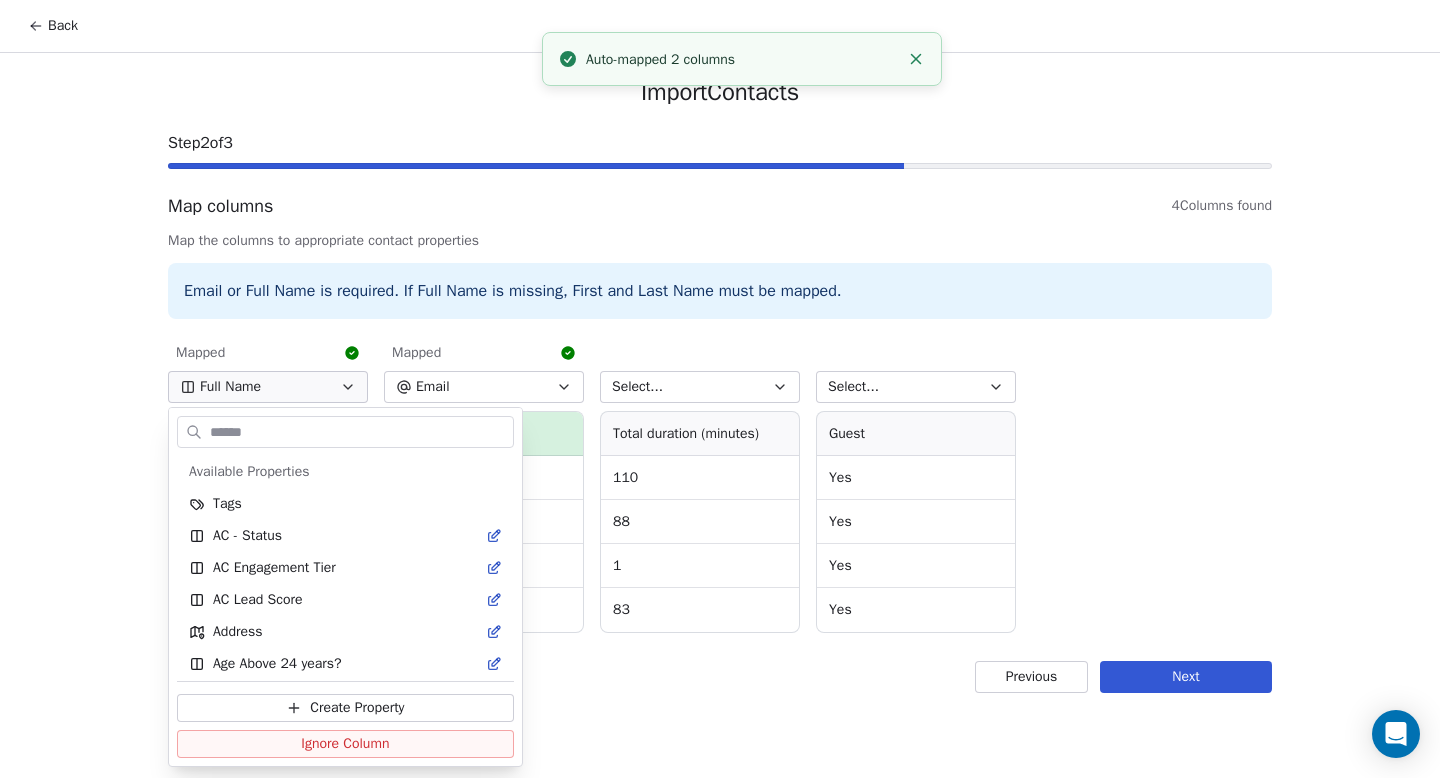 scroll, scrollTop: 998, scrollLeft: 0, axis: vertical 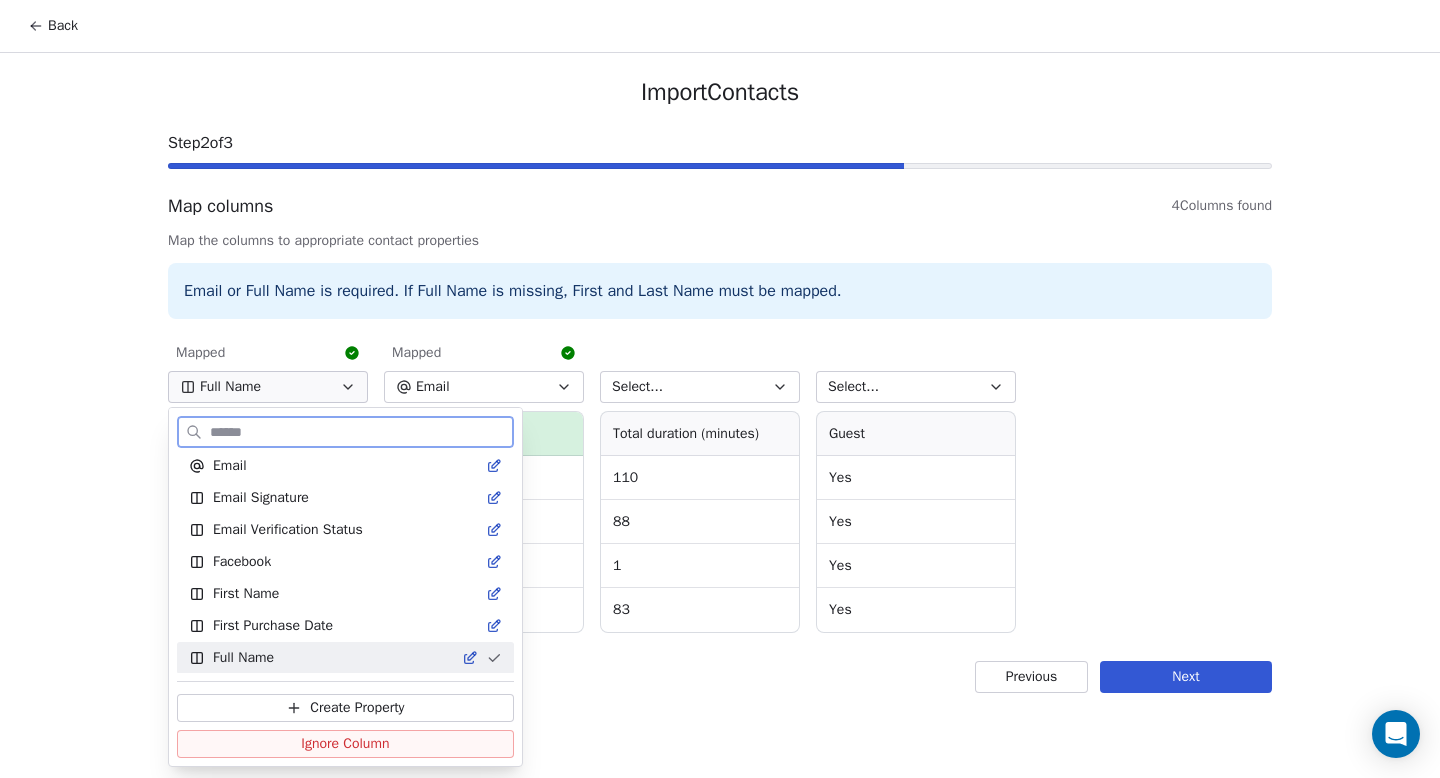 click on "Ignore Column" at bounding box center [345, 744] 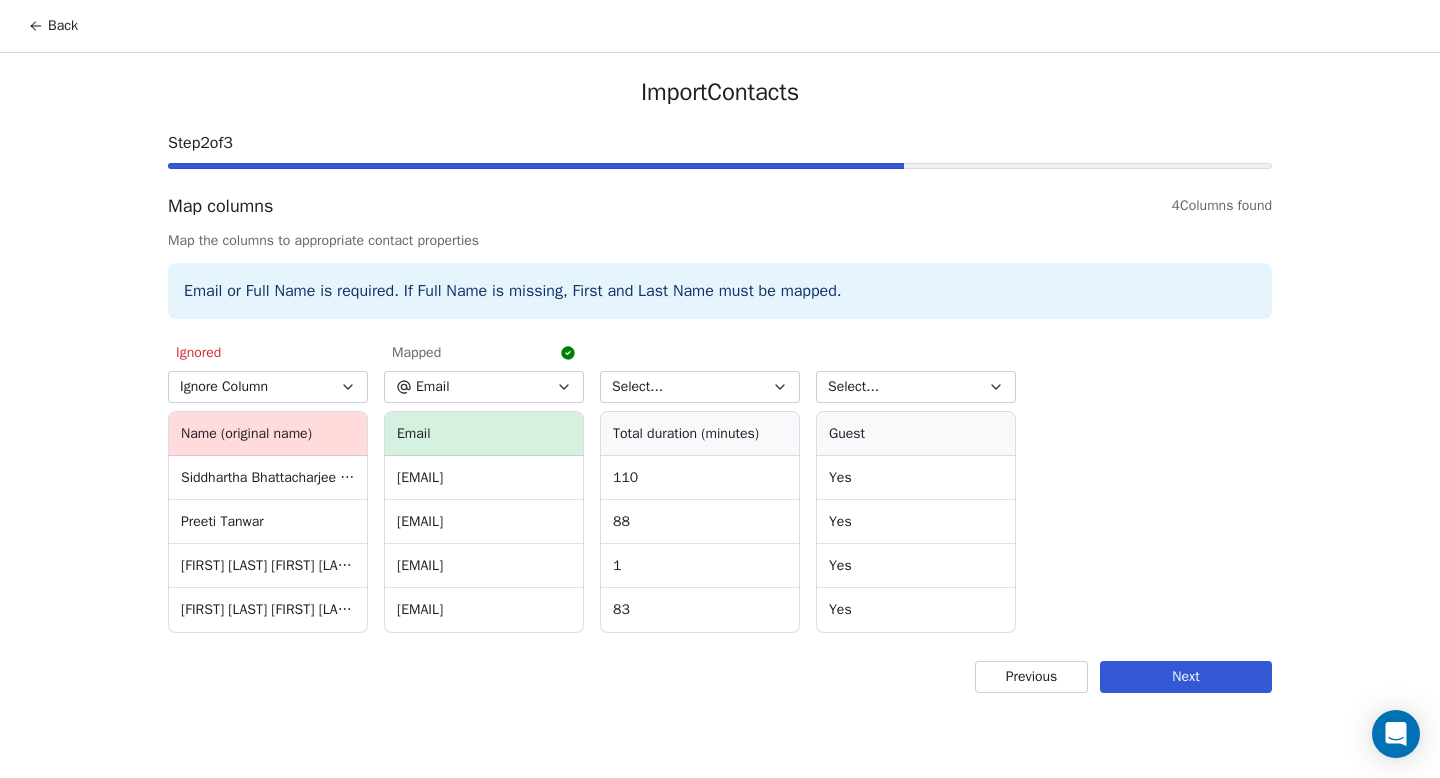 click on "Next" at bounding box center (1186, 677) 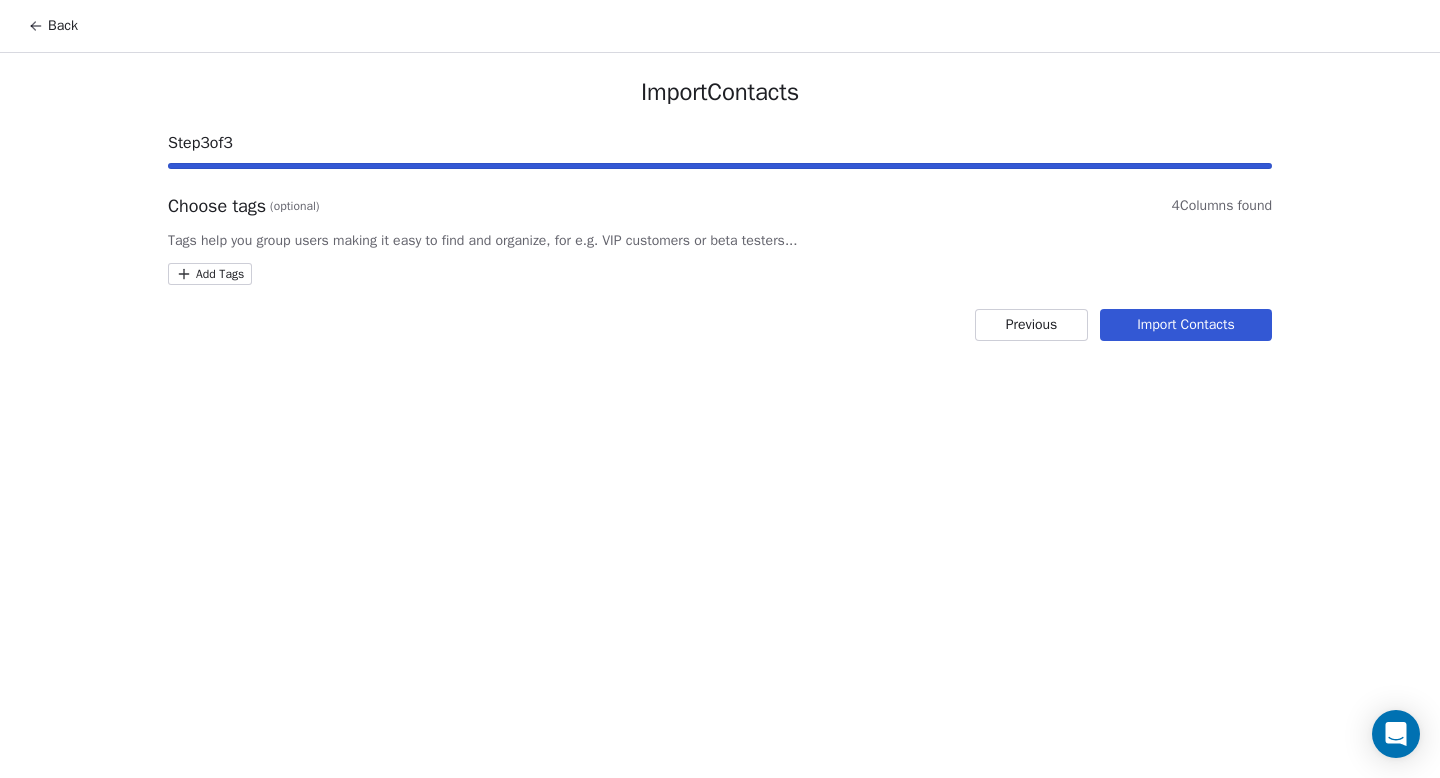 click on "Back Import  Contacts Step  3  of  3 Choose tags (optional) 4  Columns found Tags help you group users making it easy to find and organize, for e.g. VIP customers or beta testers...  Add Tags Previous Import Contacts" at bounding box center (720, 389) 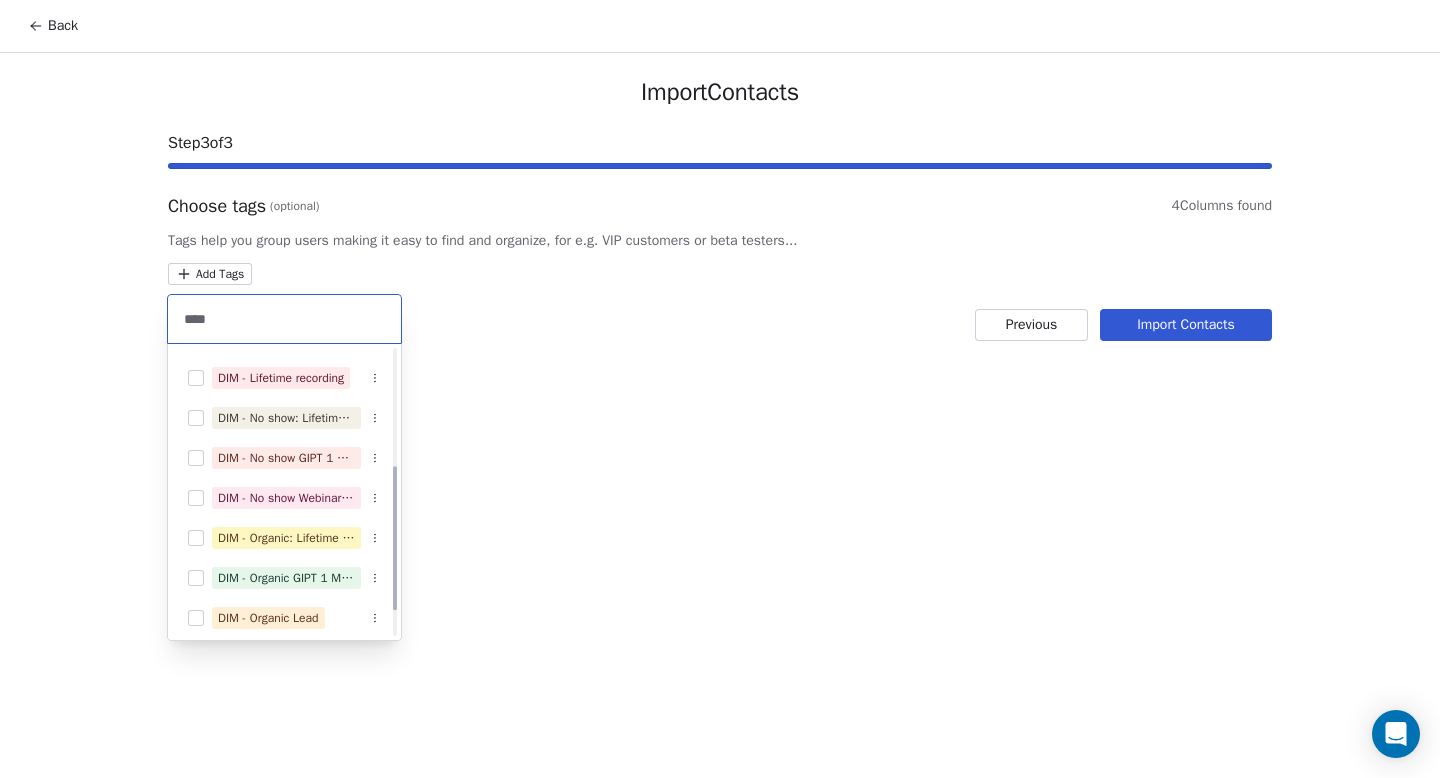 scroll, scrollTop: 280, scrollLeft: 0, axis: vertical 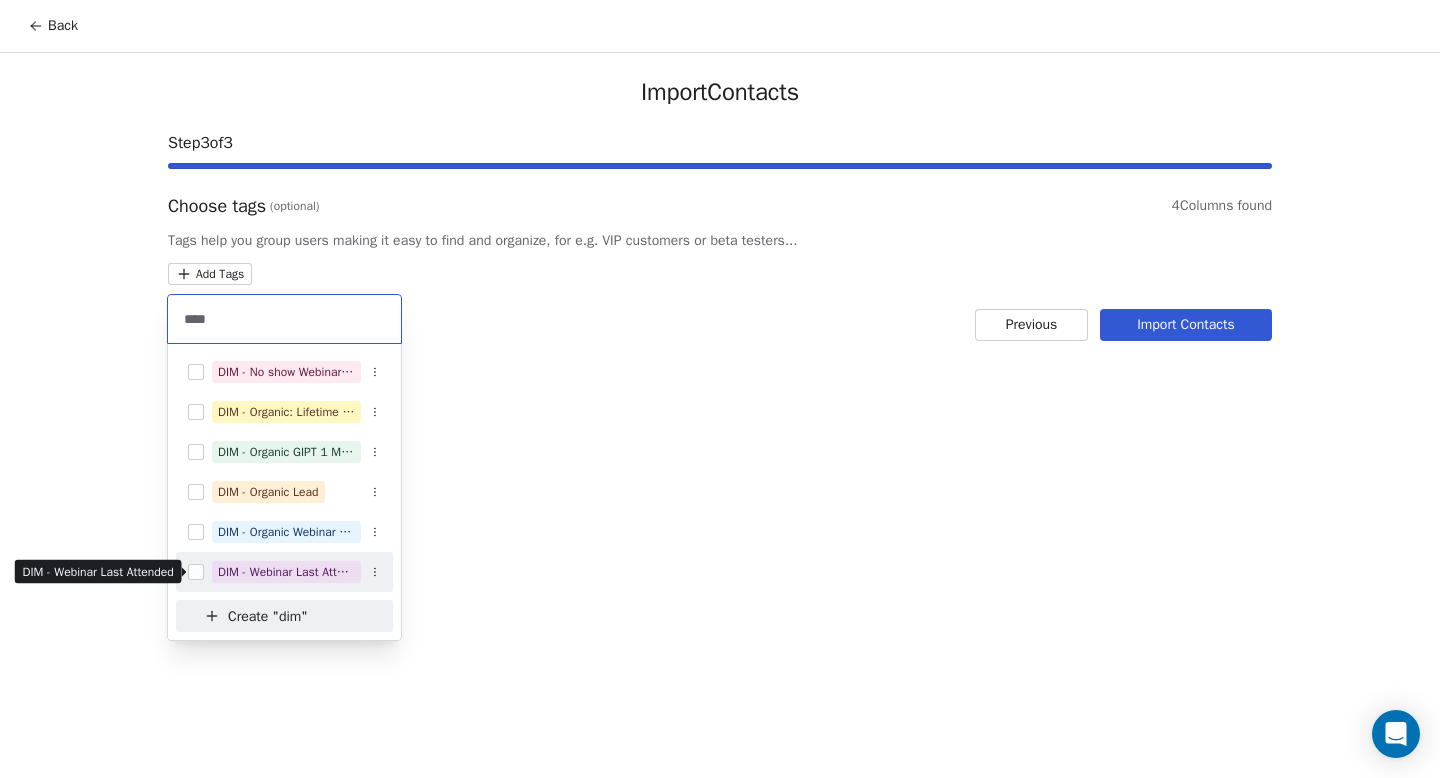 type on "***" 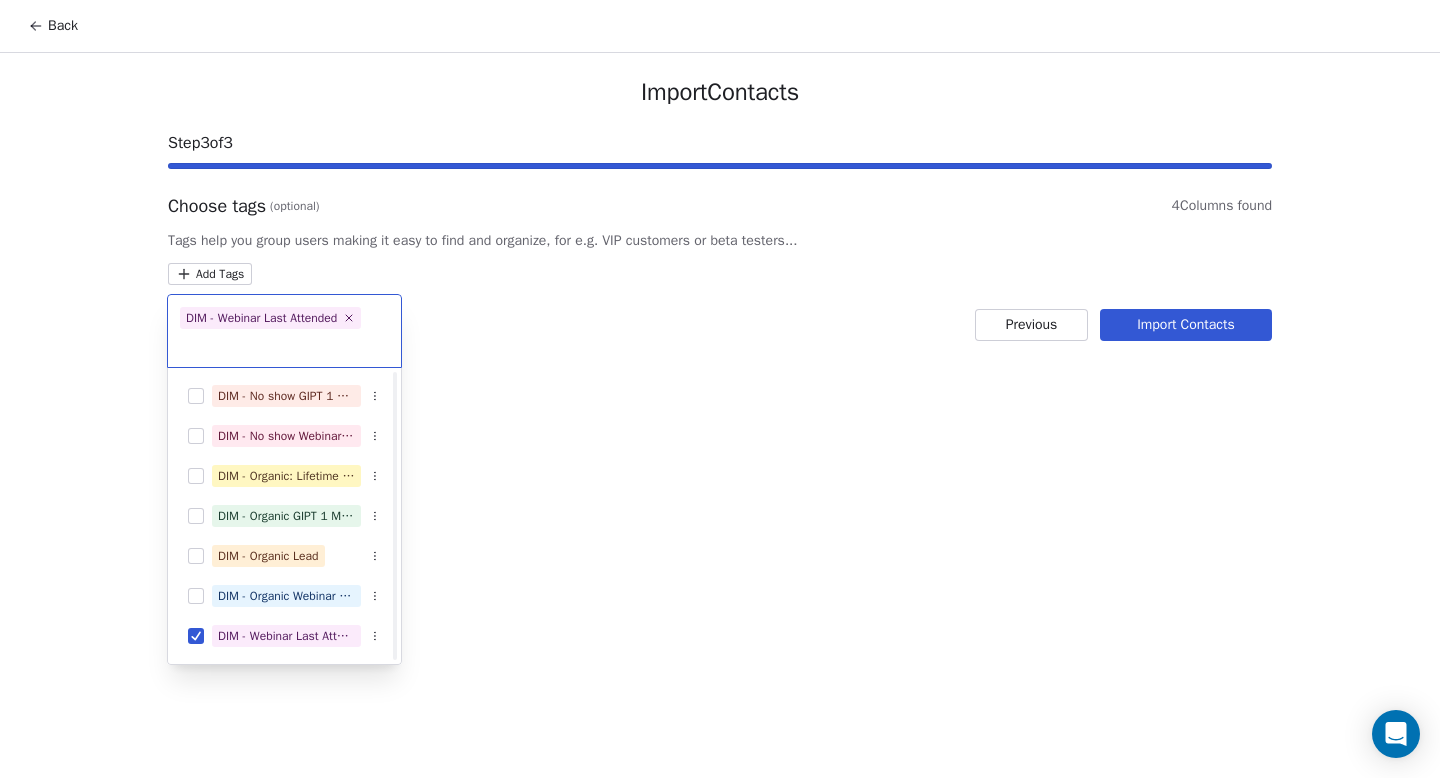 scroll, scrollTop: 240, scrollLeft: 0, axis: vertical 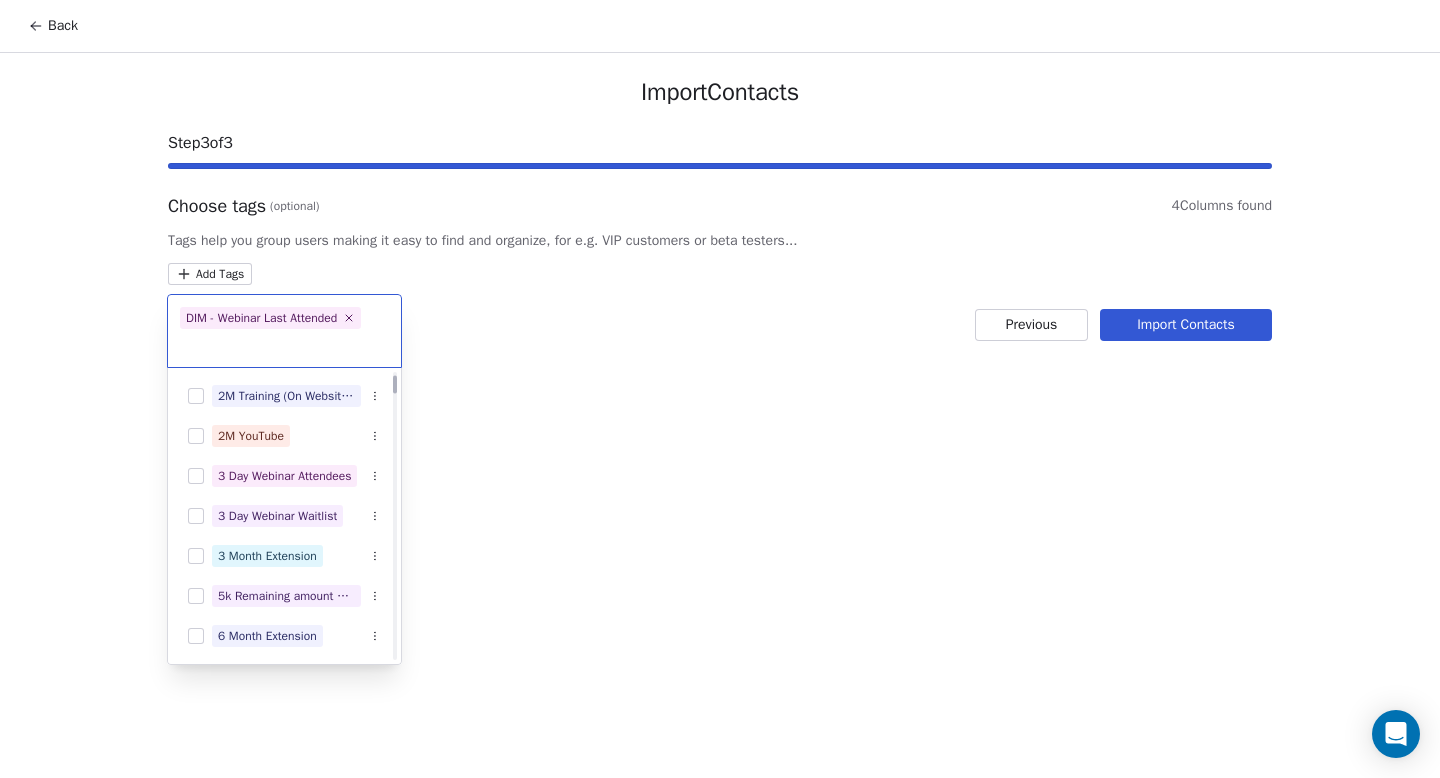 click on "Back Import  Contacts Step  3  of  3 Choose tags (optional) 4  Columns found Tags help you group users making it easy to find and organize, for e.g. VIP customers or beta testers...  Add Tags Previous Import Contacts
DIM - Webinar Last Attended 2021-05-19-1565016.csv 2M Session Hot lead - everwebinar 2M Session Signup - everwebinar 2M Training 2M Training (On Website) 2M Training (On Website) - Completed 2M YouTube 3 Day Webinar Attendees 3 Day Webinar Waitlist 3 Month Extension 5k Remaining amount webinar - 23.12.22 Attendees 6 Month Extension ABC - Last Attended ABC - Last Hot Lead ABC - Last No Show ABC - Organic Lead ABC - Organic Signup About us sign up" at bounding box center [720, 389] 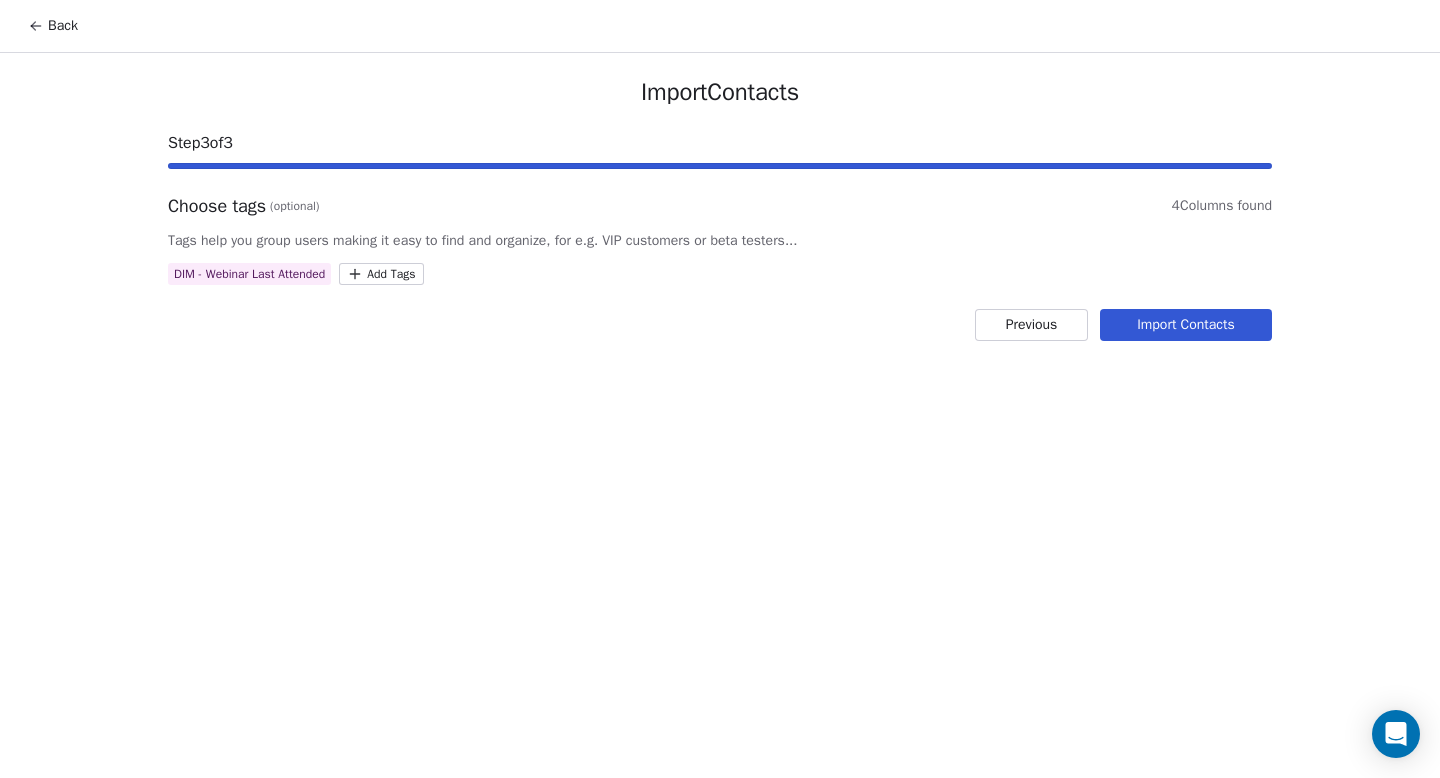 click on "Back Import  Contacts Step  3  of  3 Choose tags (optional) 4  Columns found Tags help you group users making it easy to find and organize, for e.g. VIP customers or beta testers... DIM - Webinar Last Attended  Add Tags Previous Import Contacts" at bounding box center (720, 389) 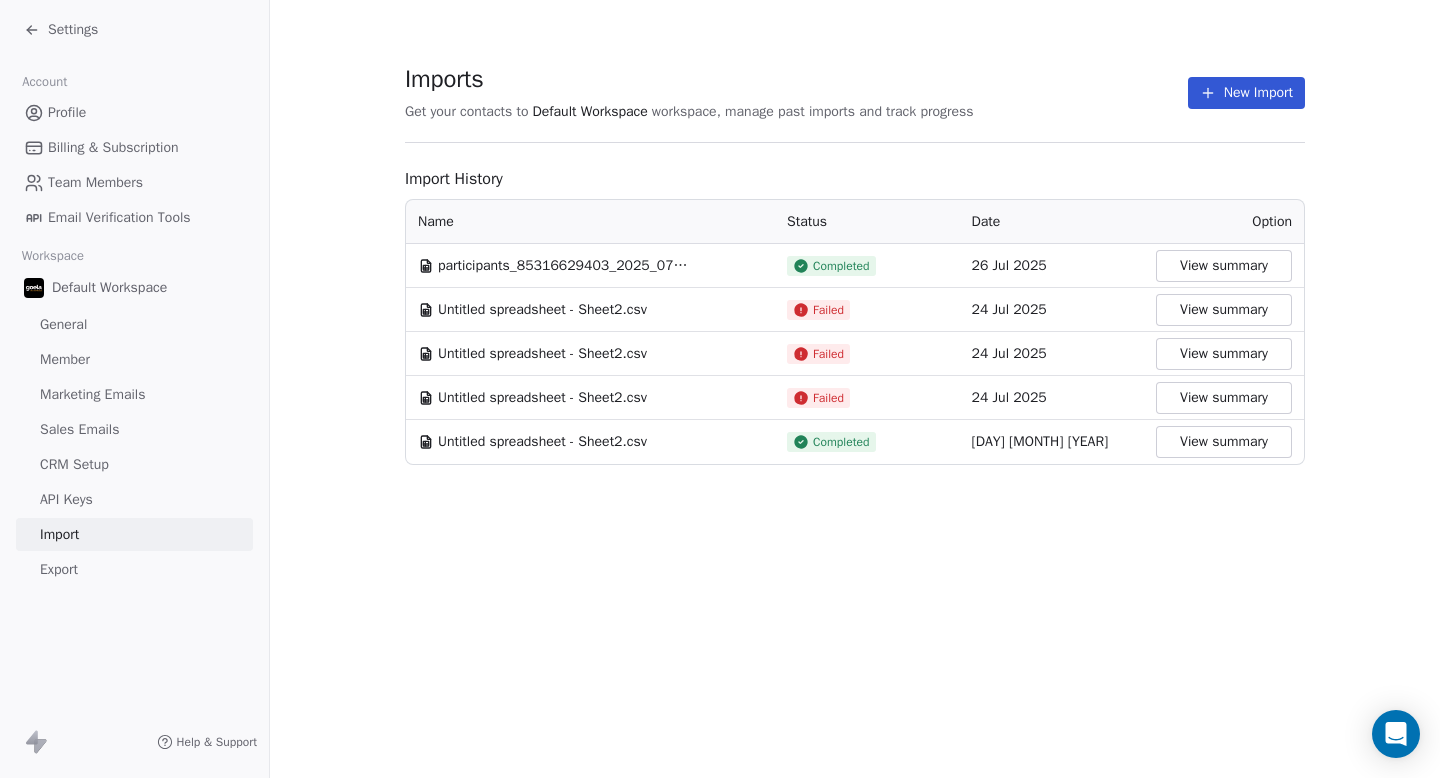 click 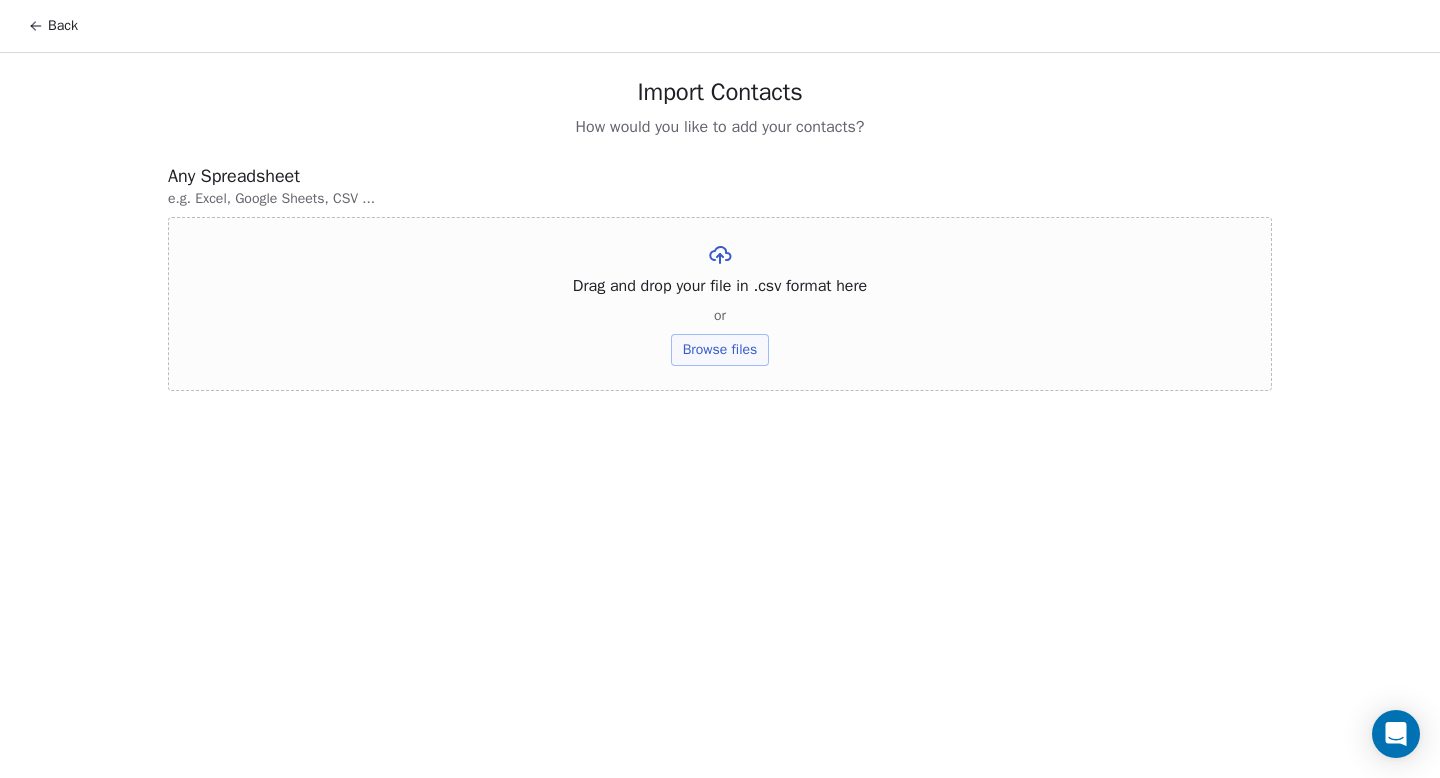 click on "Browse files" at bounding box center (720, 350) 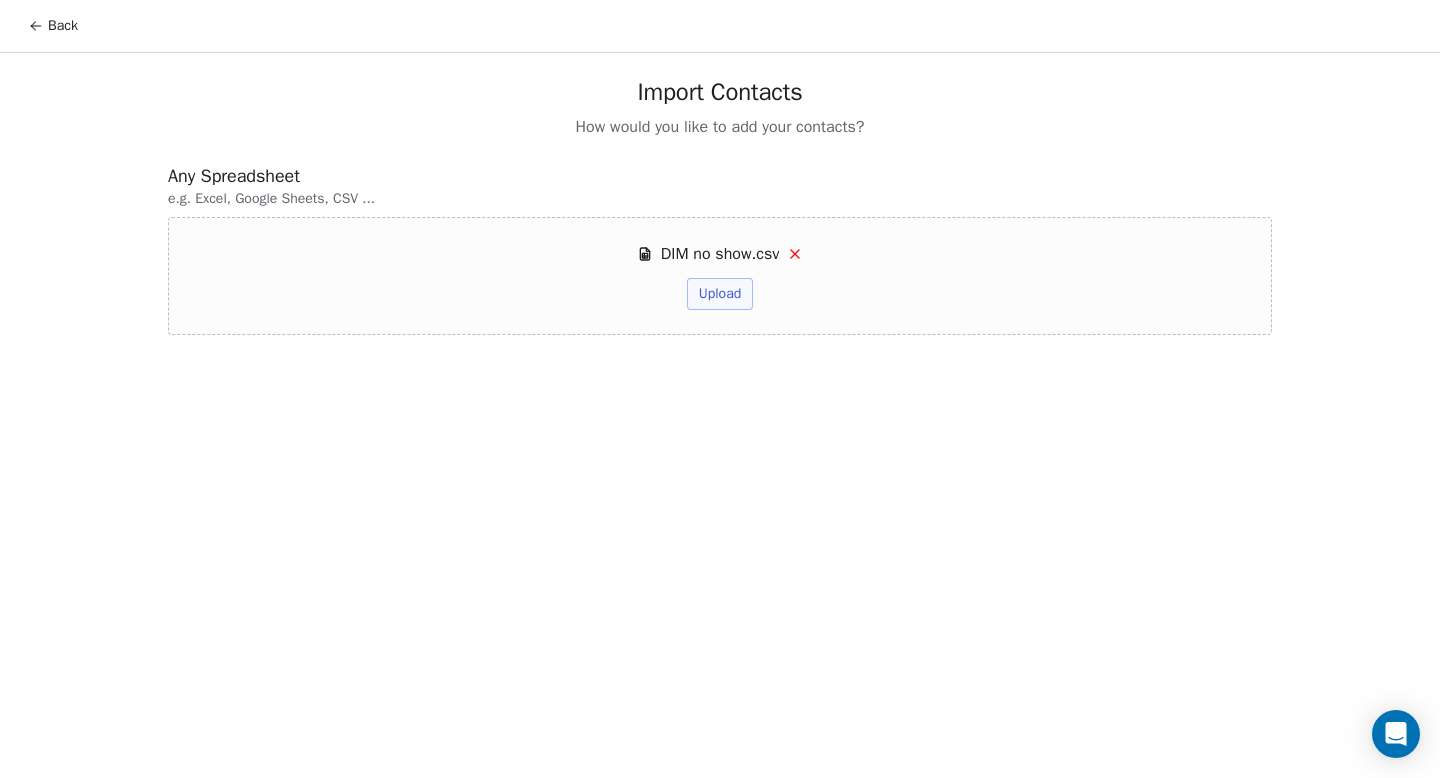 click on "Upload" at bounding box center (720, 294) 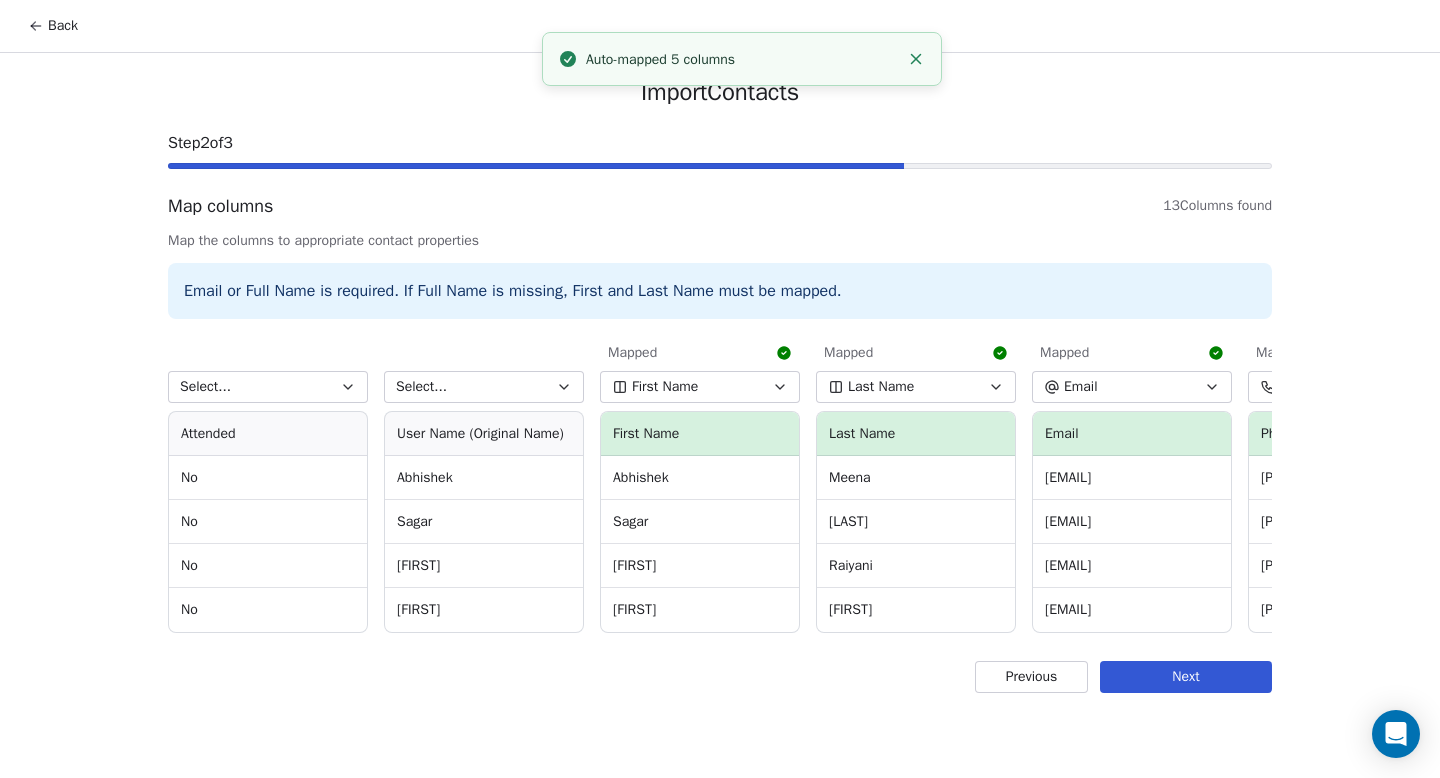 click on "First Name" at bounding box center [700, 387] 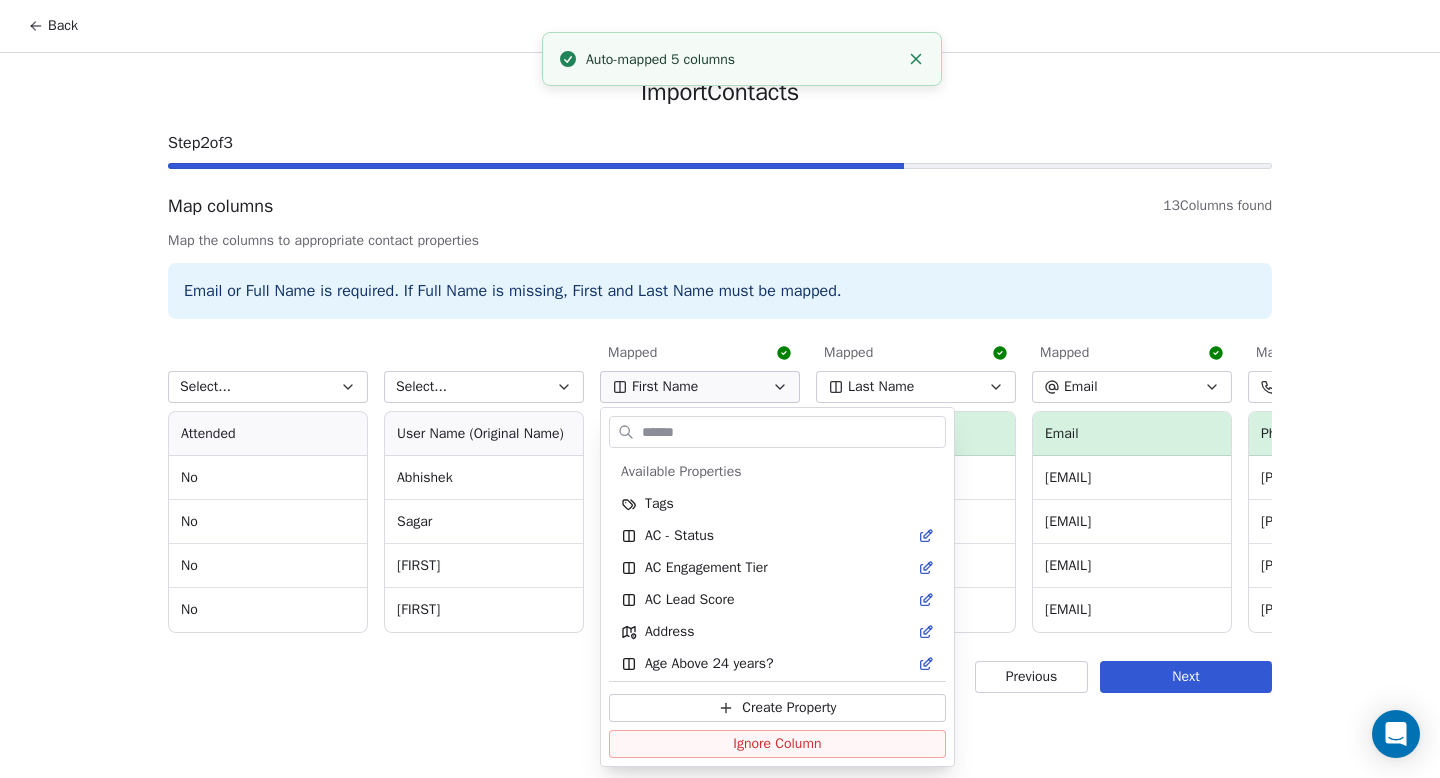 scroll, scrollTop: 934, scrollLeft: 0, axis: vertical 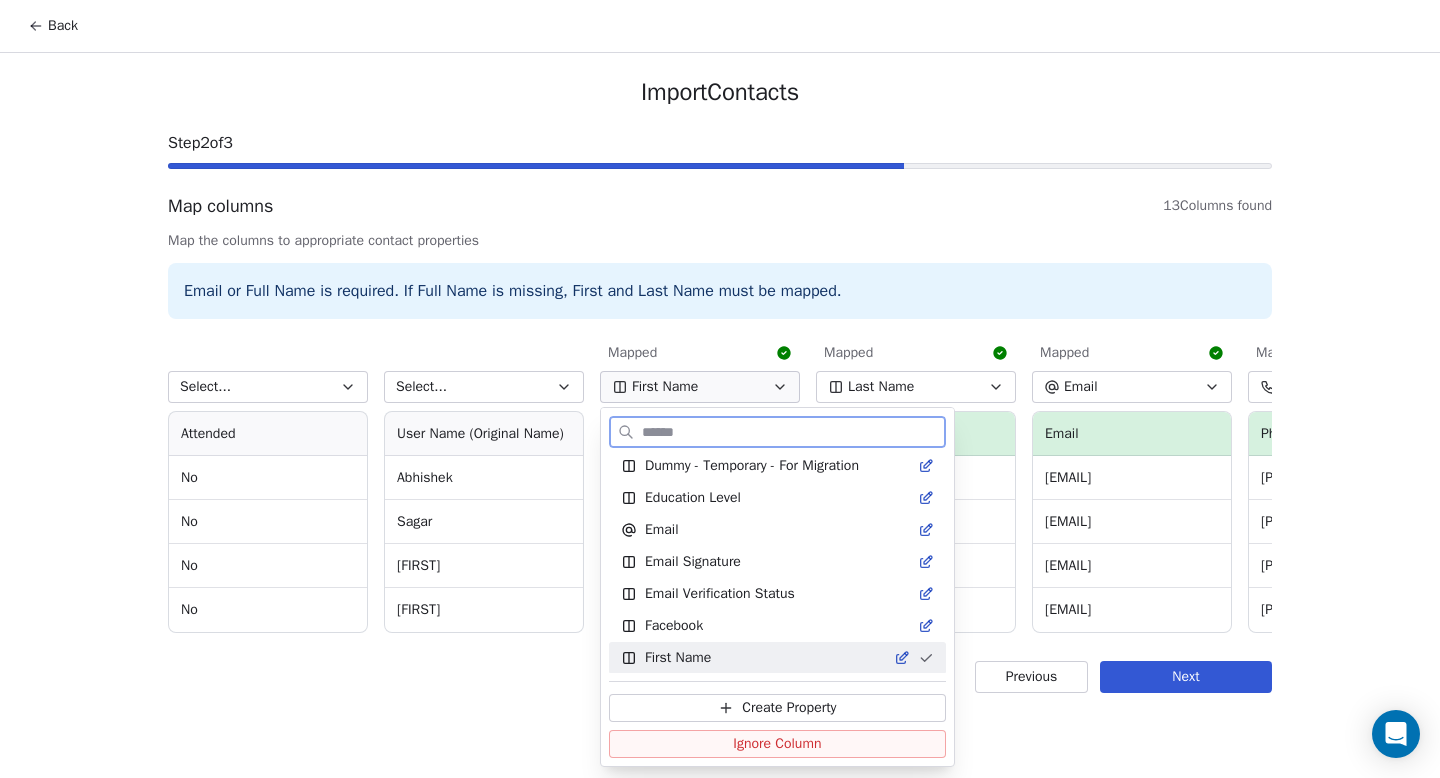 click on "Ignore Column" at bounding box center [777, 744] 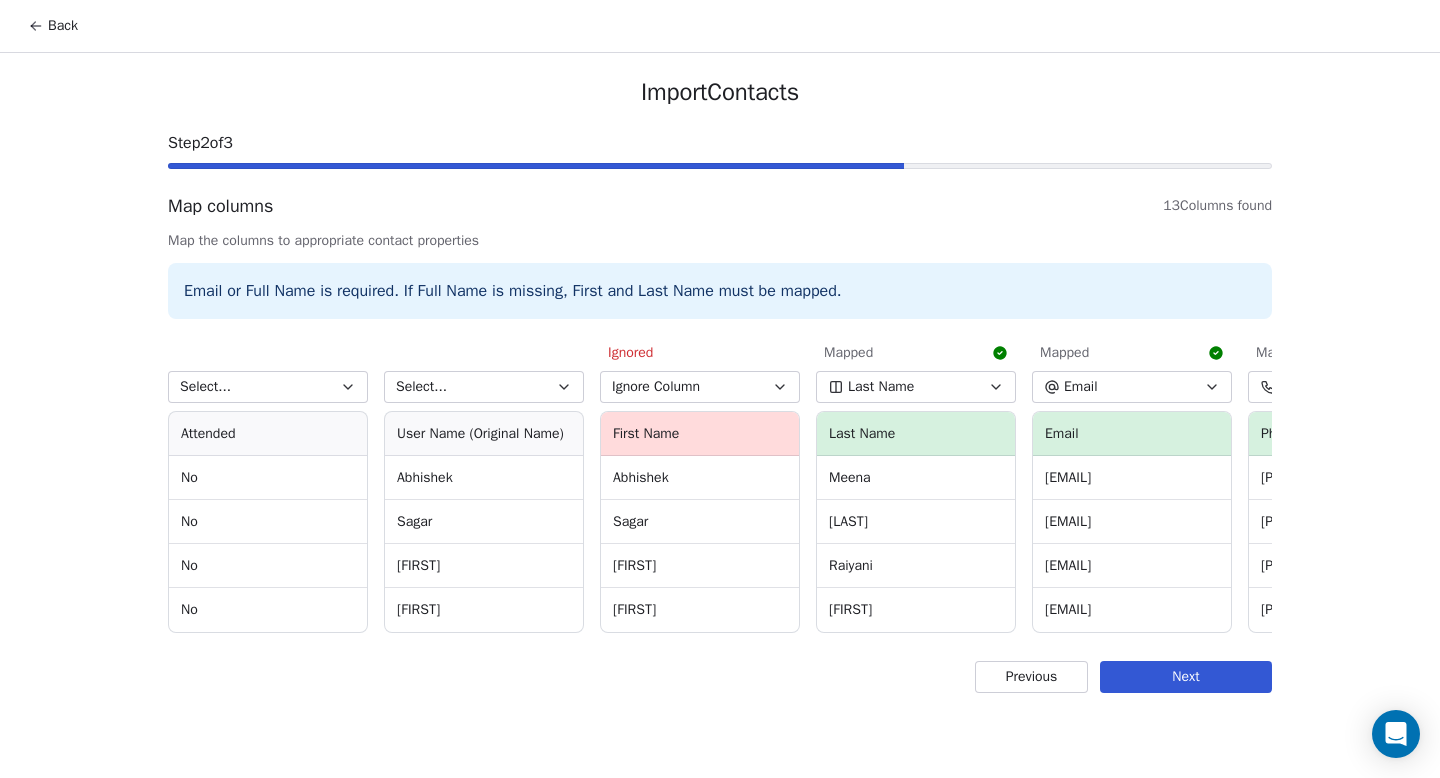 click on "Last Name" at bounding box center [916, 387] 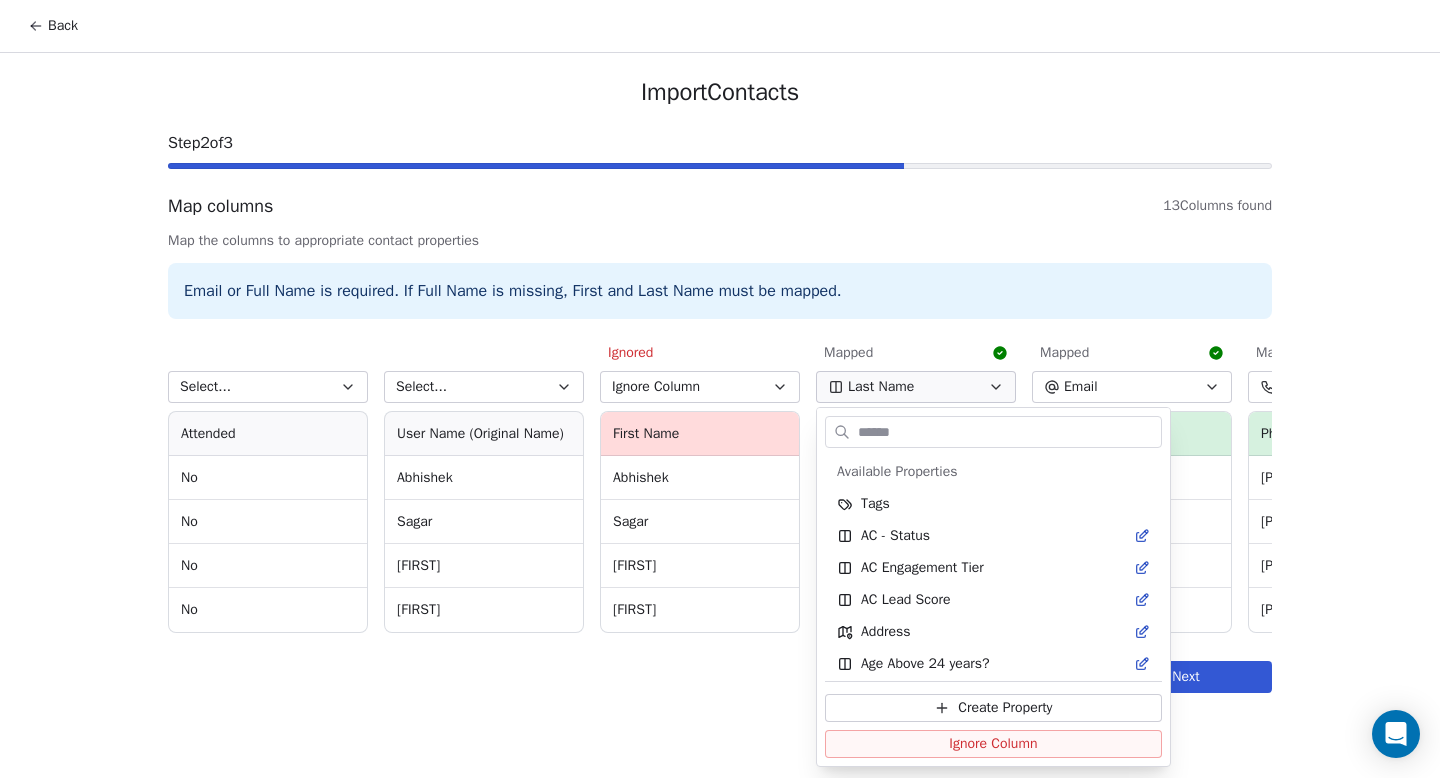scroll, scrollTop: 2150, scrollLeft: 0, axis: vertical 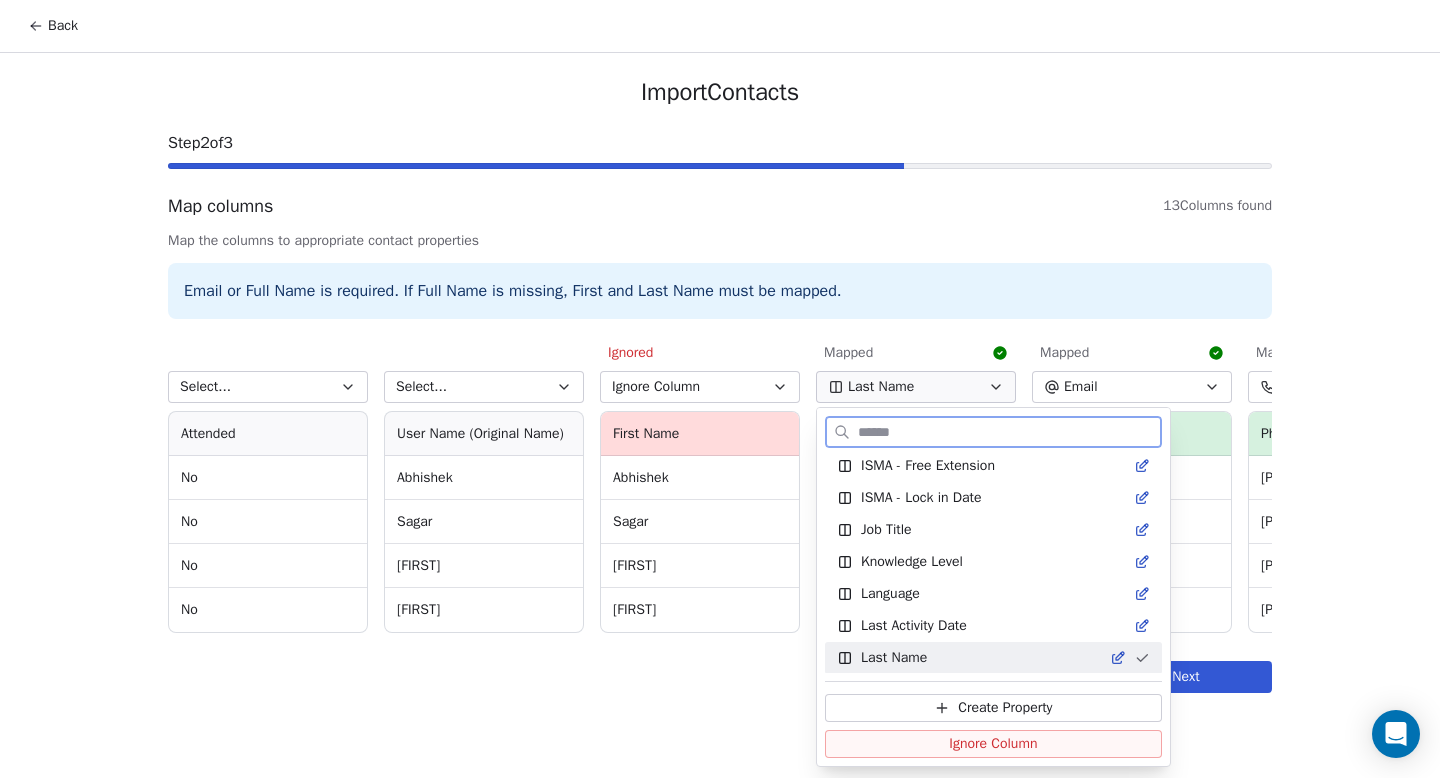 click on "Ignore Column" at bounding box center (993, 744) 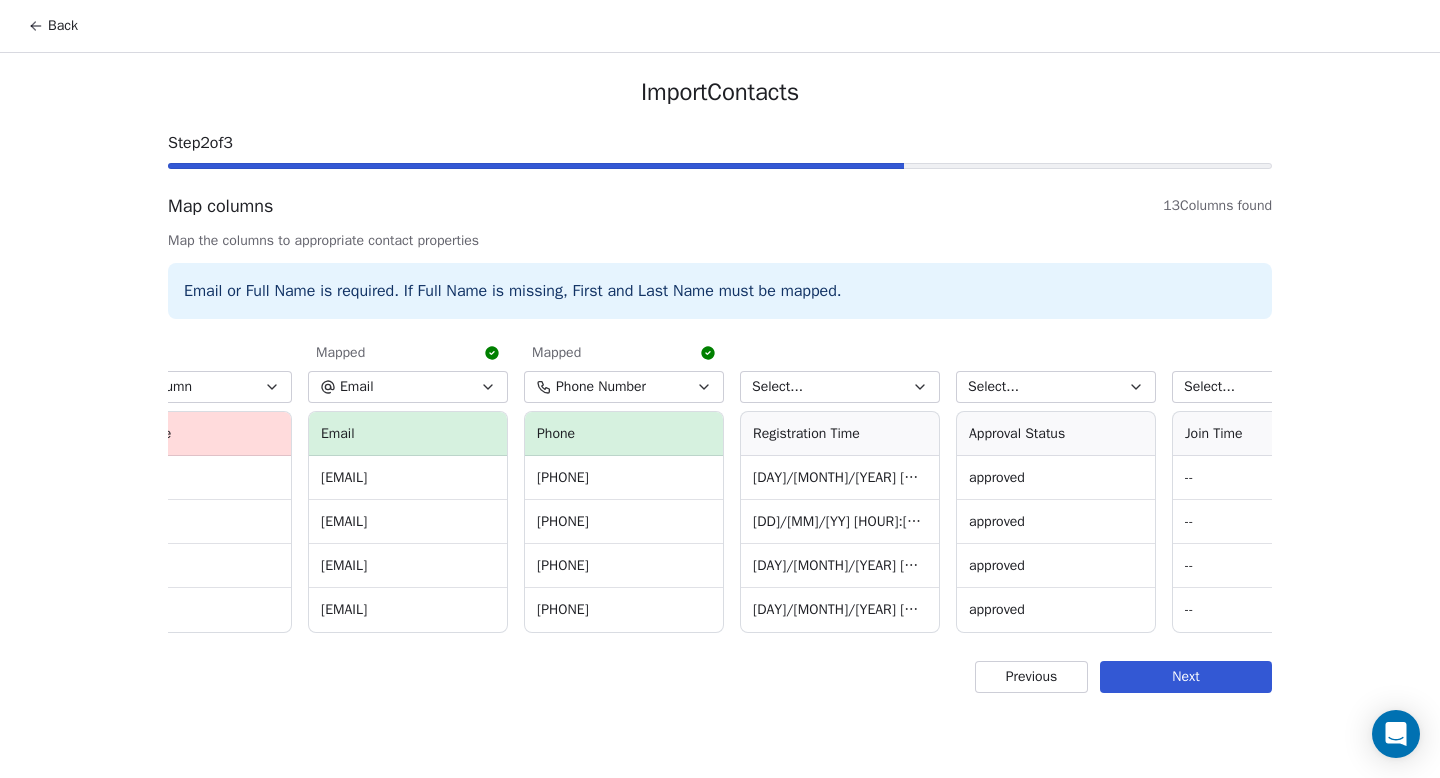 scroll, scrollTop: 0, scrollLeft: 784, axis: horizontal 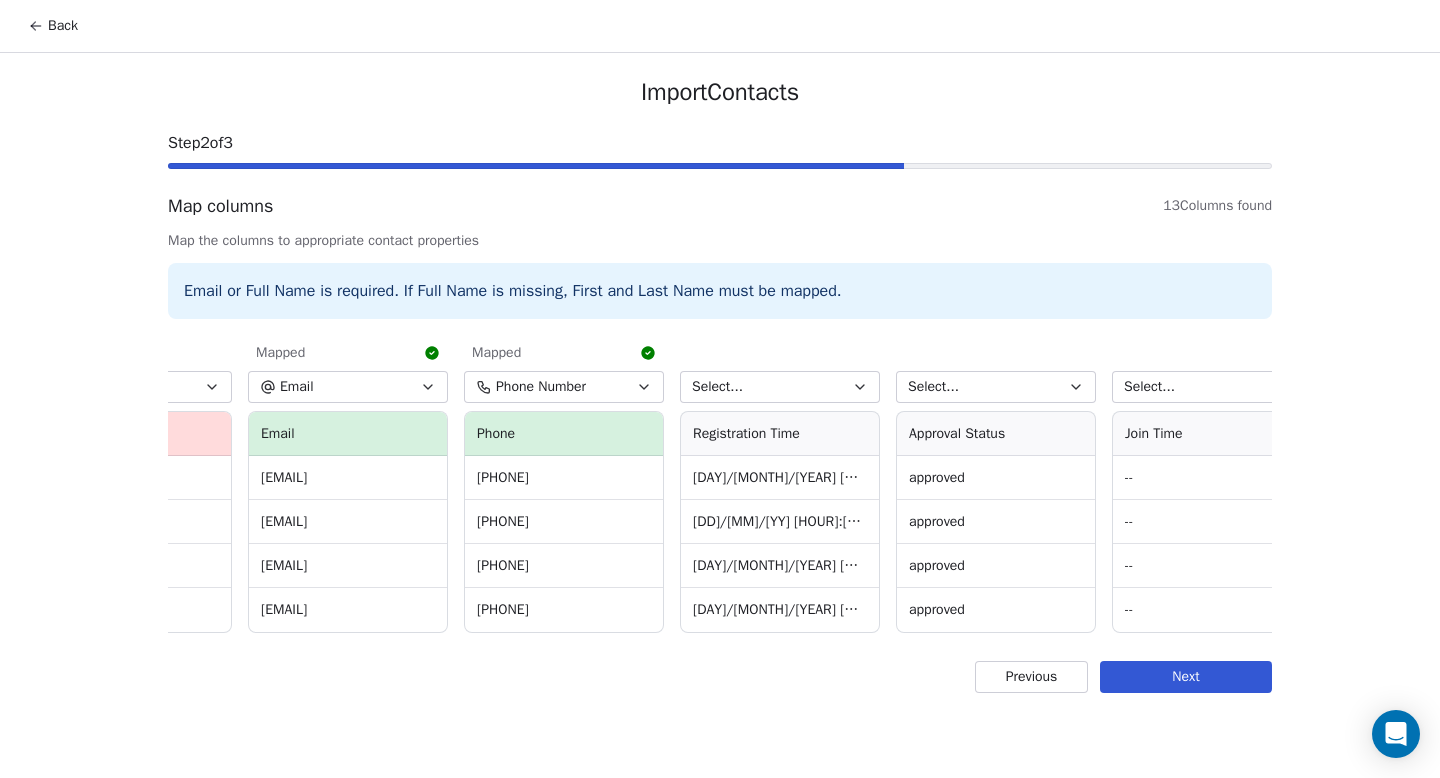 click on "Phone Number" at bounding box center [564, 387] 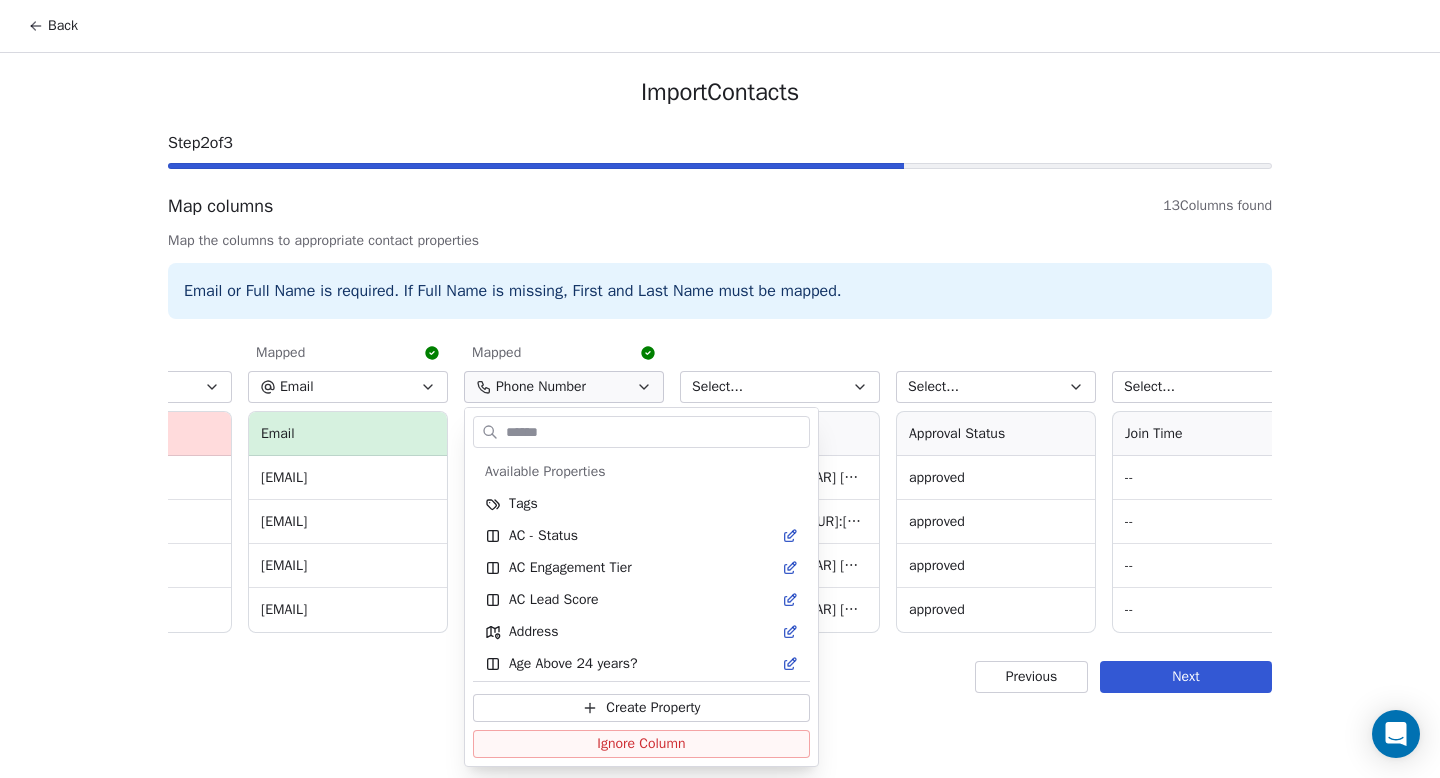 scroll, scrollTop: 3110, scrollLeft: 0, axis: vertical 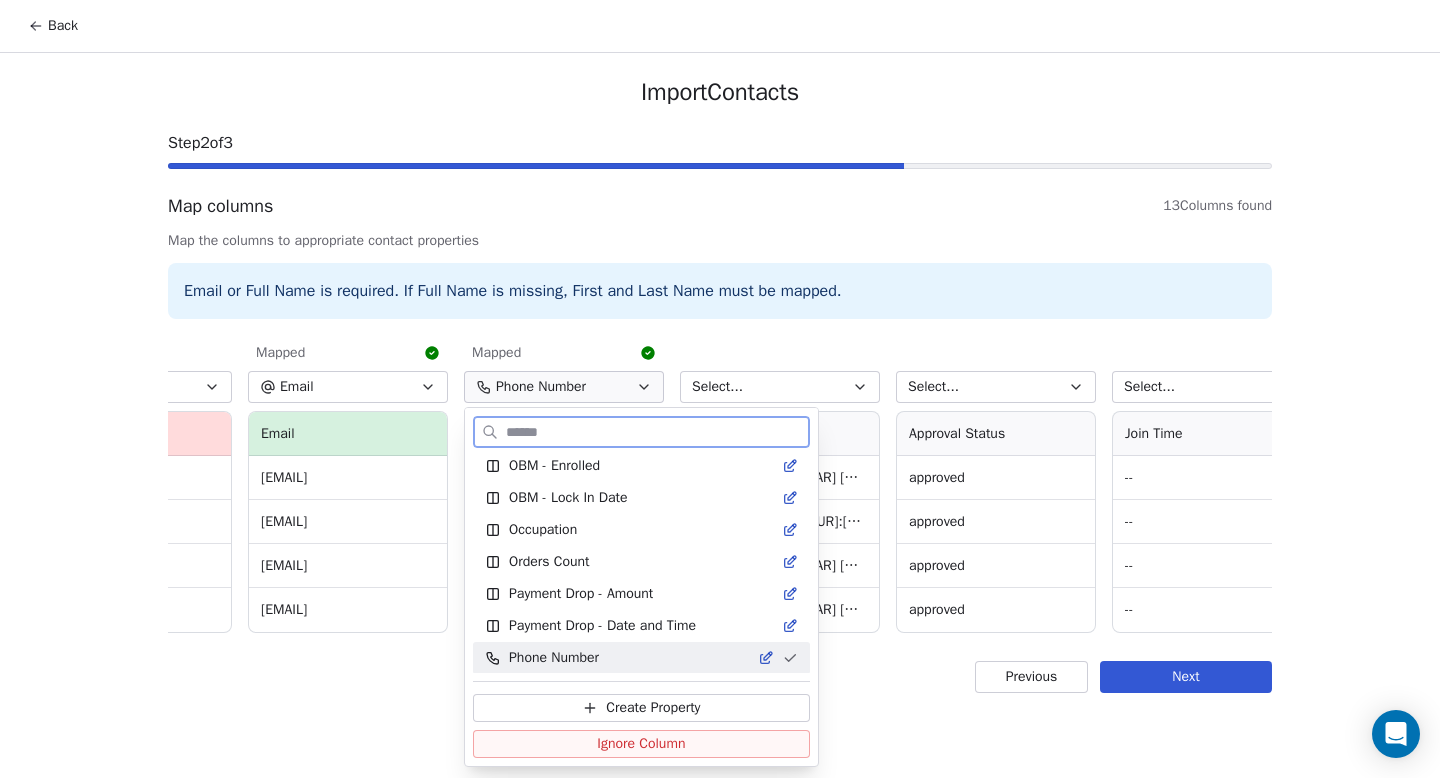 click on "Ignore Column" at bounding box center (641, 744) 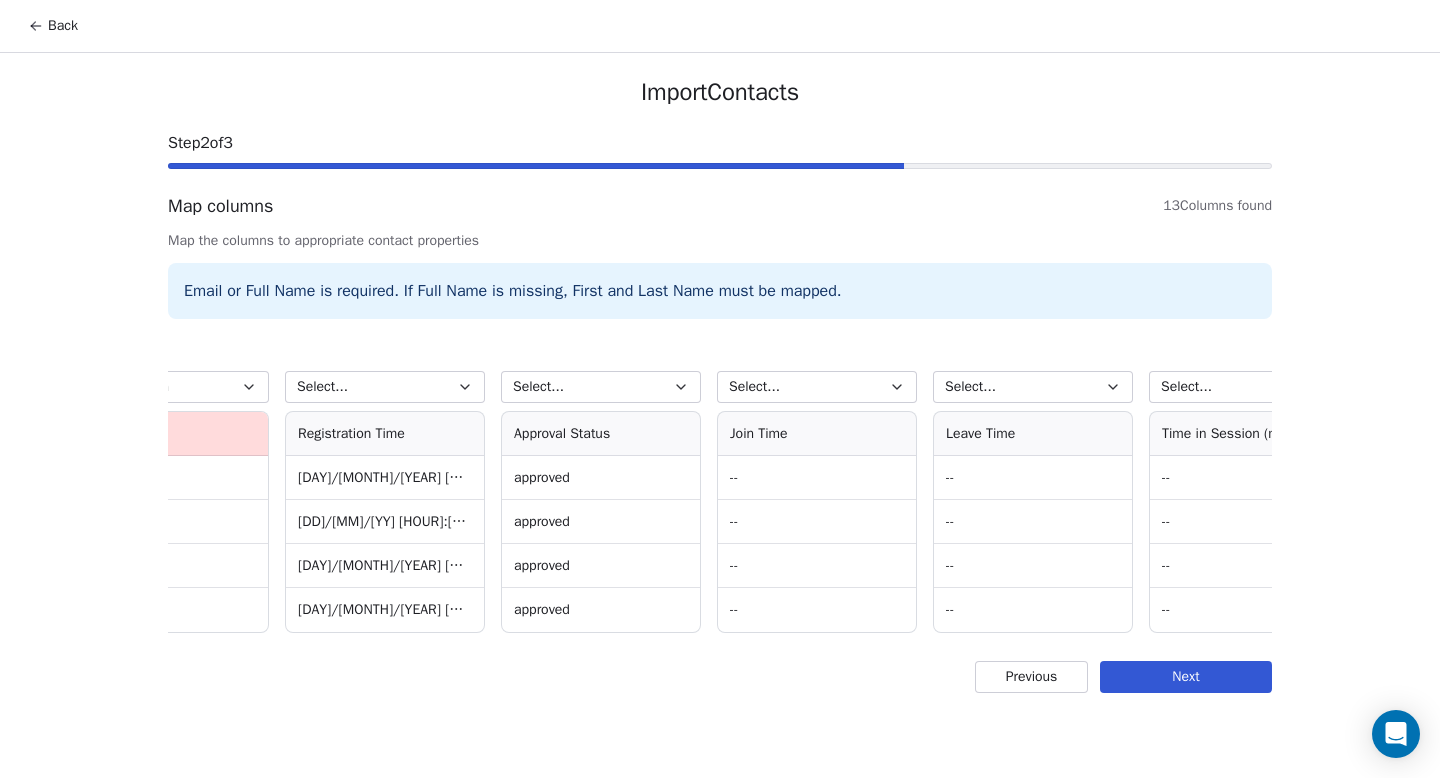 scroll, scrollTop: 0, scrollLeft: 1688, axis: horizontal 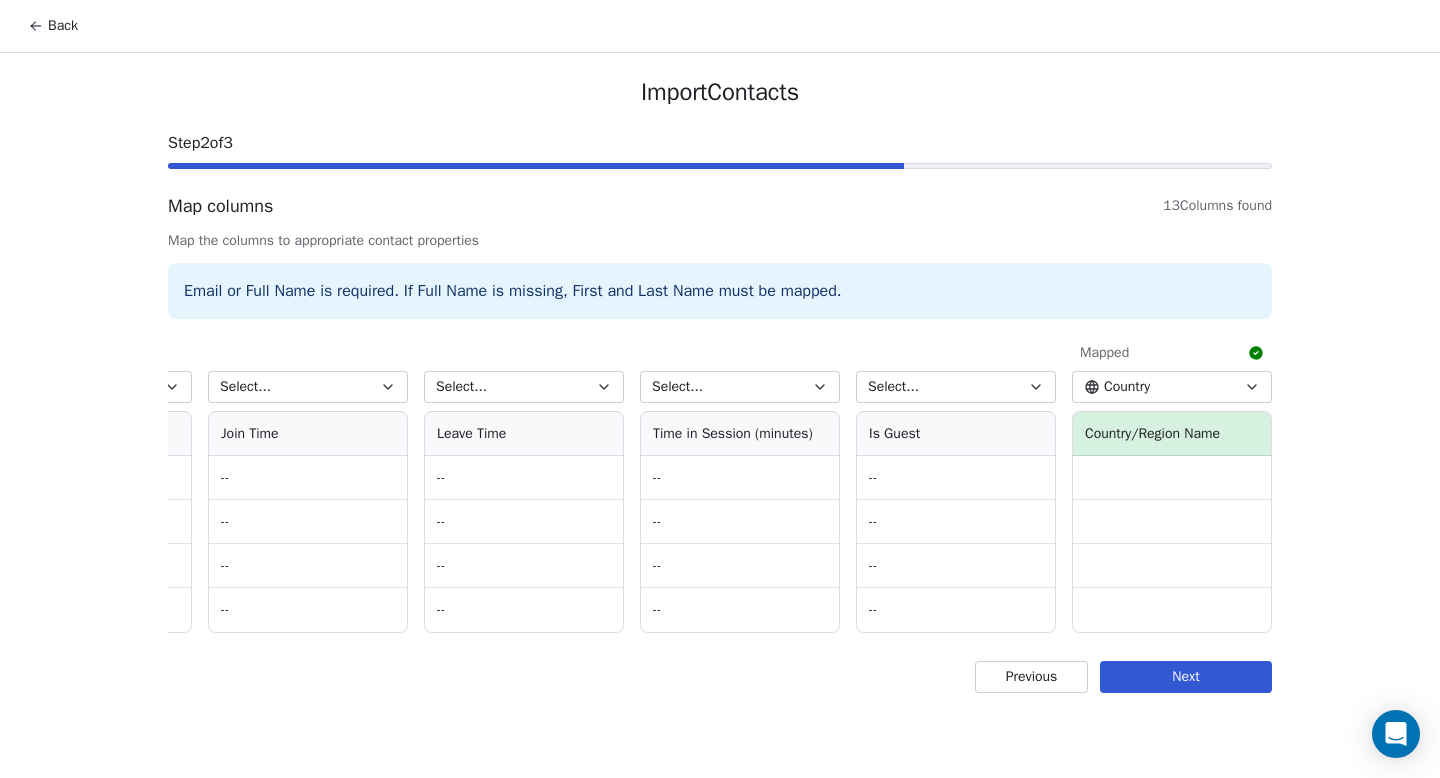 click on "Country" at bounding box center [1172, 387] 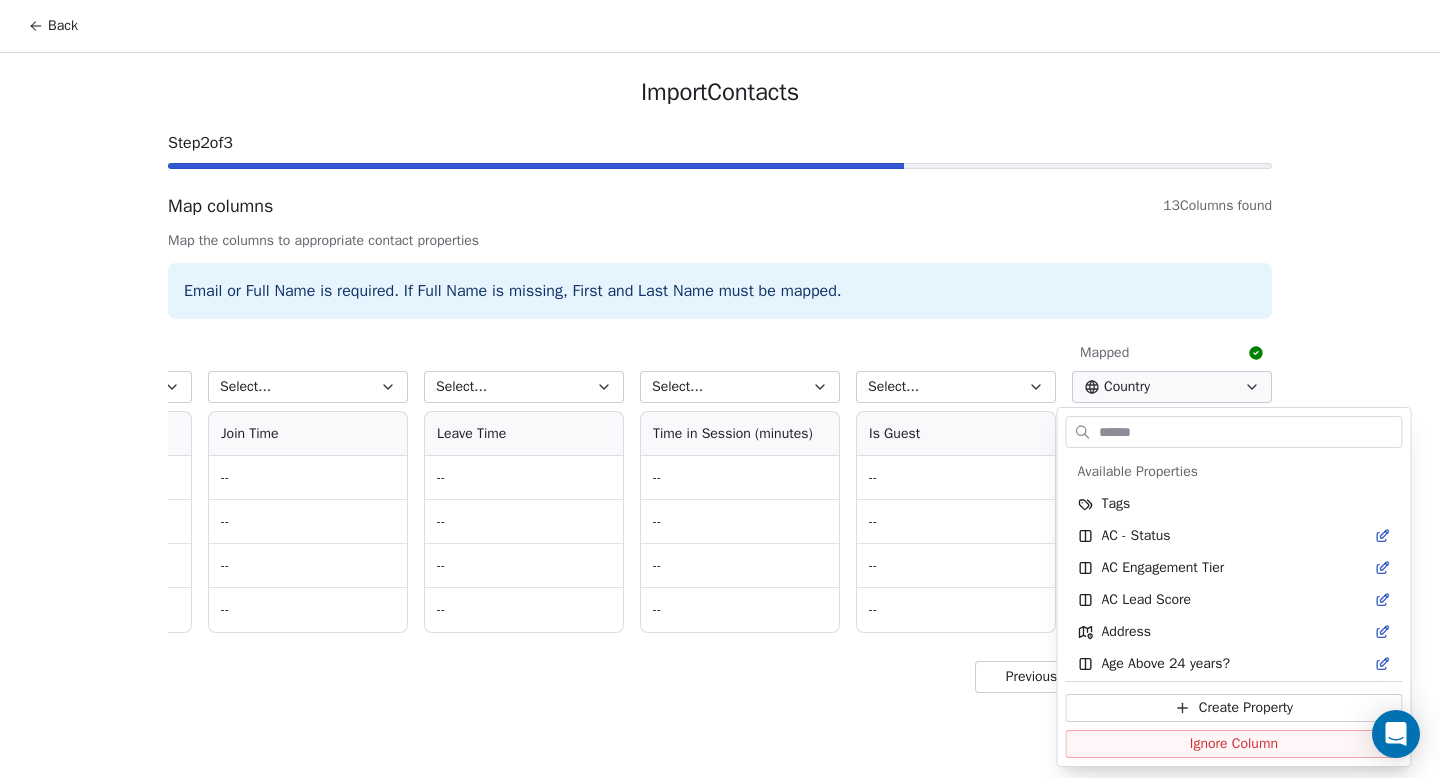 scroll, scrollTop: 358, scrollLeft: 0, axis: vertical 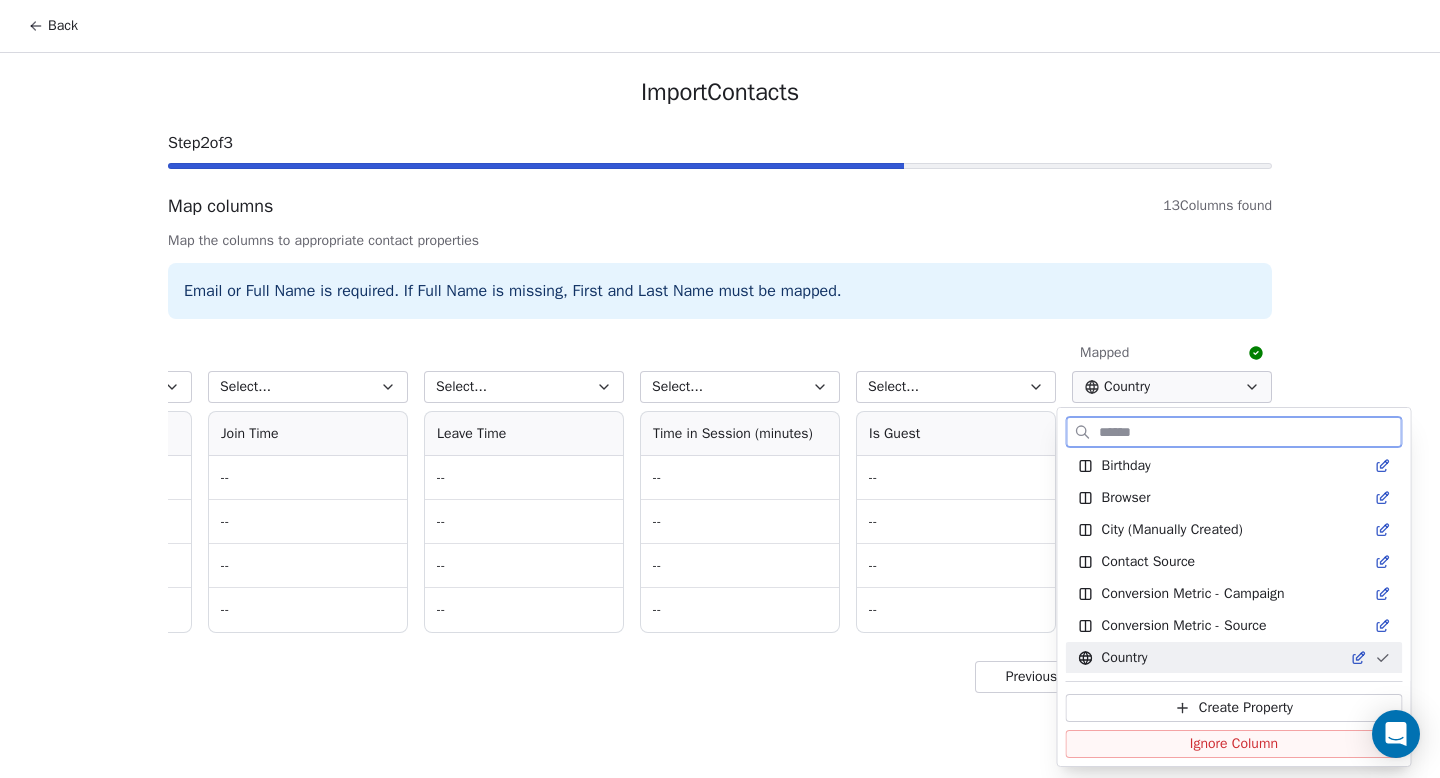 click on "Ignore Column" at bounding box center [1234, 744] 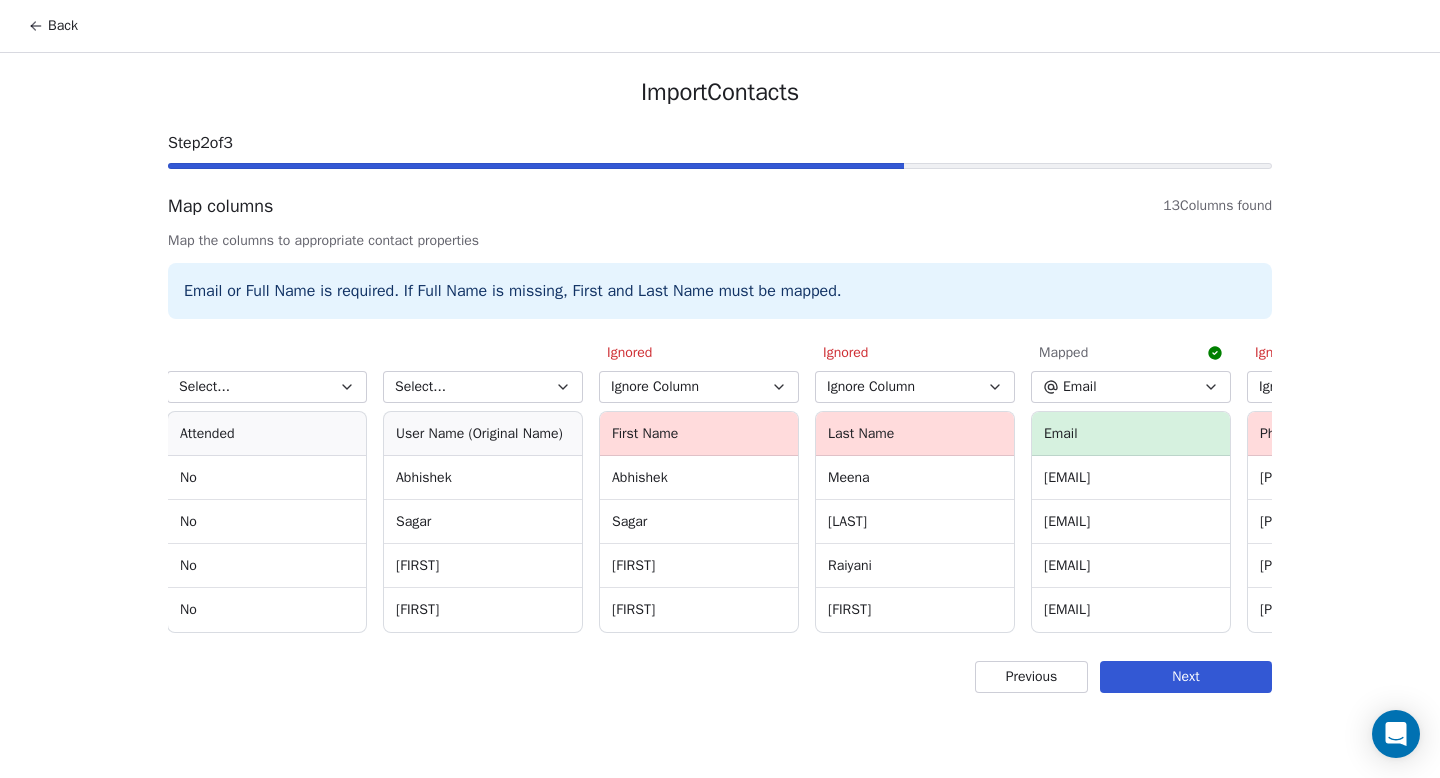 scroll, scrollTop: 0, scrollLeft: 0, axis: both 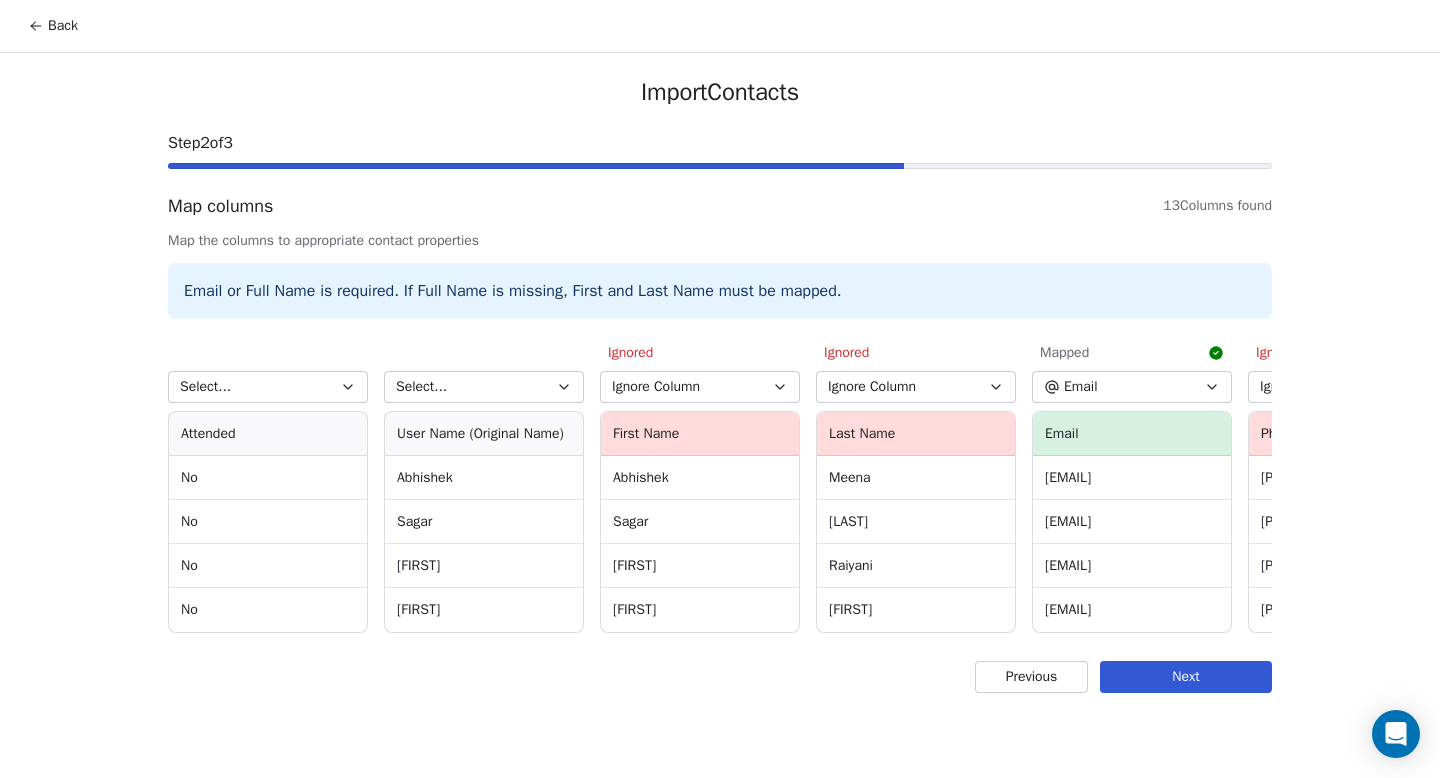 click on "Next" at bounding box center (1186, 677) 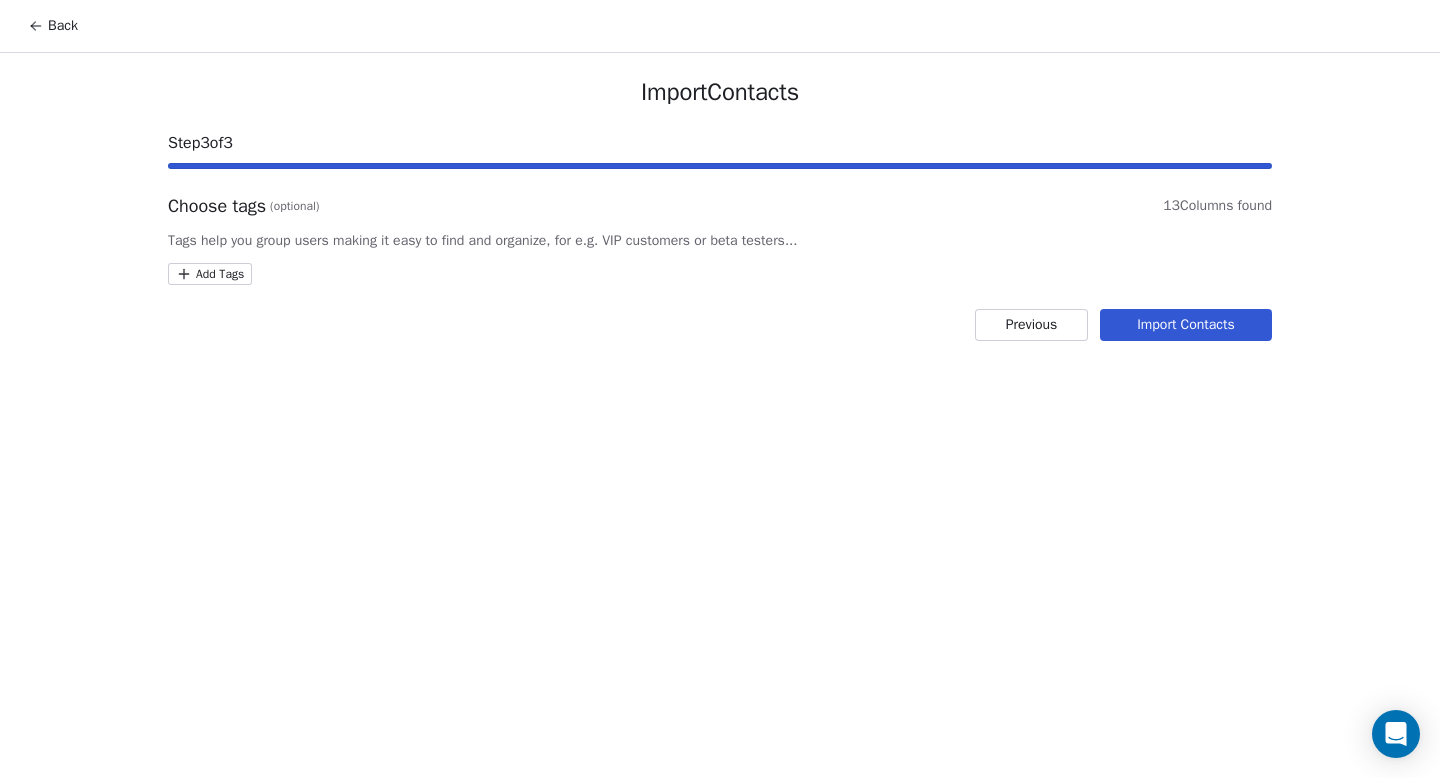 click on "Back Import  Contacts Step  3  of  3 Choose tags (optional) 13  Columns found Tags help you group users making it easy to find and organize, for e.g. VIP customers or beta testers...  Add Tags Previous Import Contacts" at bounding box center [720, 389] 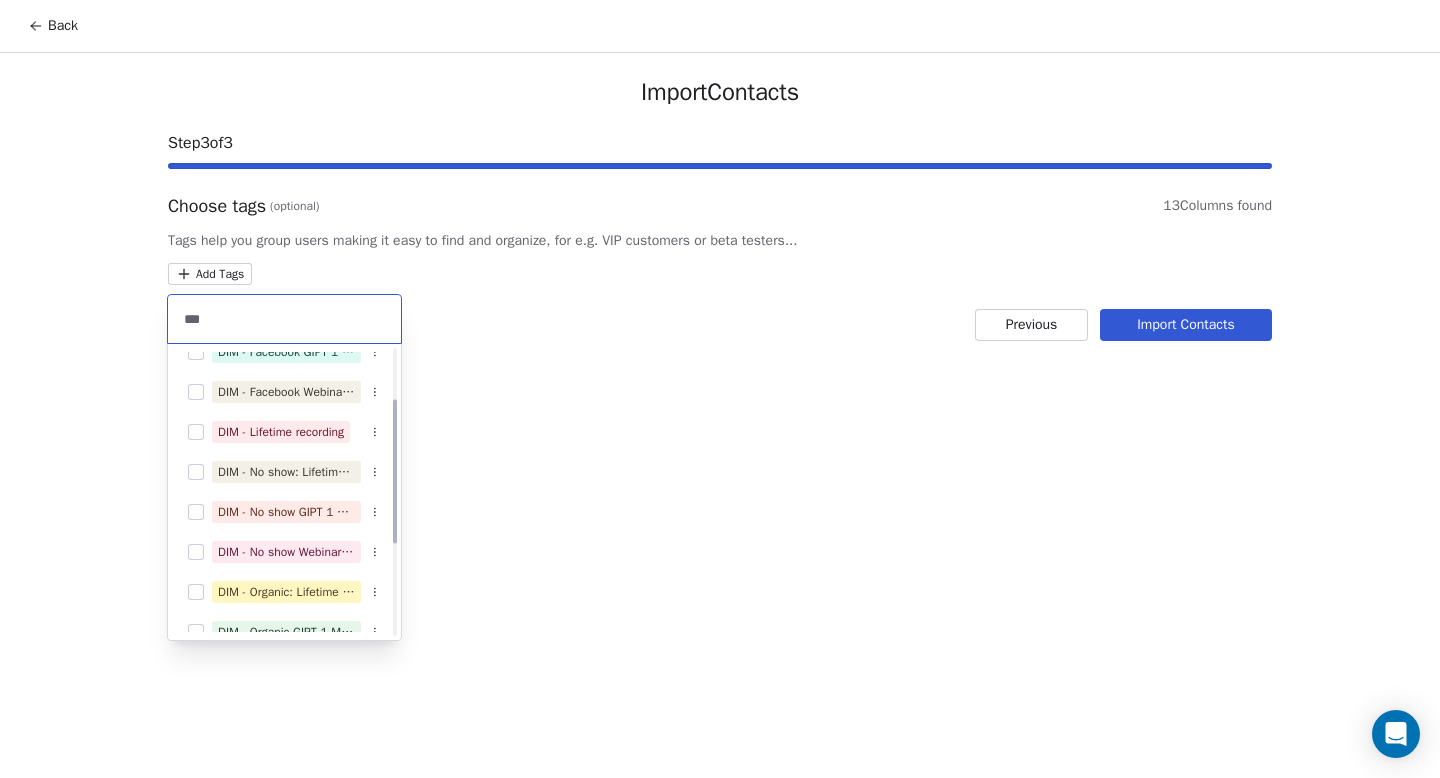 scroll, scrollTop: 280, scrollLeft: 0, axis: vertical 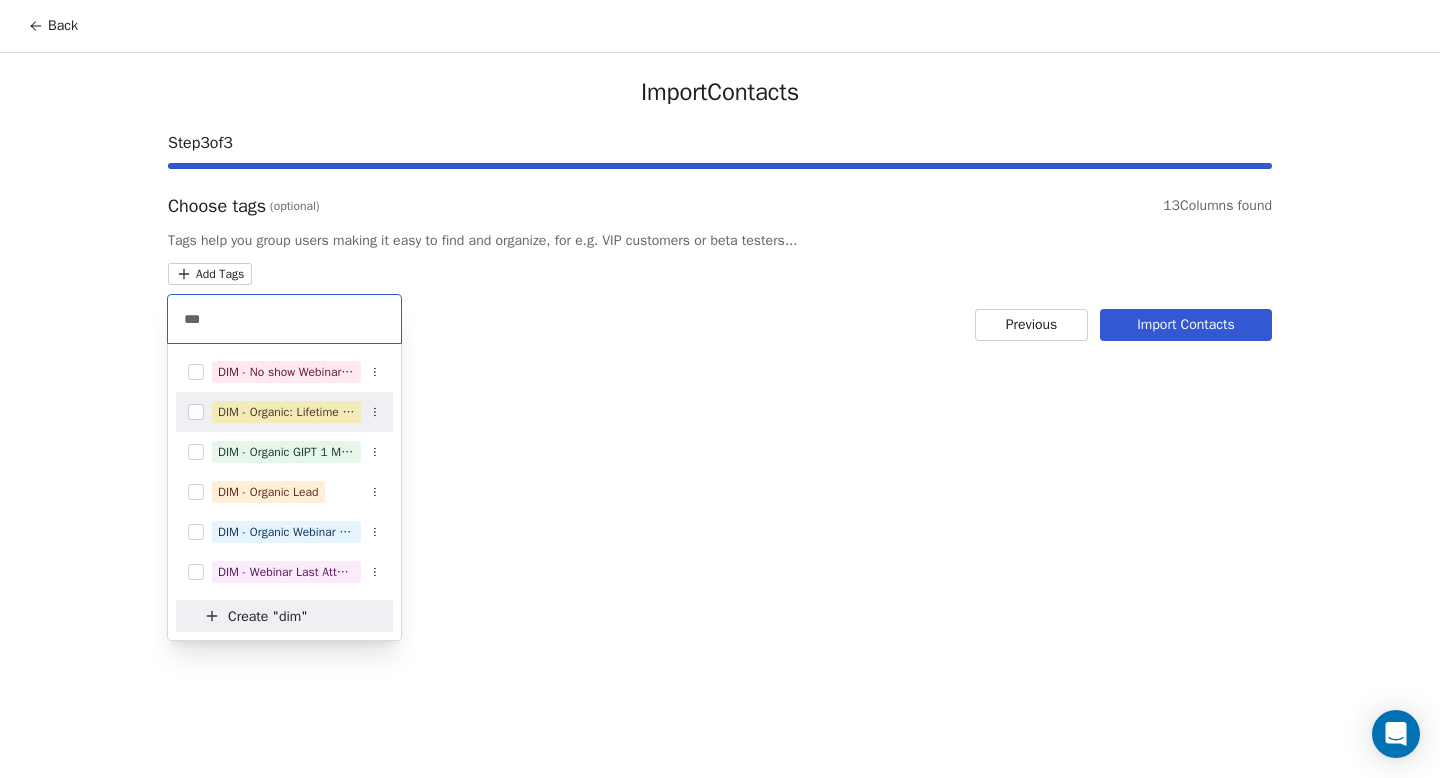 type on "***" 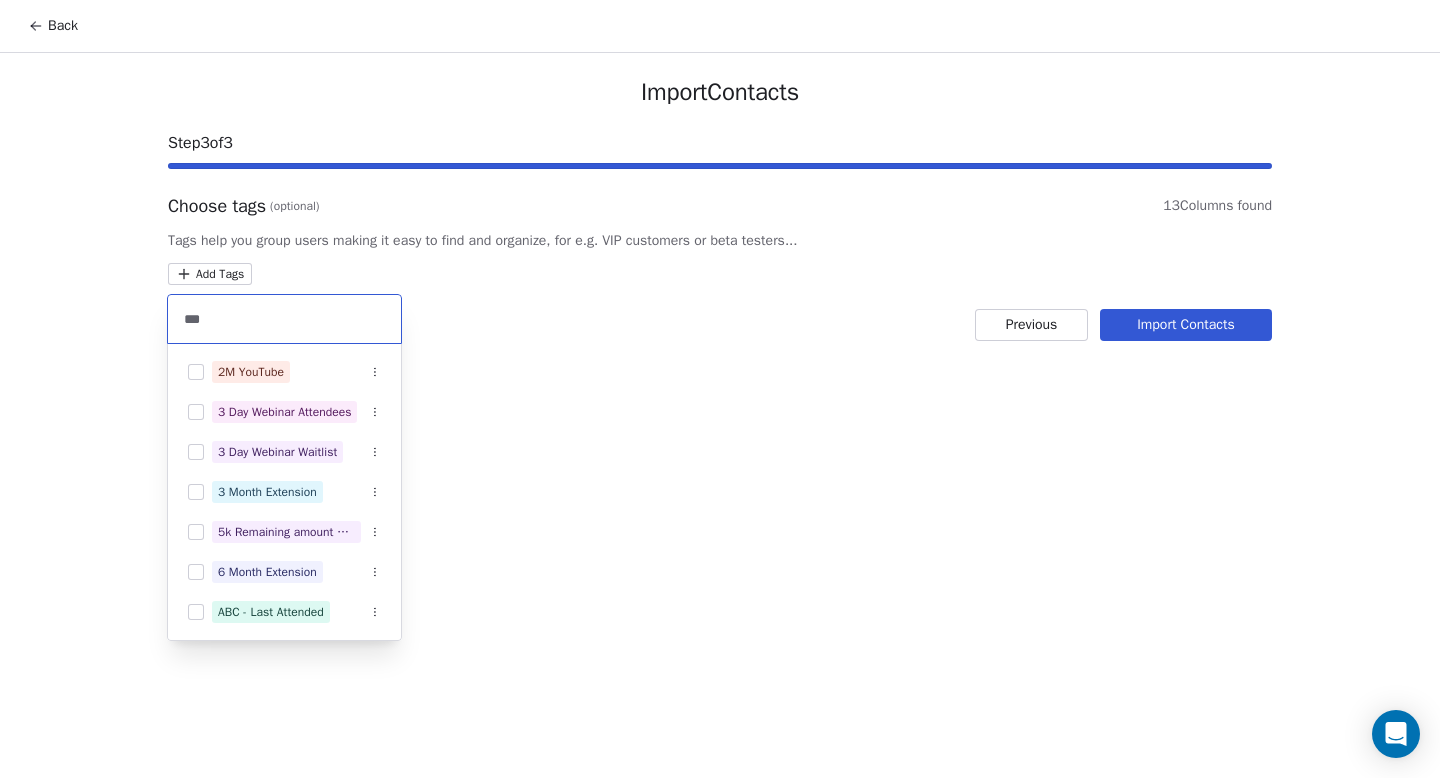 click on "Back Import  Contacts Step  3  of  3 Choose tags (optional) 13  Columns found Tags help you group users making it easy to find and organize, for e.g. VIP customers or beta testers...  Add Tags Previous Import Contacts
*** 2M Session Hot lead - everwebinar 2M Session Signup - everwebinar 2M Training 2M Training (On Website) 2M Training (On Website) - Completed 2M YouTube 3 Day Webinar Attendees 3 Day Webinar Waitlist 3 Month Extension 5k Remaining amount webinar - 23.12.22 Attendees 6 Month Extension ABC - Last Attended ABC - Last Hot Lead ABC - Last No Show ABC - Organic Lead ABC - Organic Signup About us sign up AC - Migration Create " dim "" at bounding box center [720, 389] 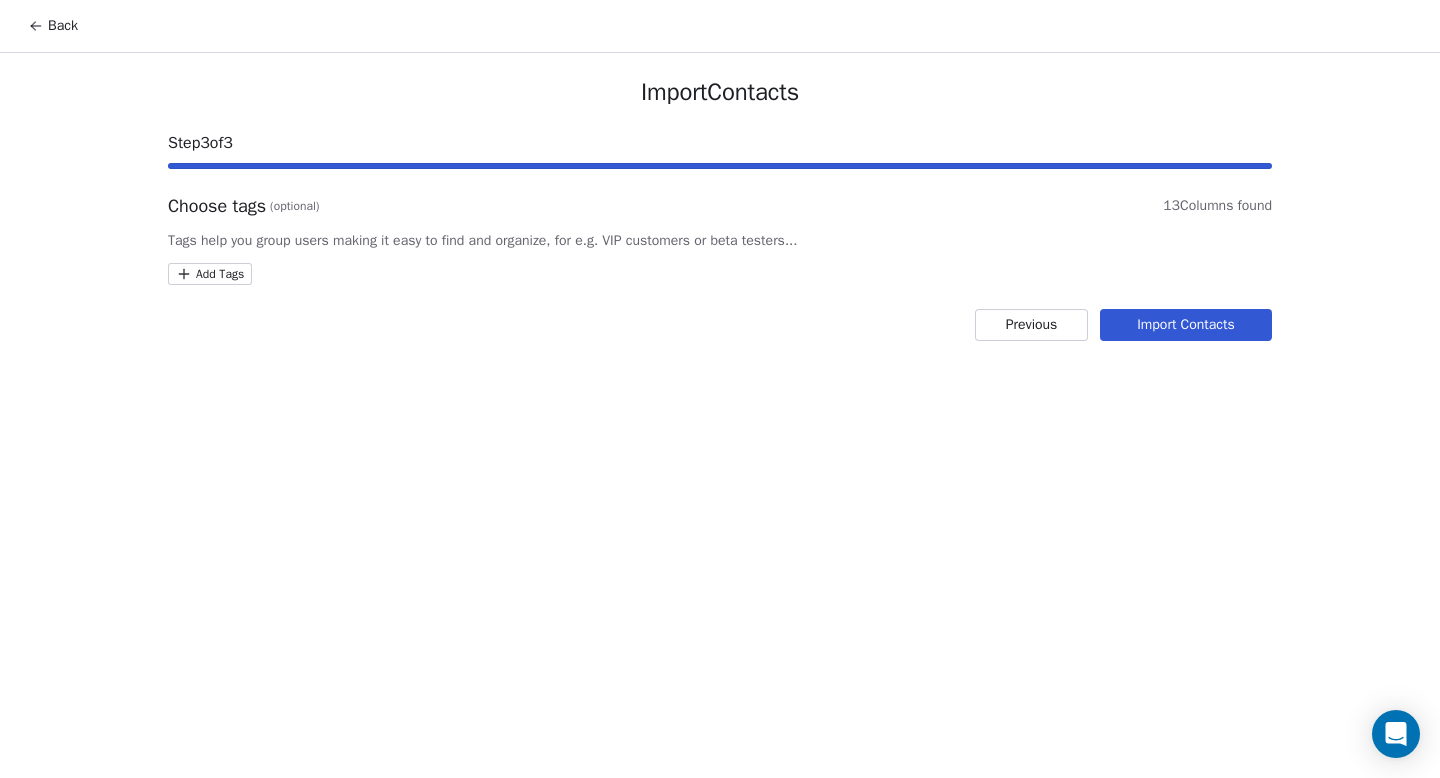 click on "Back" at bounding box center [53, 26] 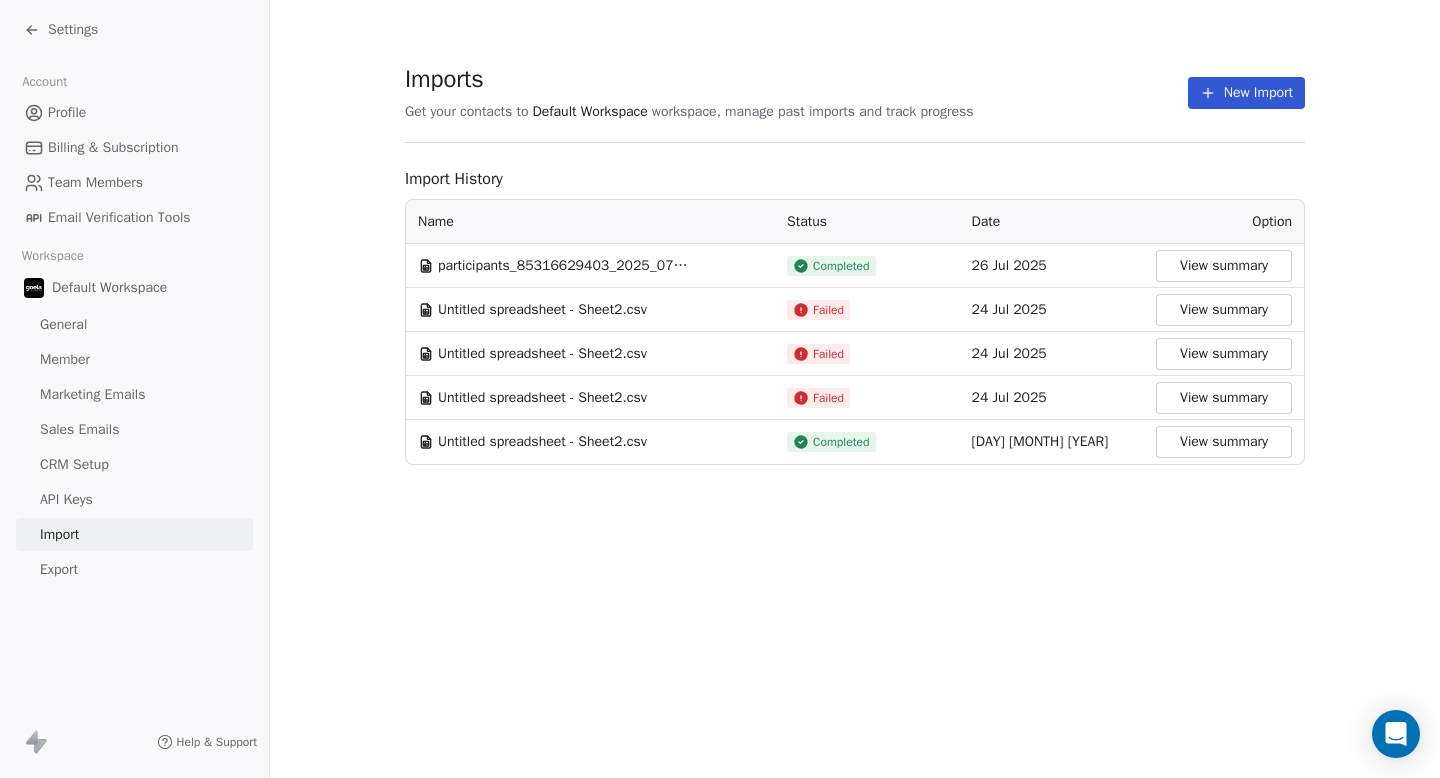 click on "CRM Setup" at bounding box center (74, 464) 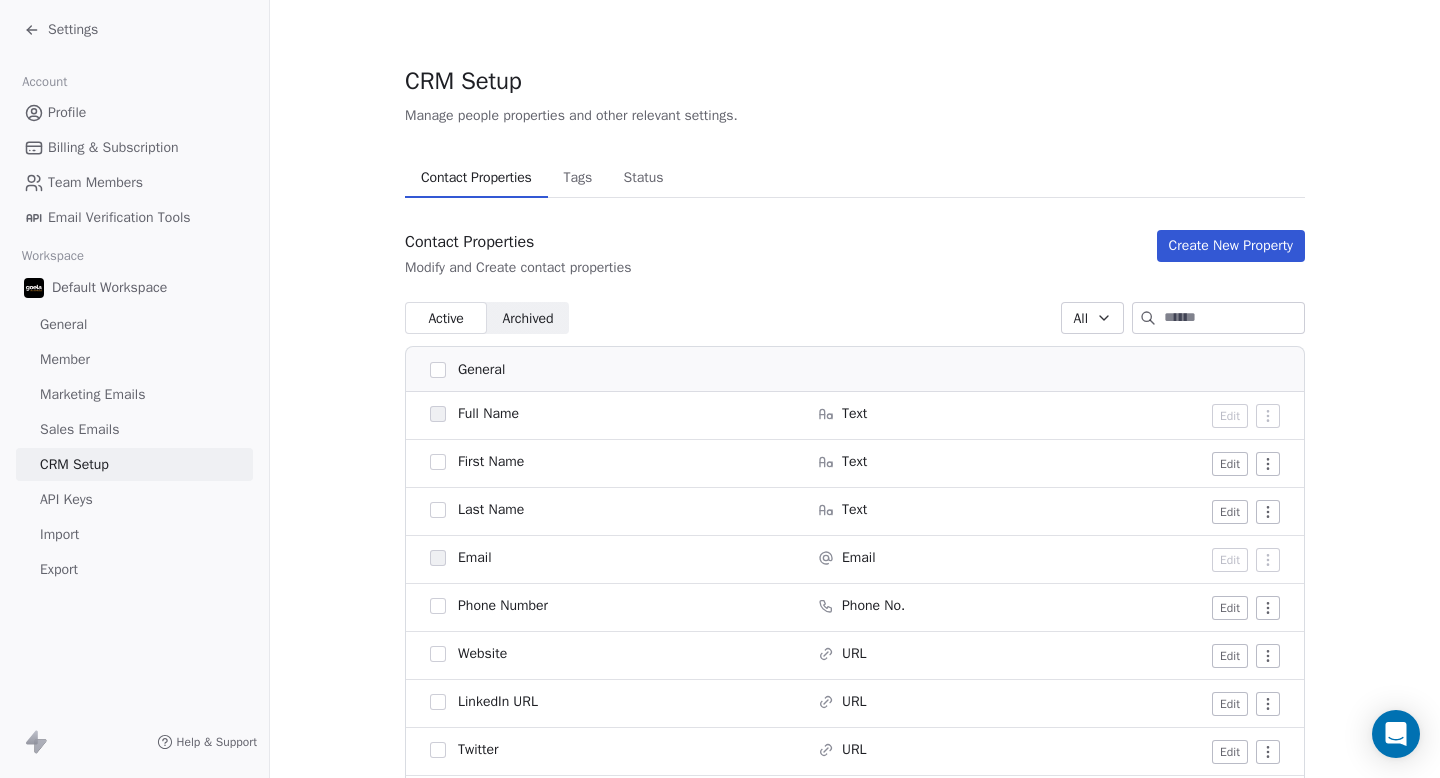 click on "Tags" at bounding box center (577, 178) 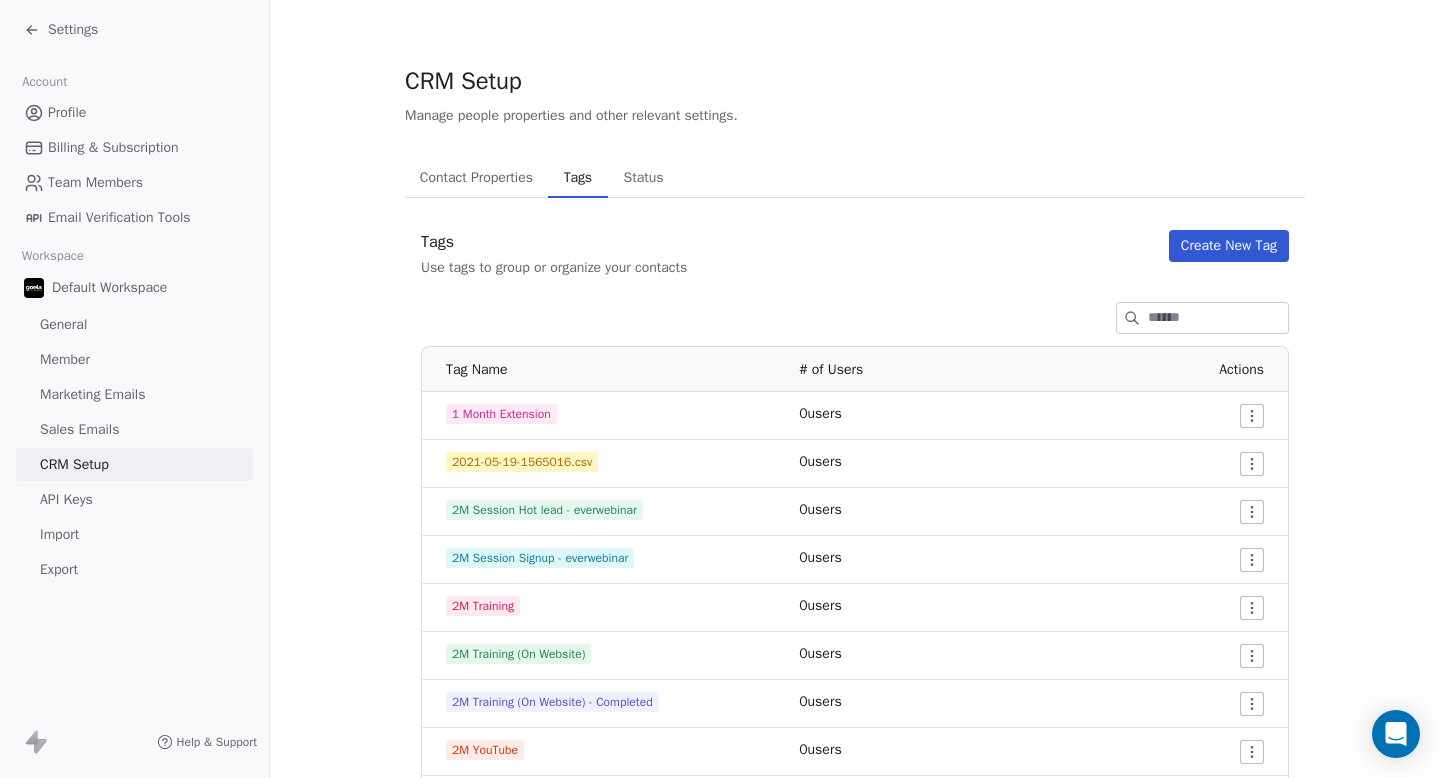 click at bounding box center [1218, 318] 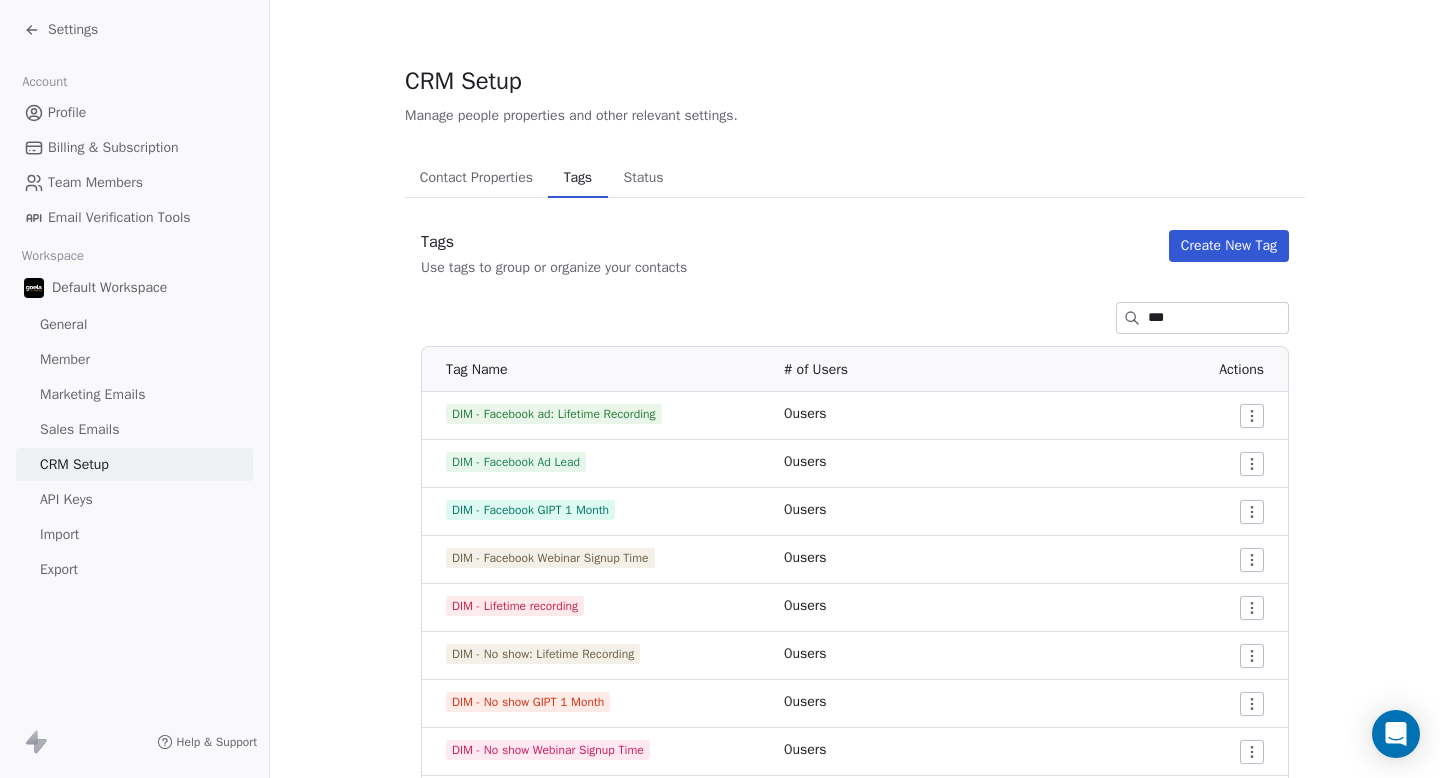 type on "***" 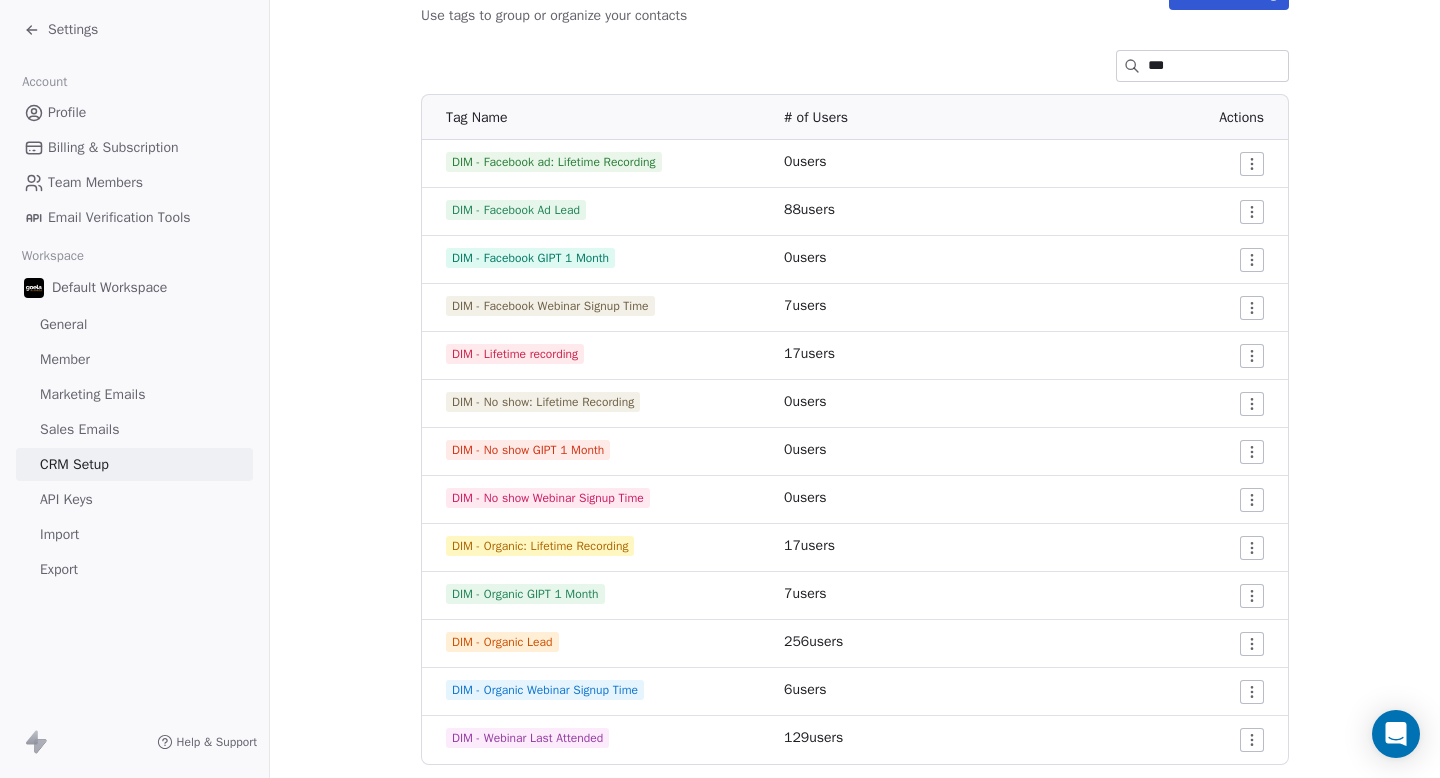 scroll, scrollTop: 303, scrollLeft: 0, axis: vertical 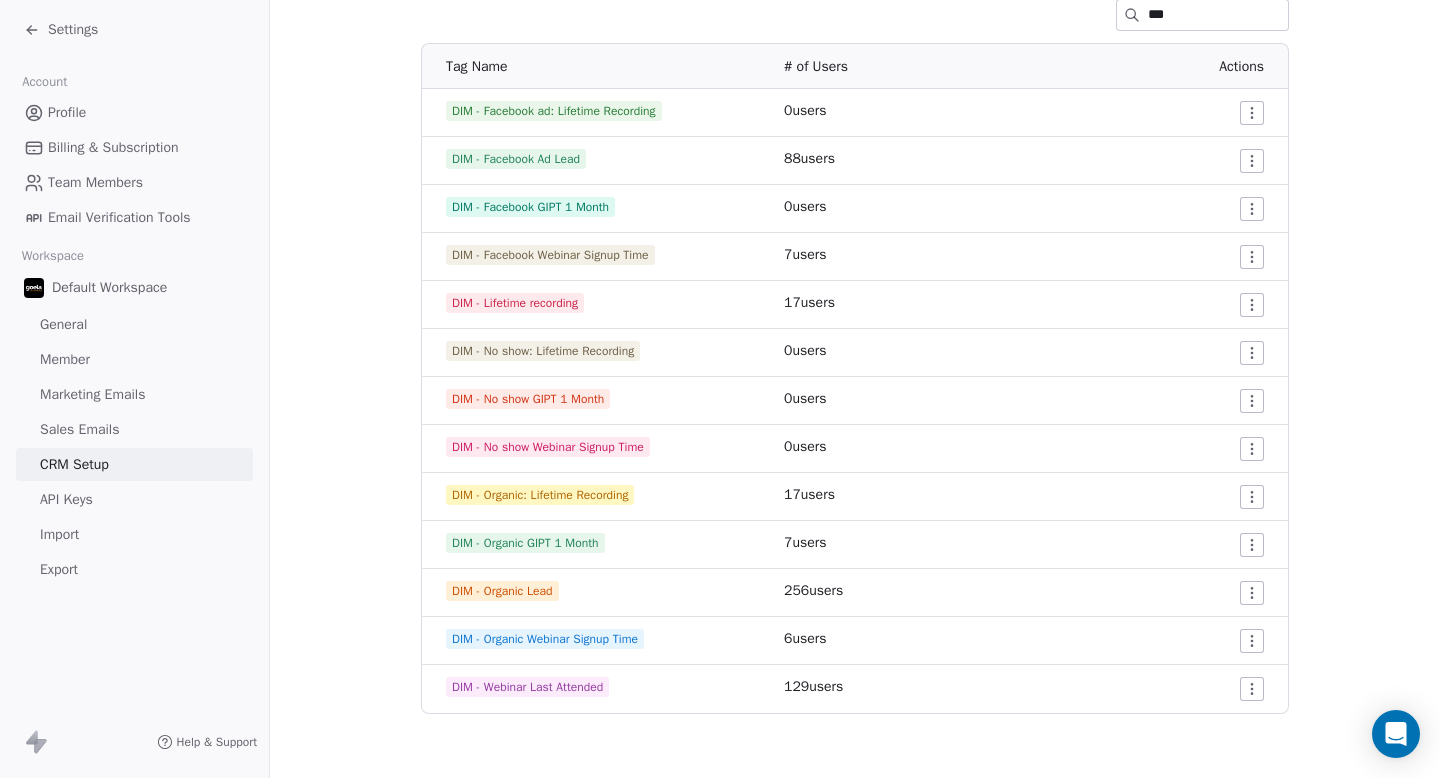 click on "DIM - Webinar Last Attended" at bounding box center [527, 687] 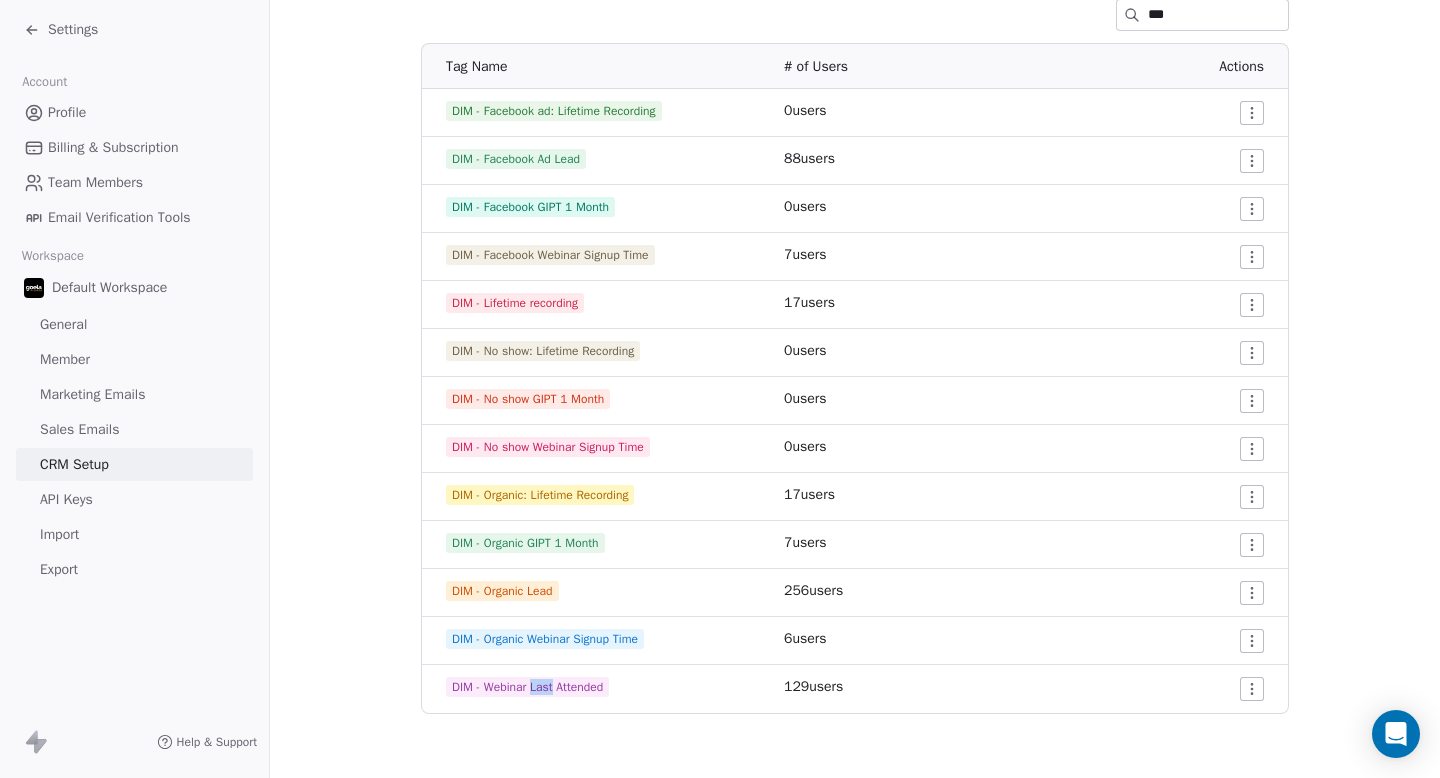 click on "DIM - Webinar Last Attended" at bounding box center [527, 687] 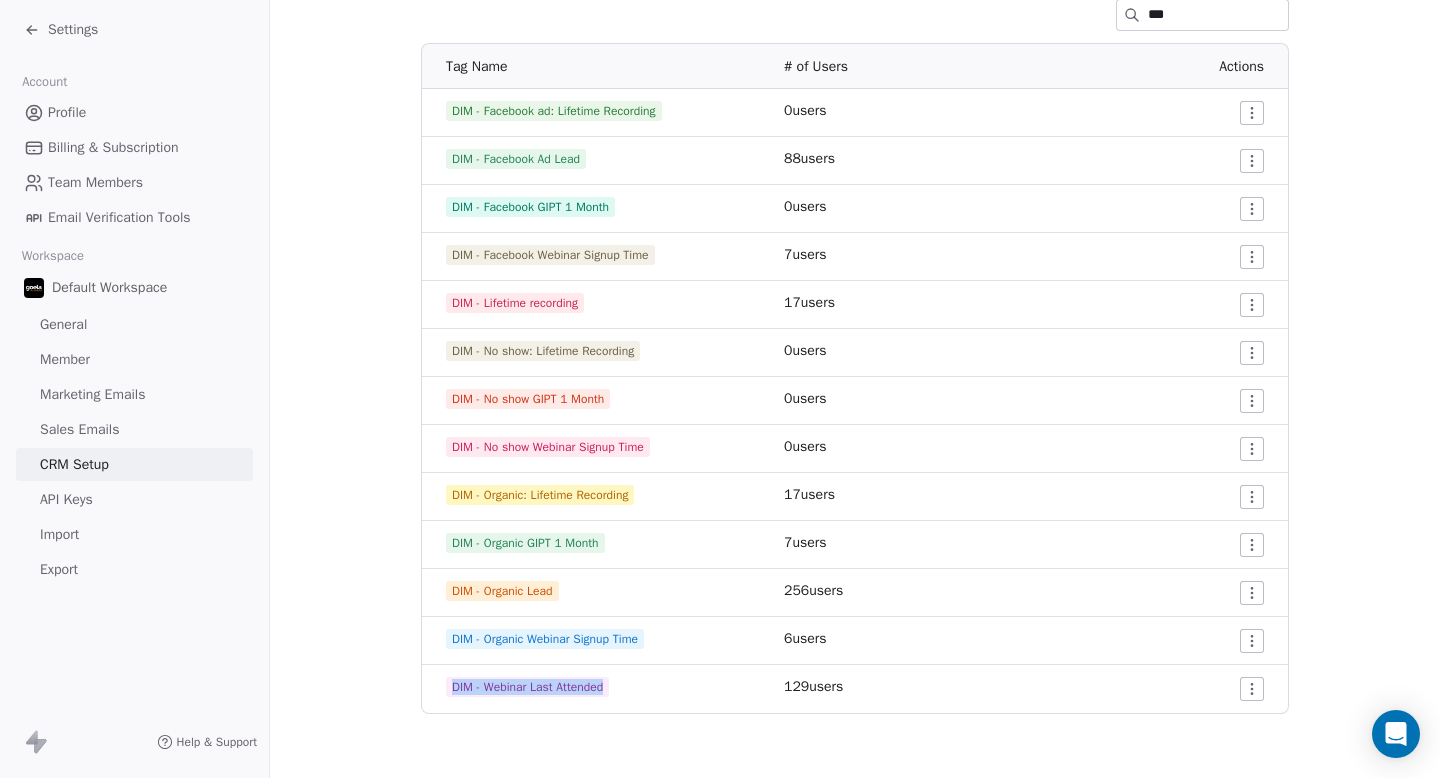 click on "DIM - Webinar Last Attended" at bounding box center (527, 687) 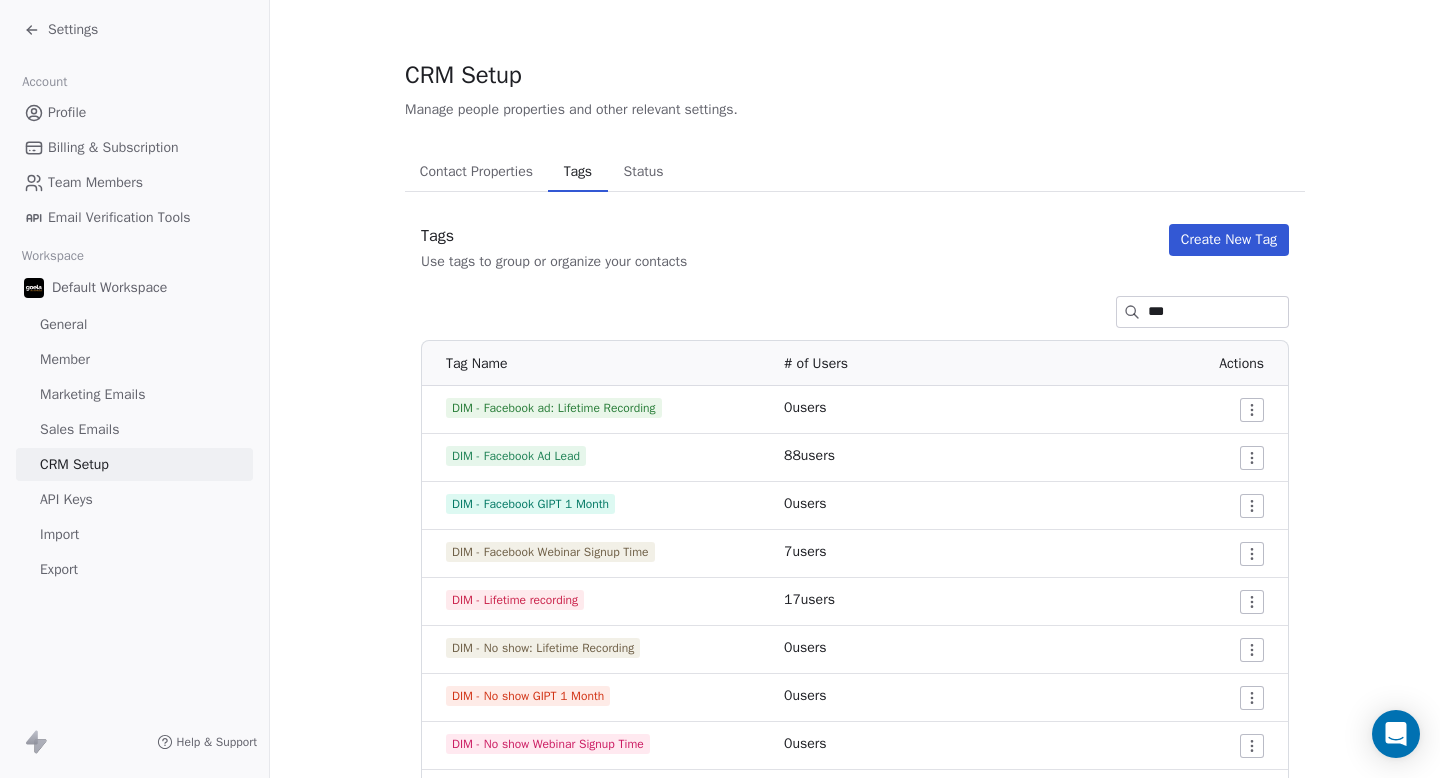 scroll, scrollTop: 0, scrollLeft: 0, axis: both 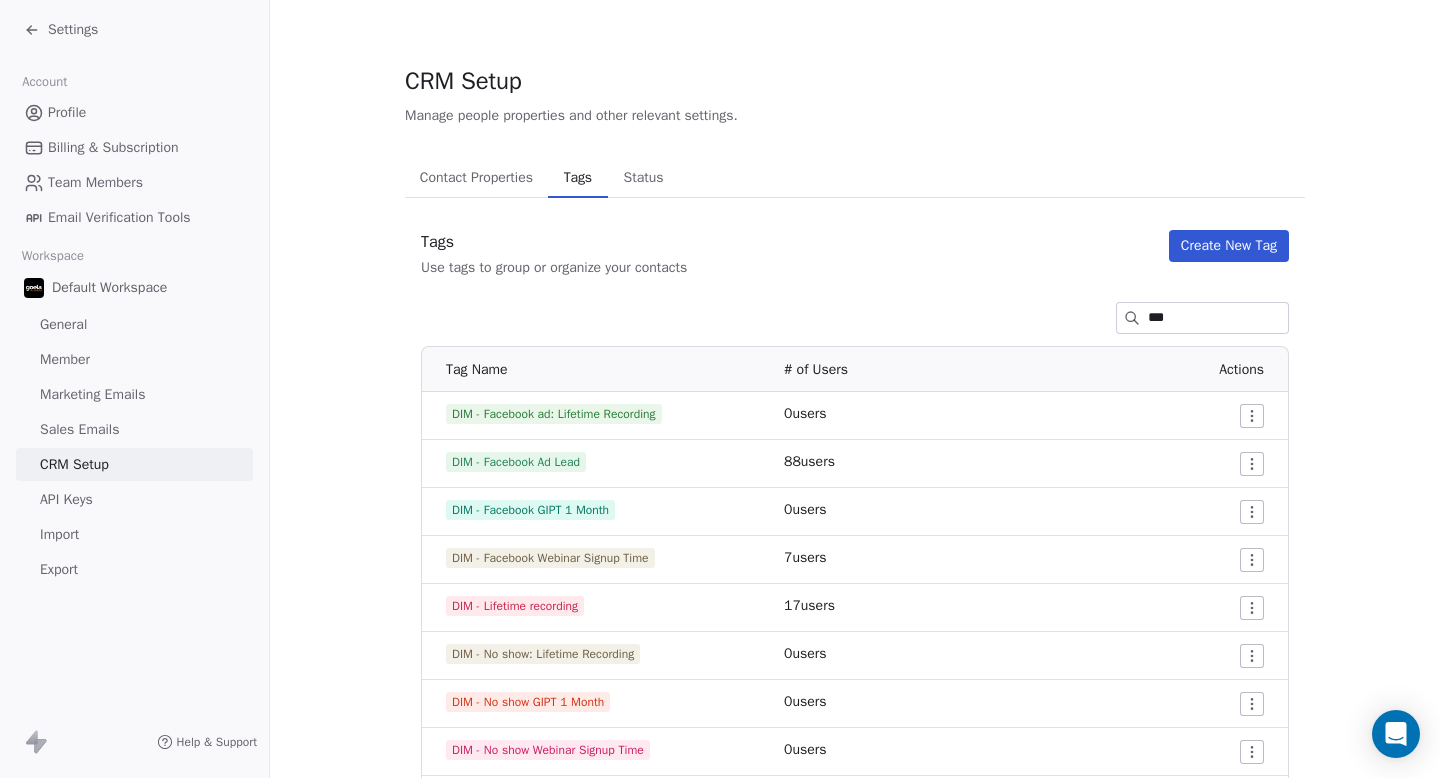 click on "Create New Tag" at bounding box center [1229, 246] 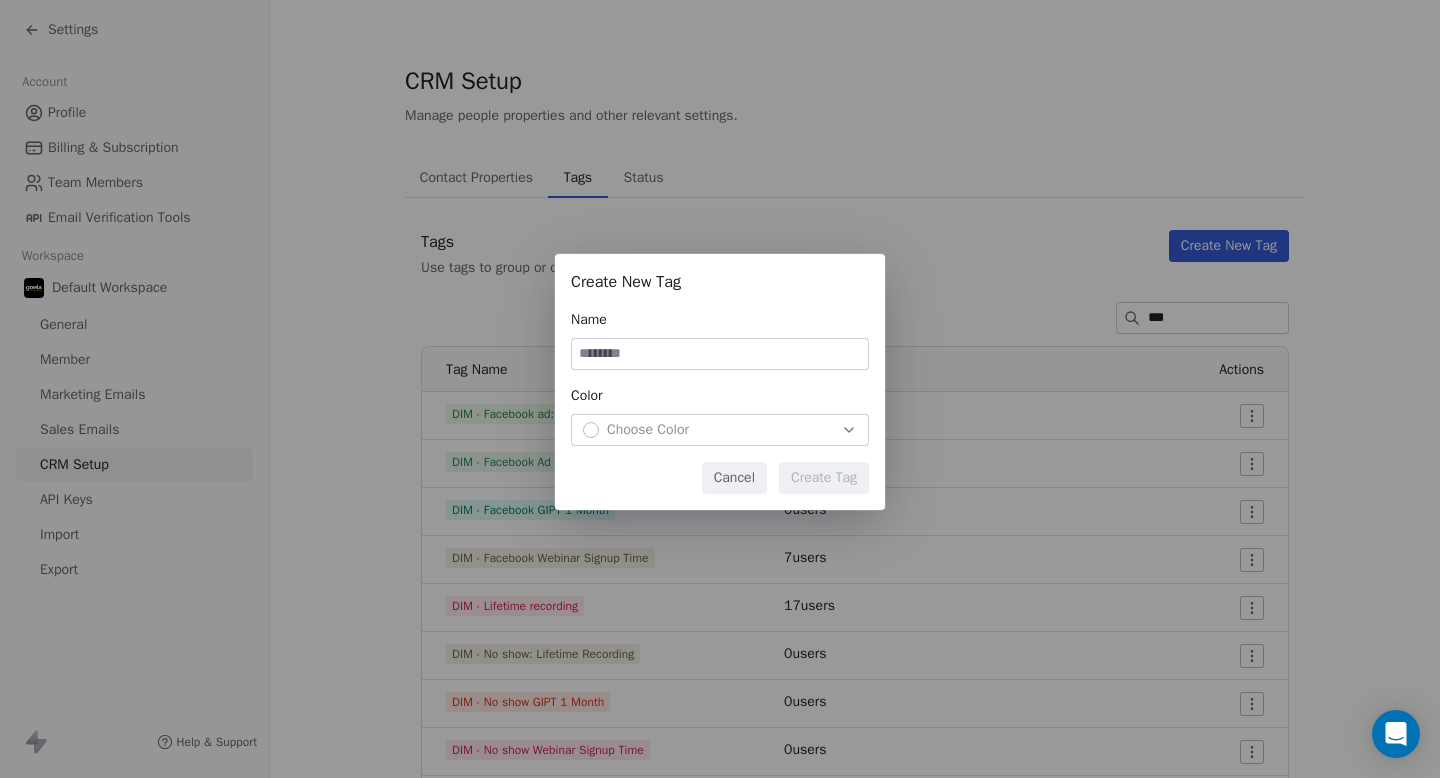 click at bounding box center [720, 354] 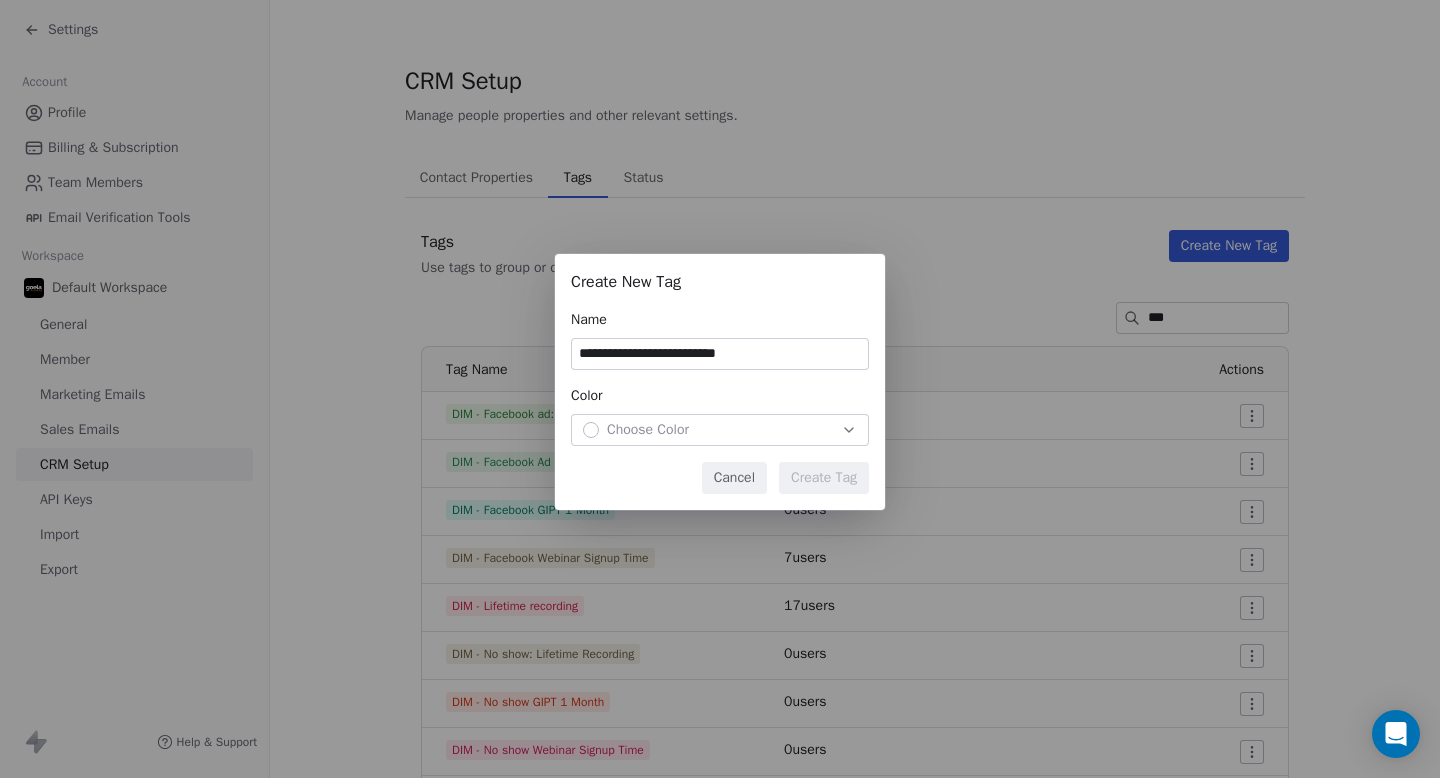 click on "**********" at bounding box center (720, 354) 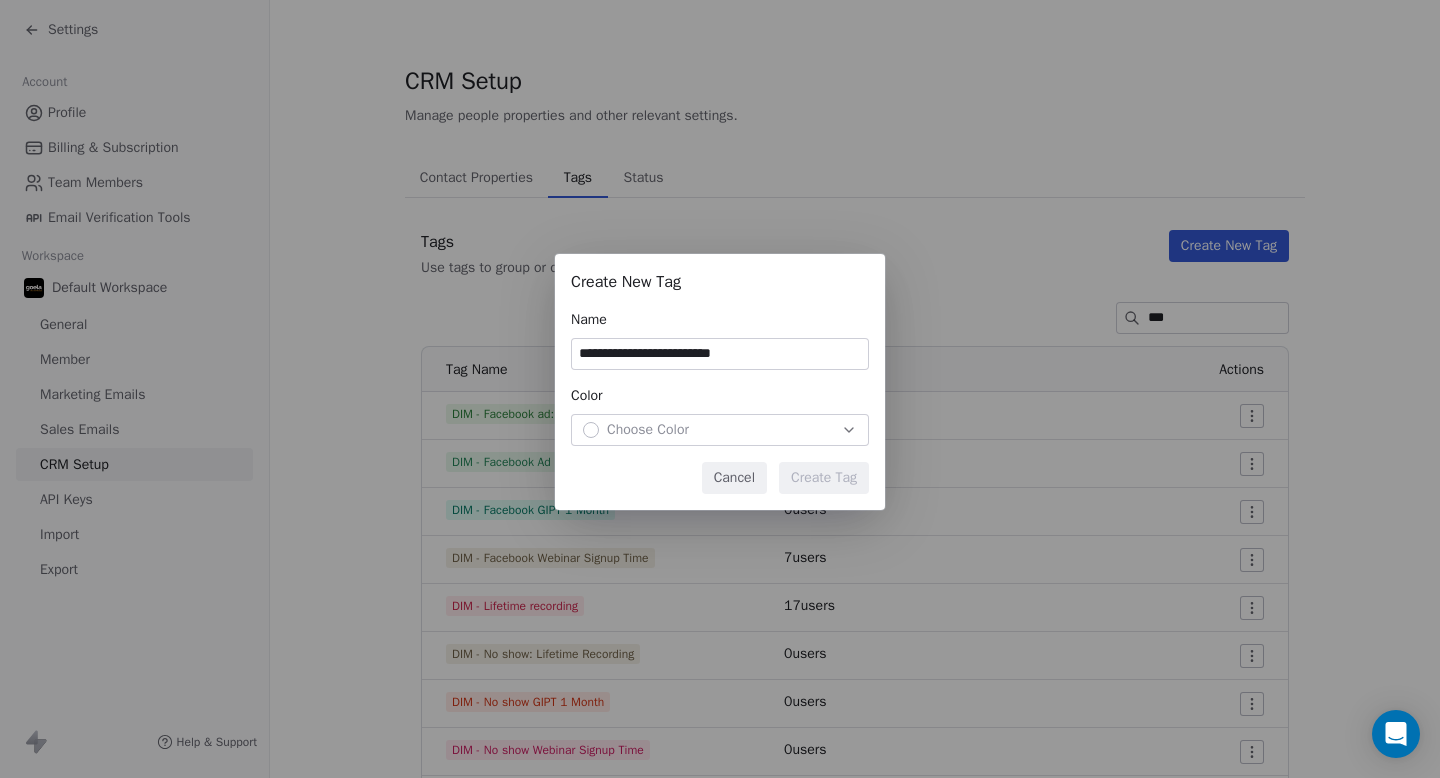 type on "**********" 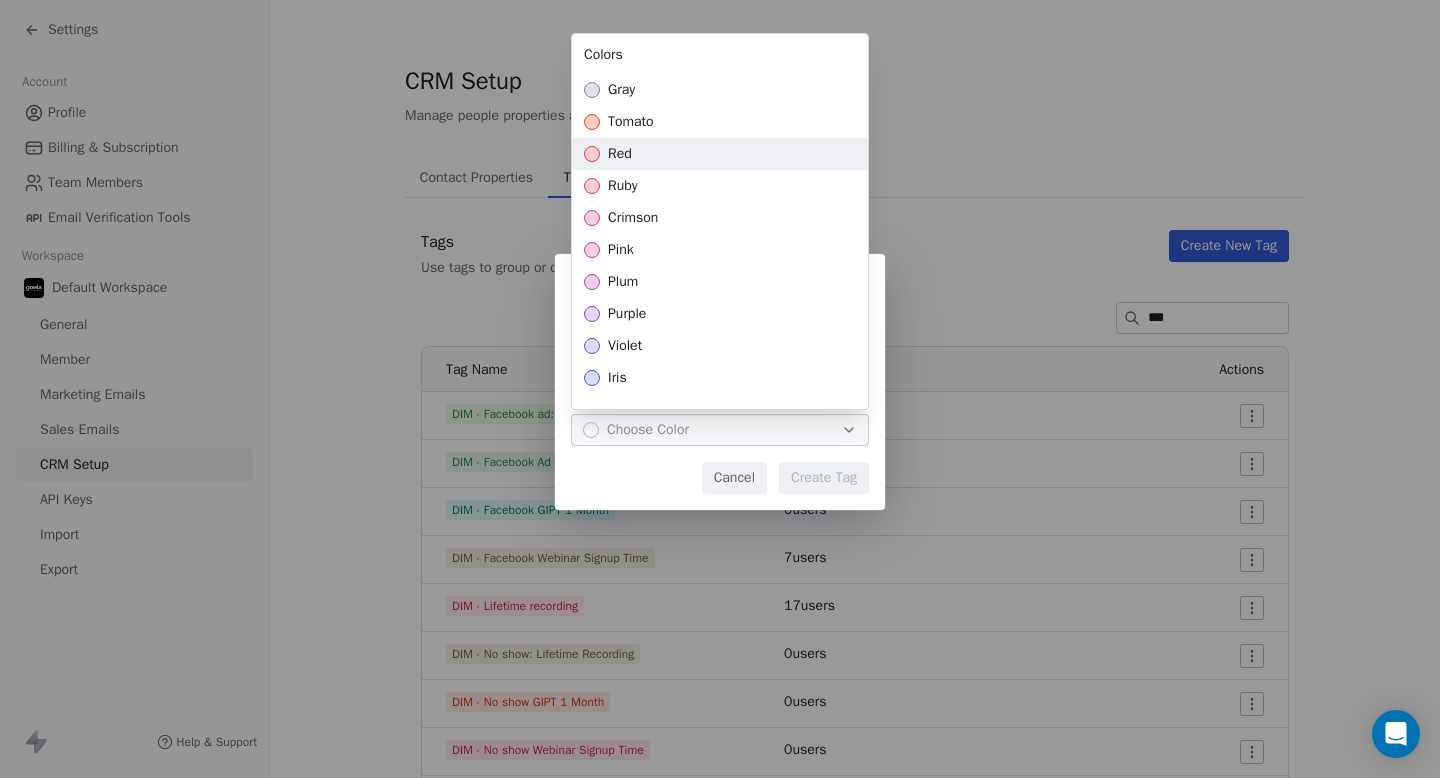 click on "red" at bounding box center (720, 154) 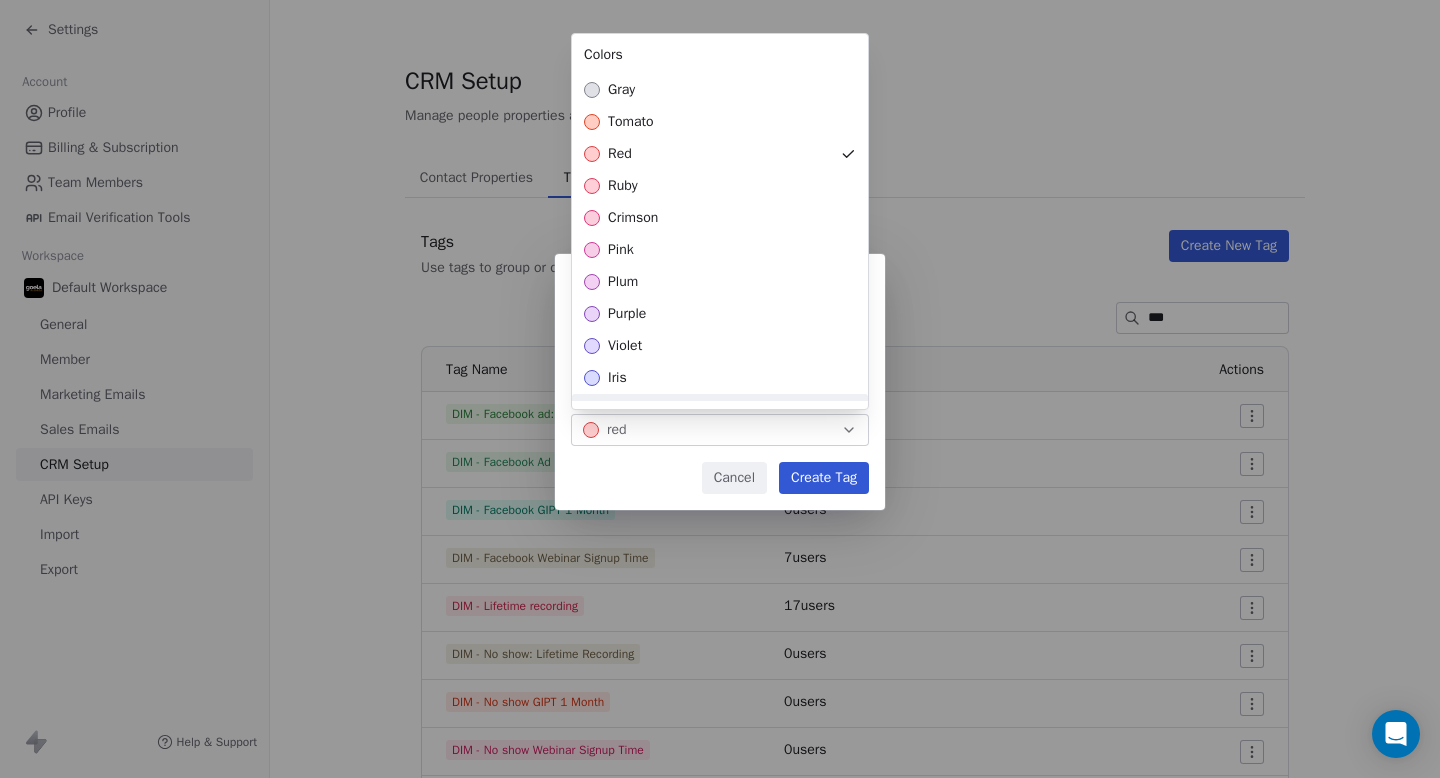 click on "**********" at bounding box center [720, 389] 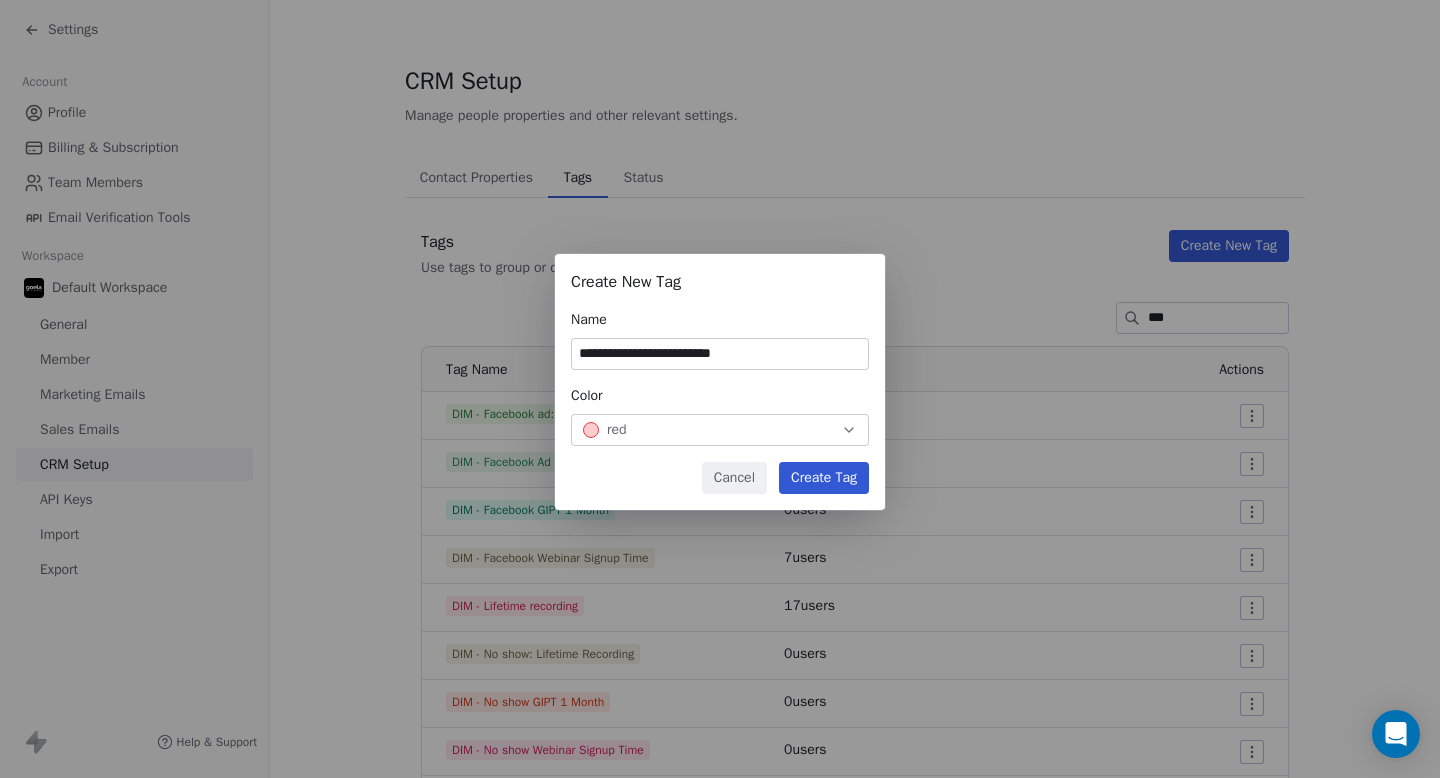 click on "Create Tag" at bounding box center [824, 478] 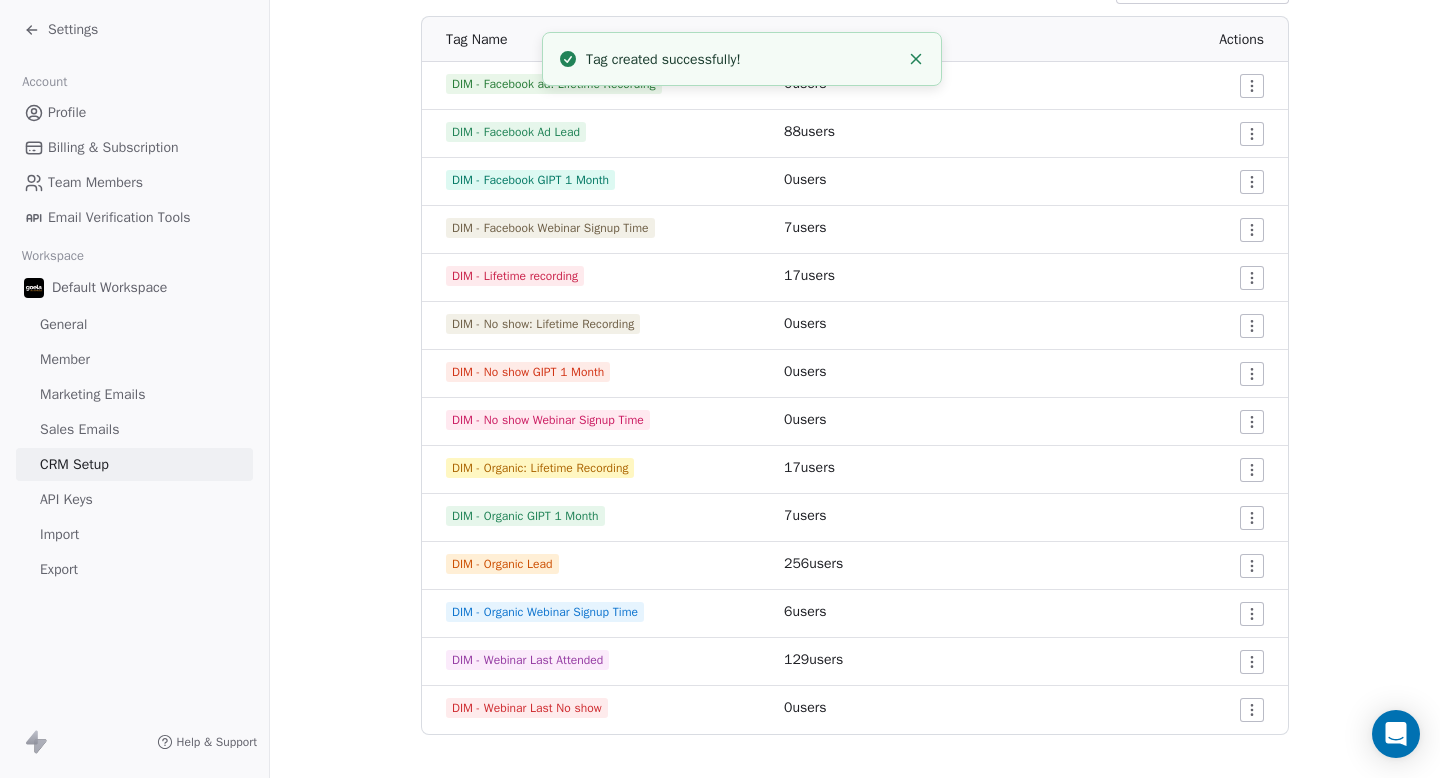 scroll, scrollTop: 350, scrollLeft: 0, axis: vertical 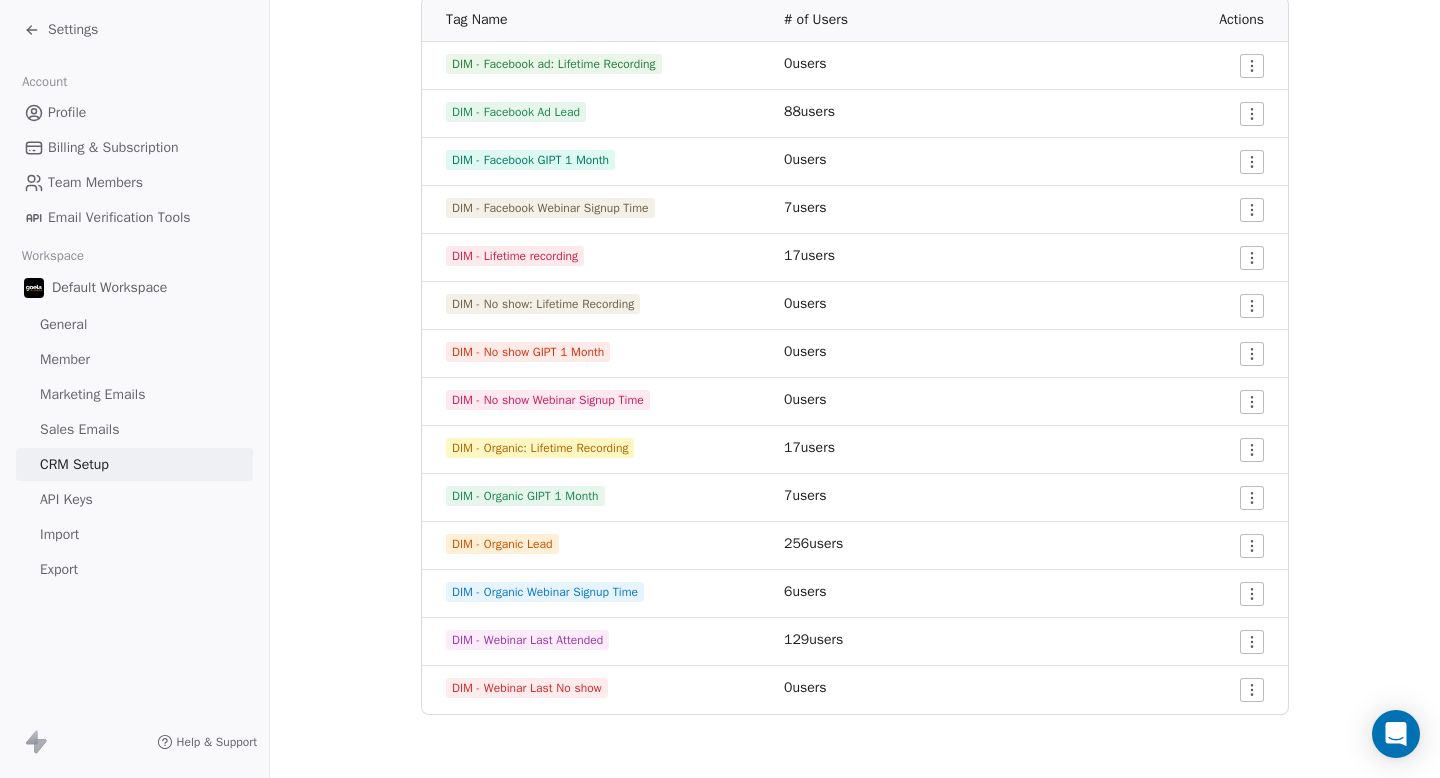 click on "Import" at bounding box center (59, 534) 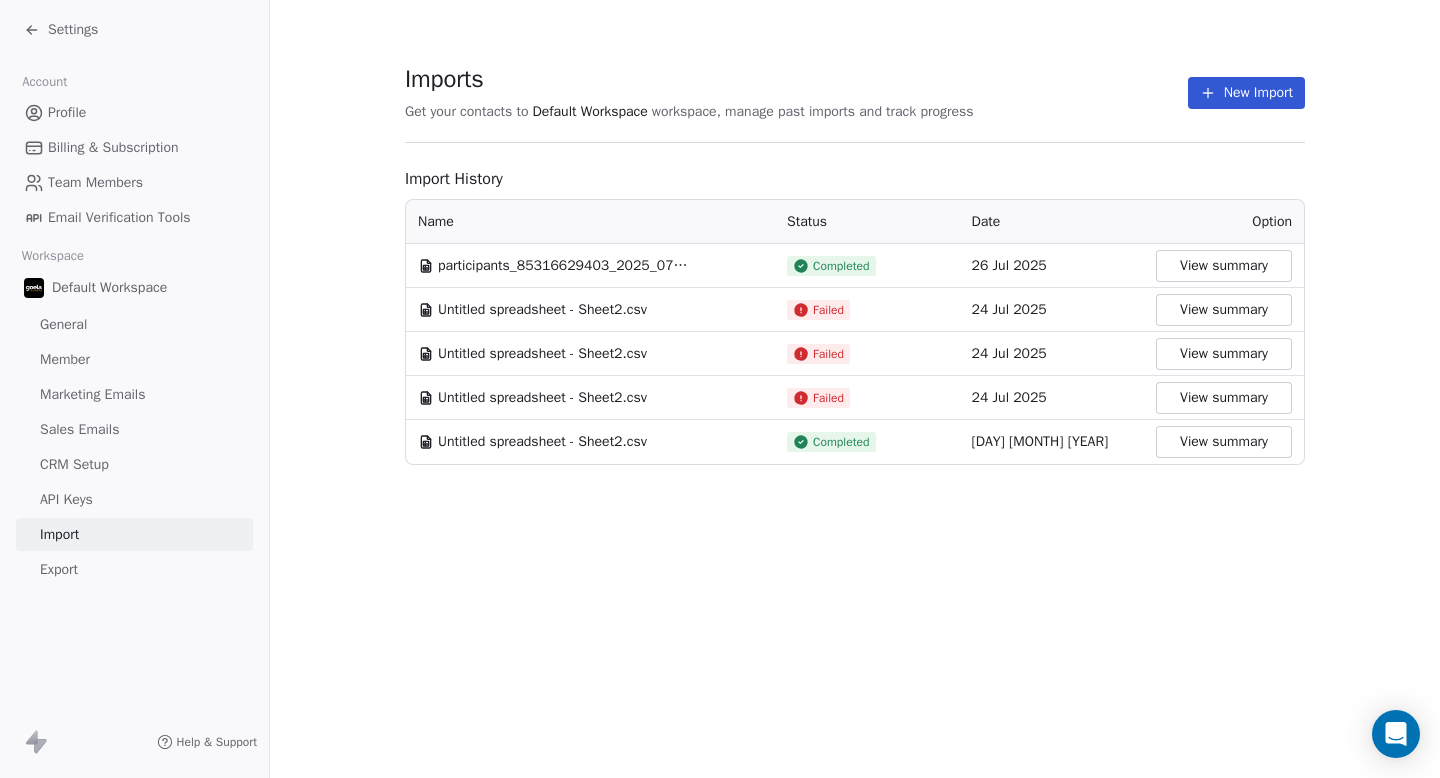 click on "New Import" at bounding box center (1246, 93) 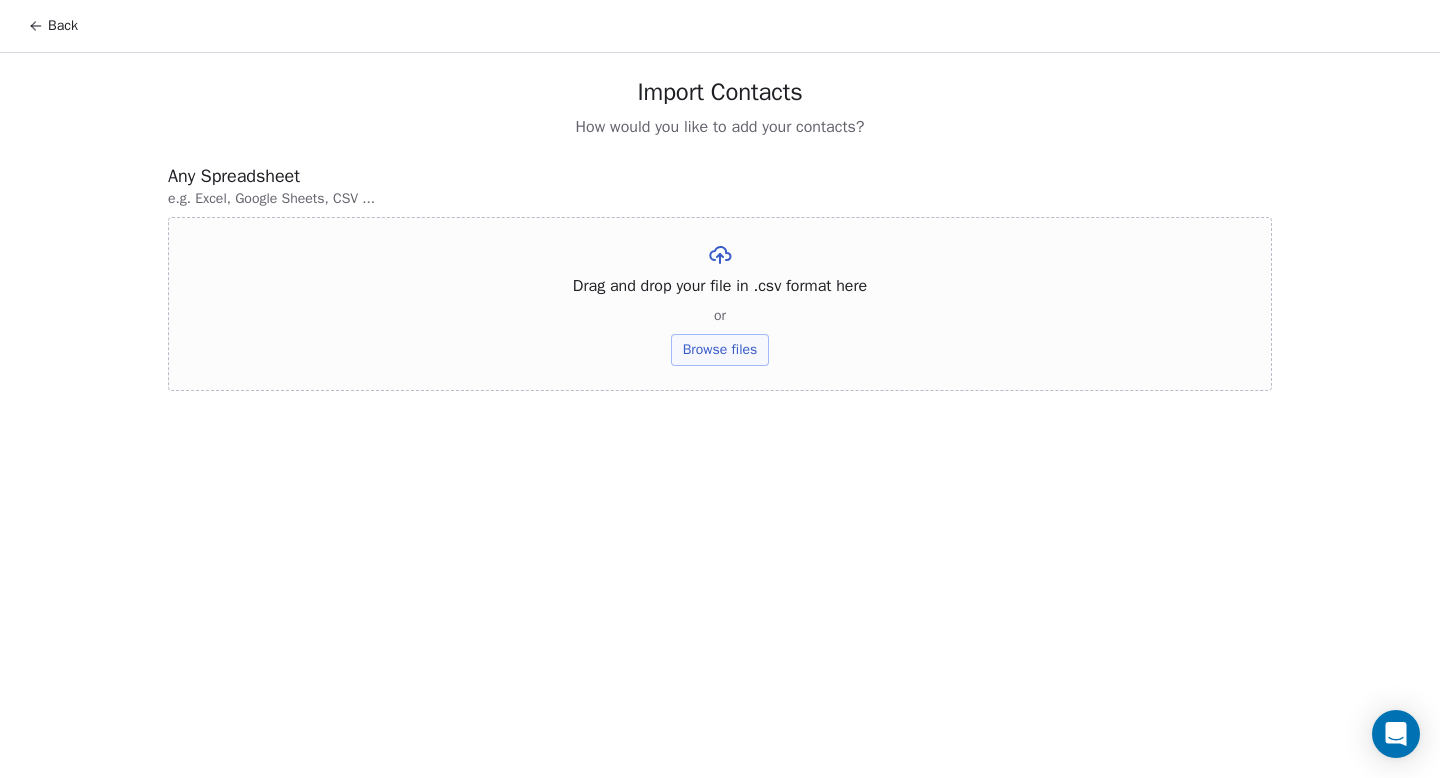 click on "Browse files" at bounding box center [720, 350] 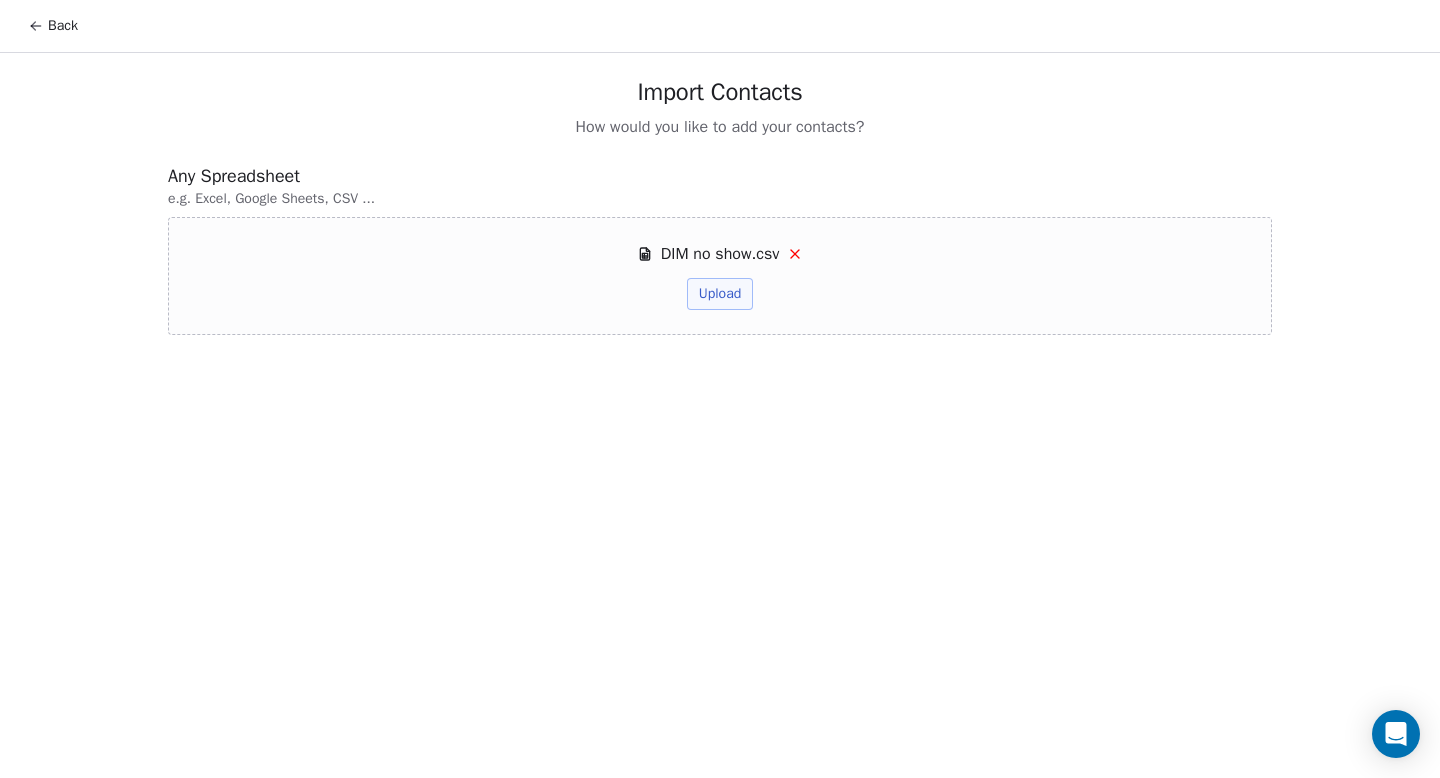 click on "Upload" at bounding box center (720, 294) 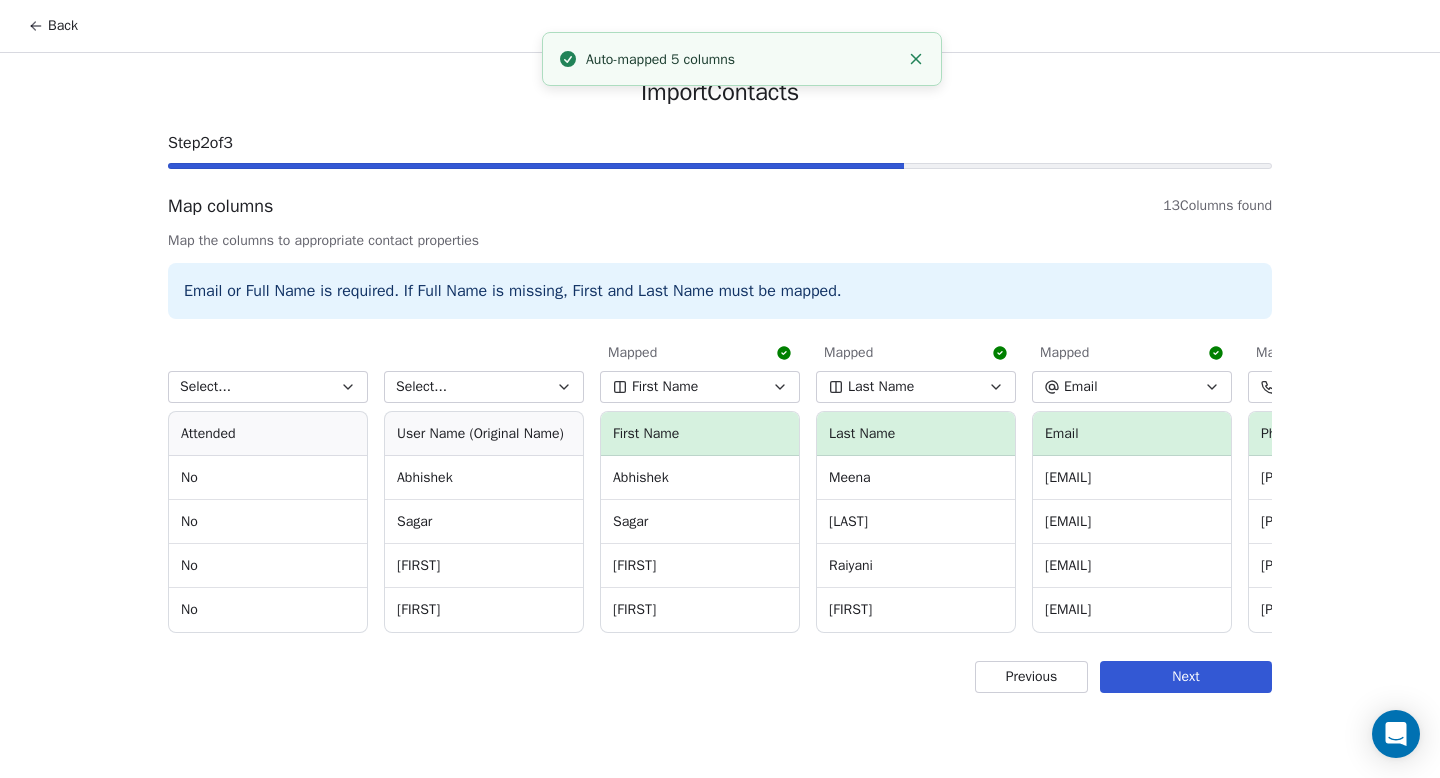 click on "First Name" at bounding box center (700, 387) 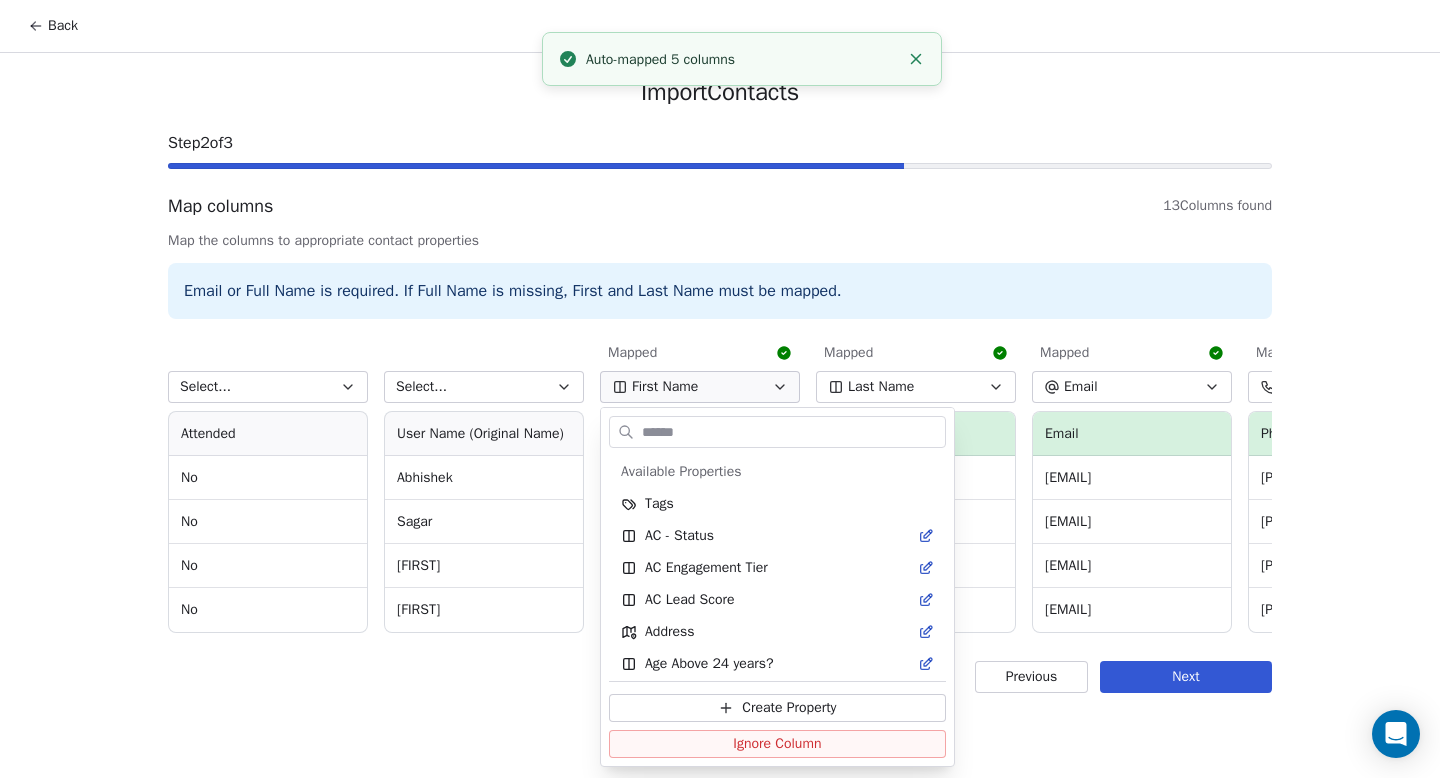 scroll, scrollTop: 934, scrollLeft: 0, axis: vertical 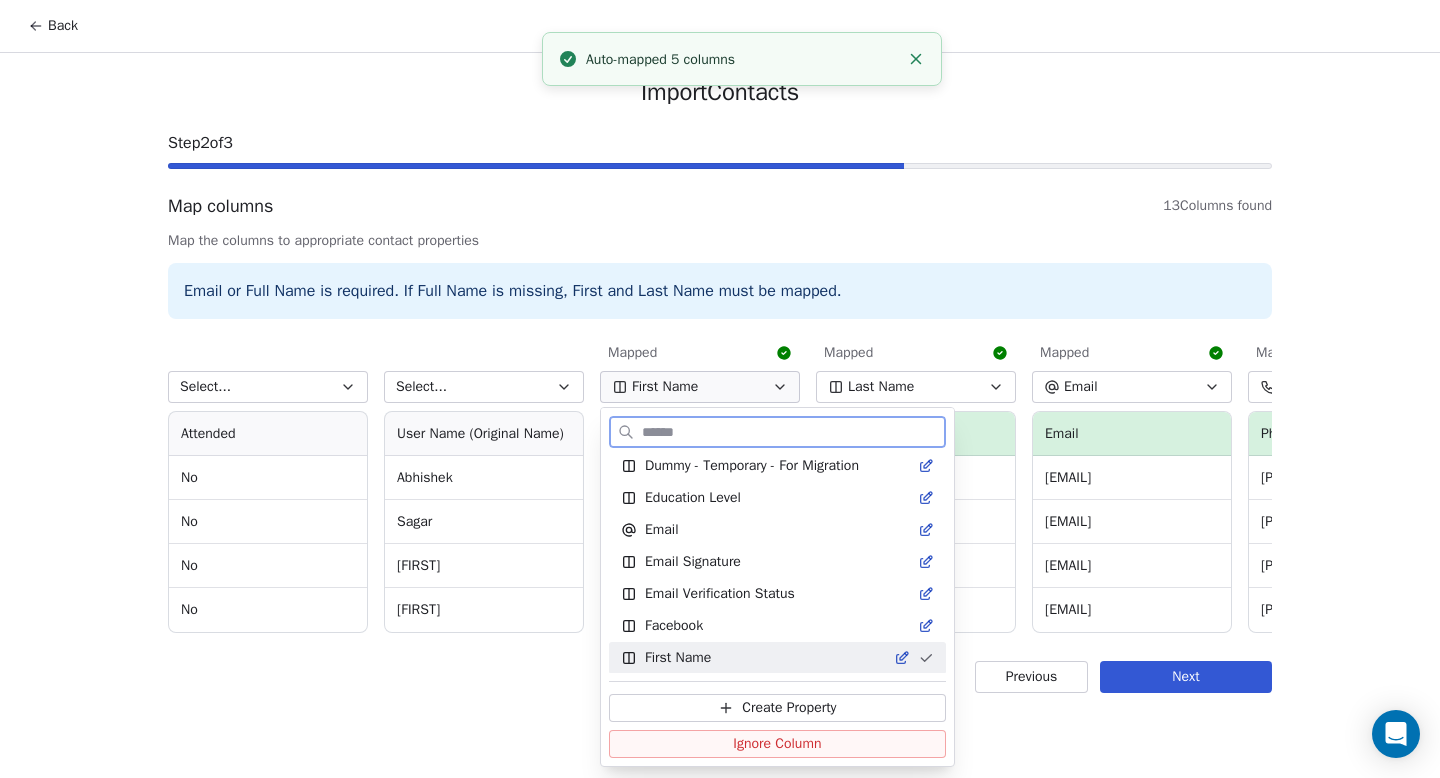 click on "Ignore Column" at bounding box center (777, 744) 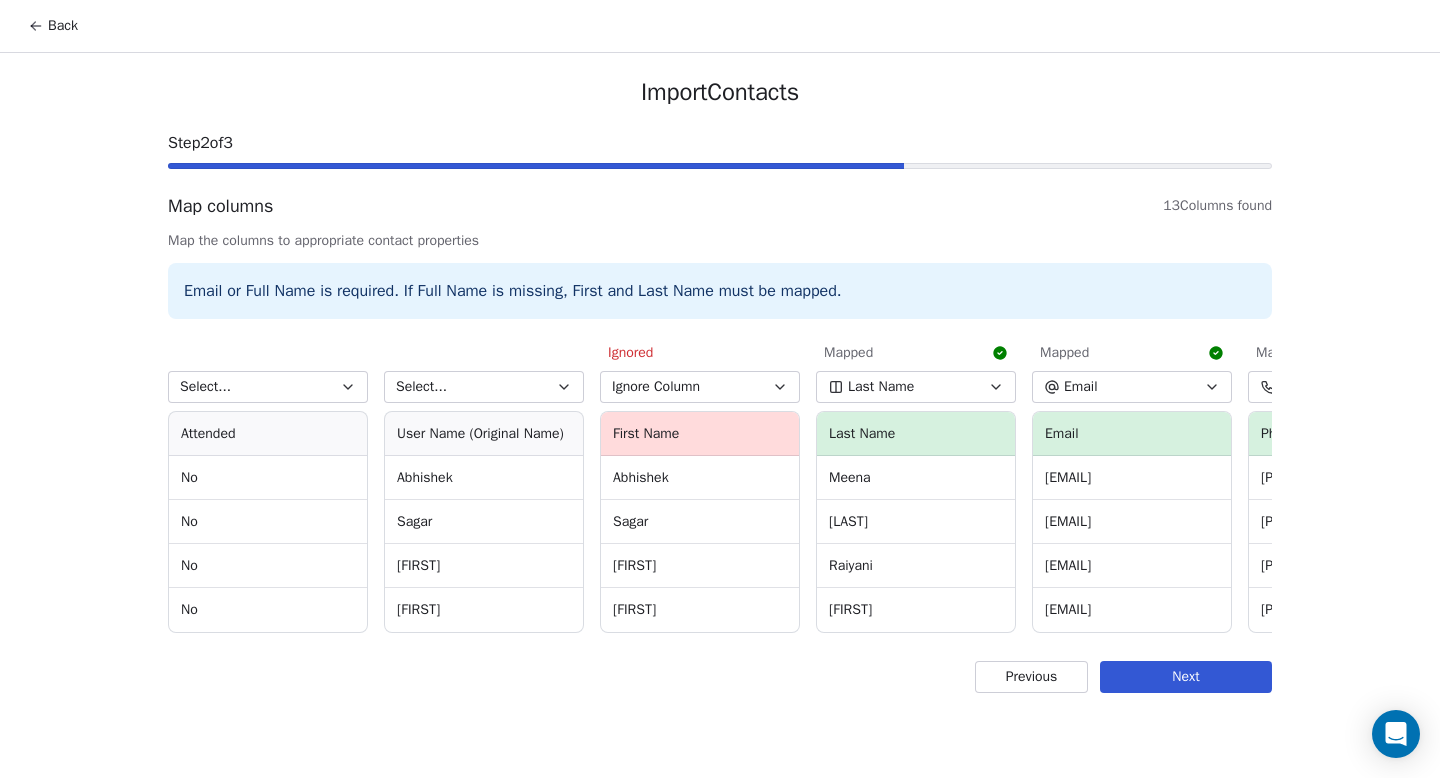 click on "Last Name" at bounding box center (916, 387) 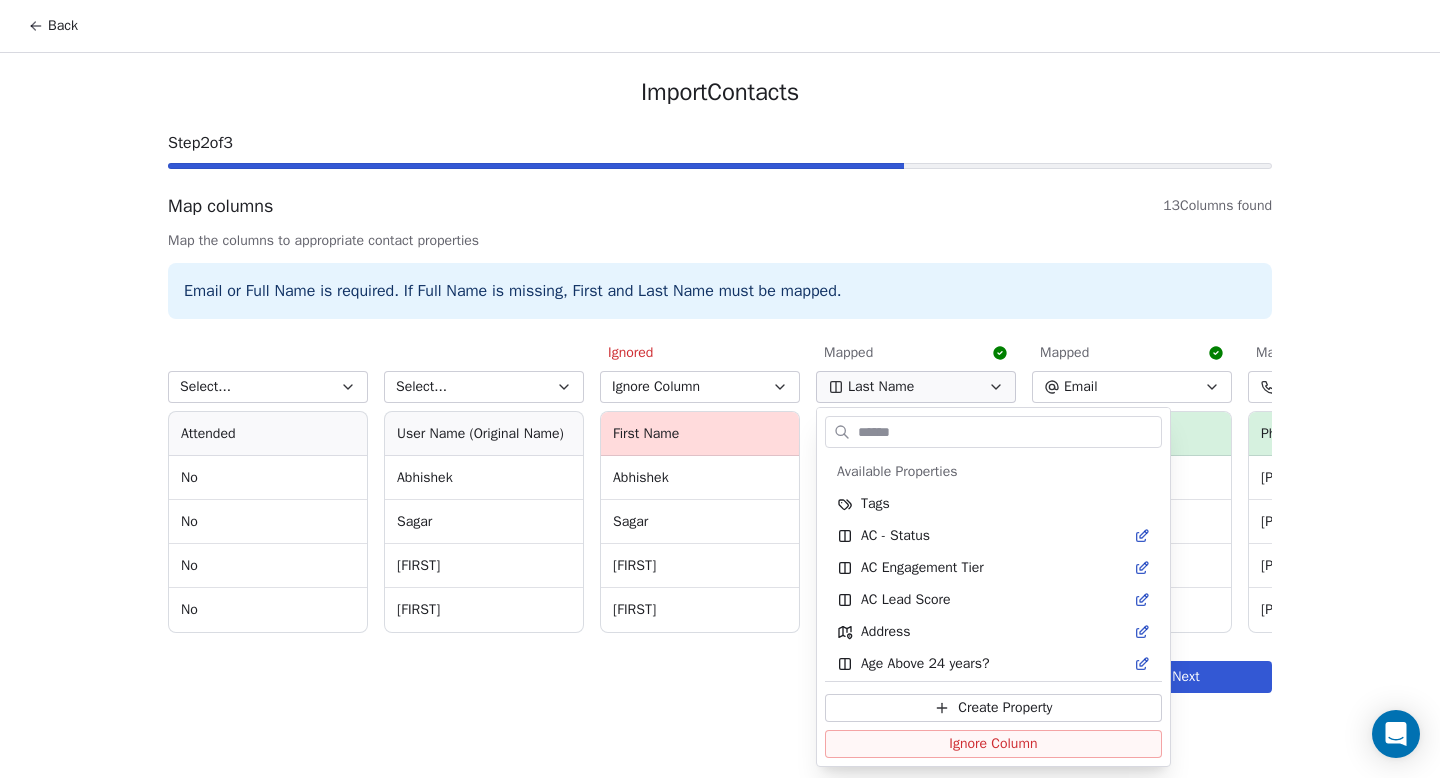 scroll, scrollTop: 2150, scrollLeft: 0, axis: vertical 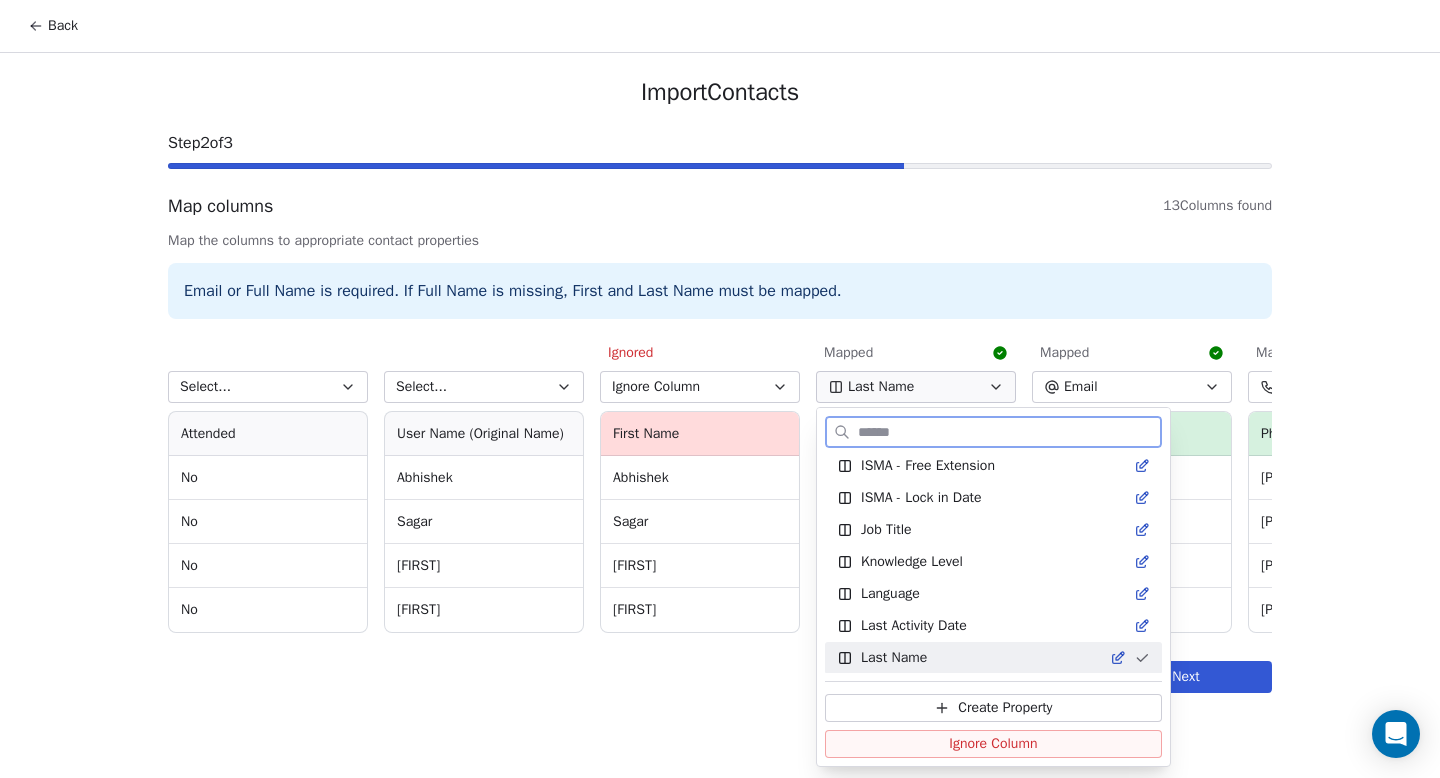 click on "Ignore Column" at bounding box center (993, 744) 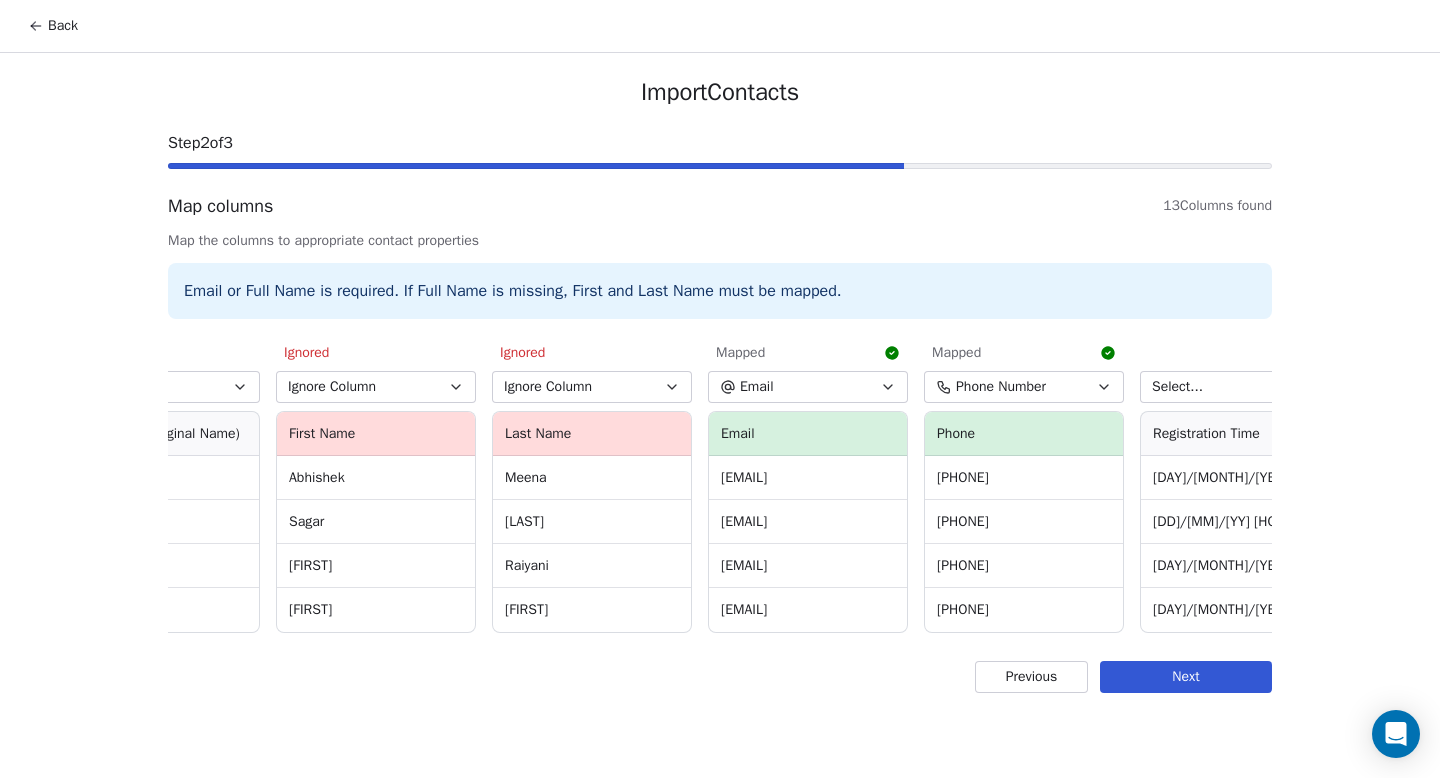 scroll, scrollTop: 0, scrollLeft: 353, axis: horizontal 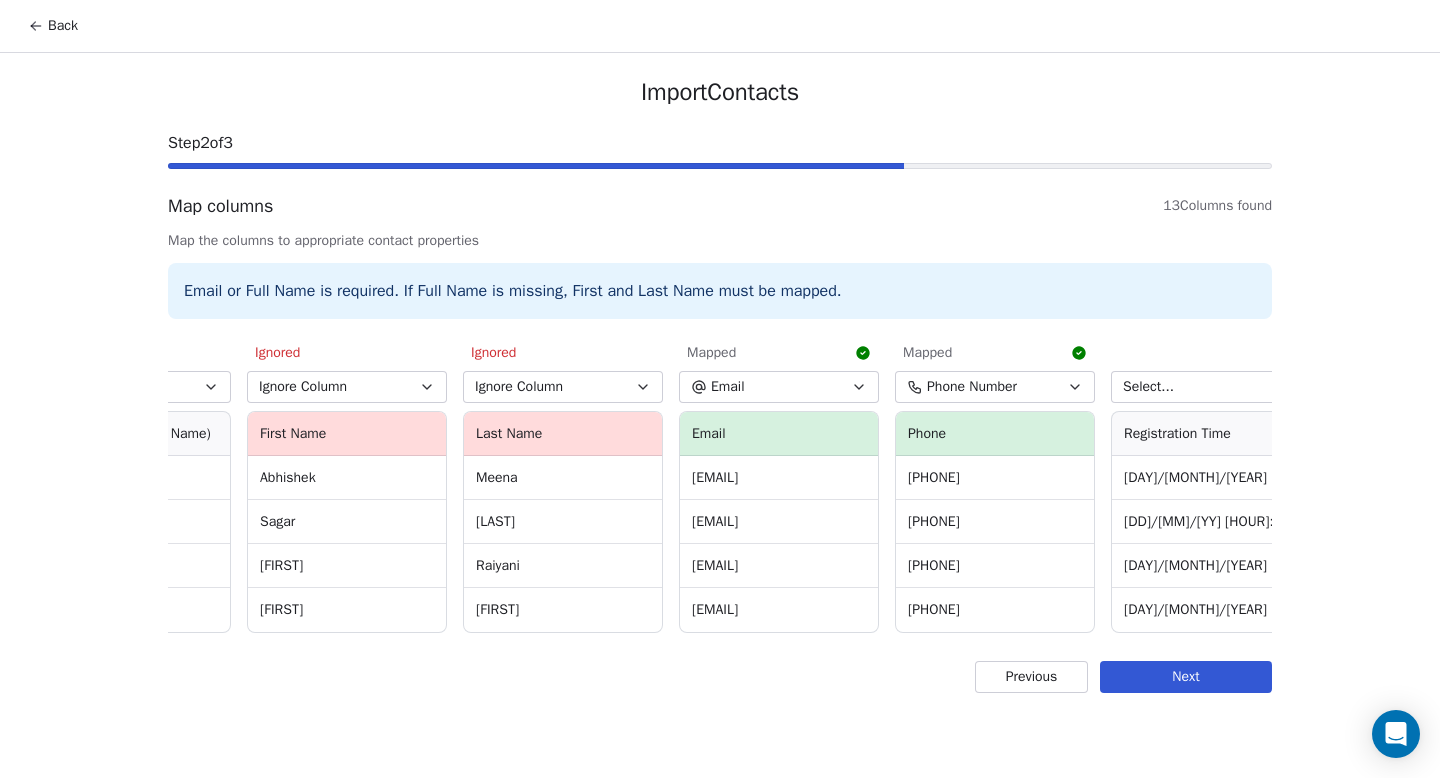 click on "Phone Number" at bounding box center [972, 387] 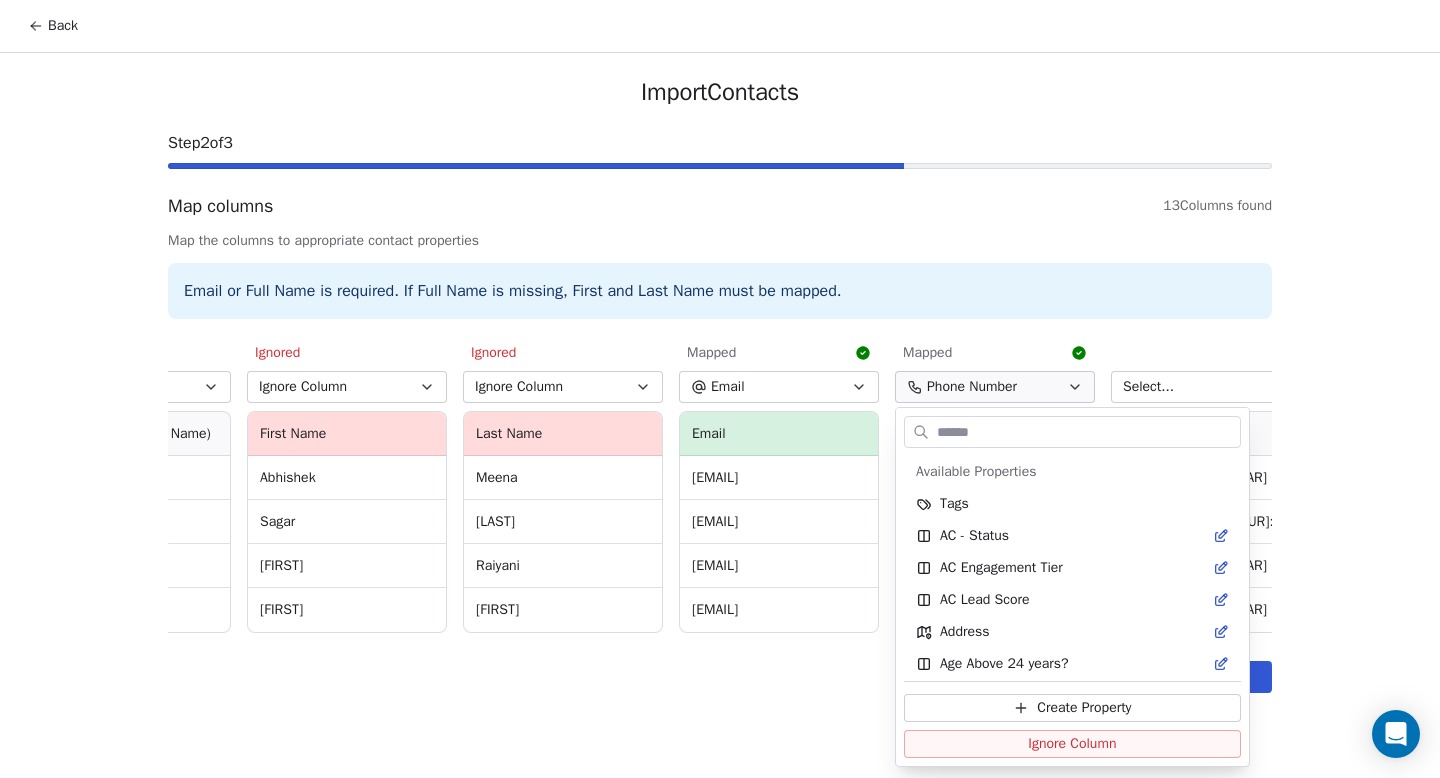 scroll, scrollTop: 3110, scrollLeft: 0, axis: vertical 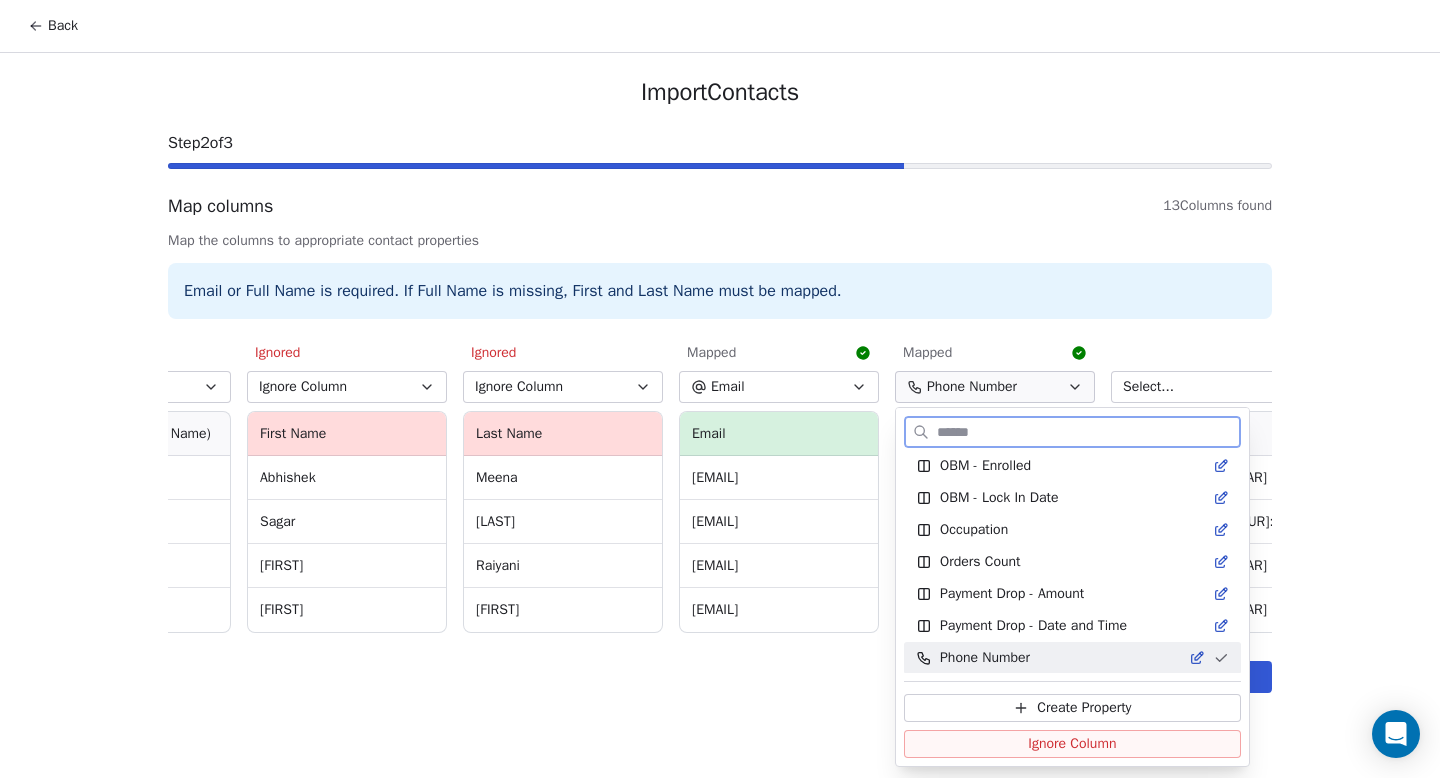 click on "Ignore Column" at bounding box center [1072, 744] 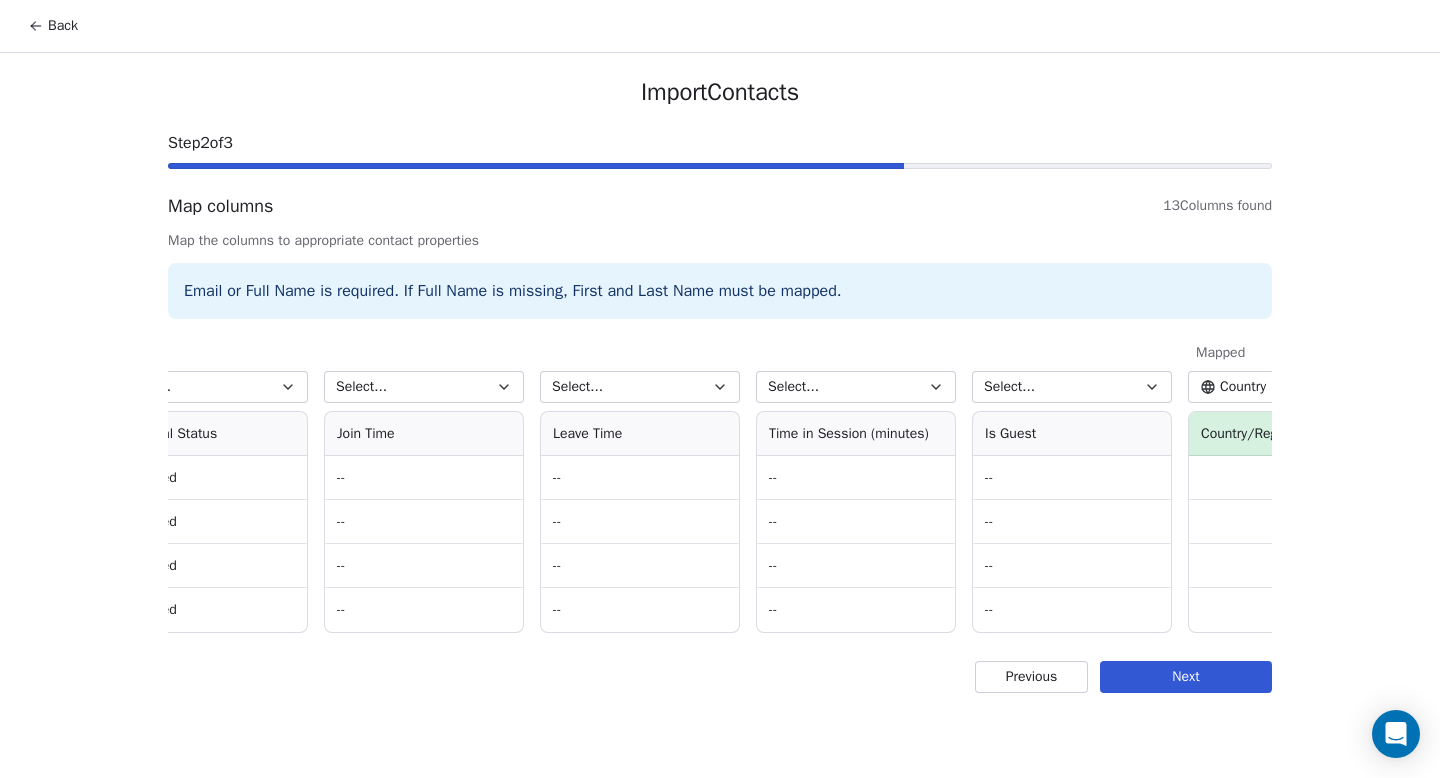scroll, scrollTop: 0, scrollLeft: 1688, axis: horizontal 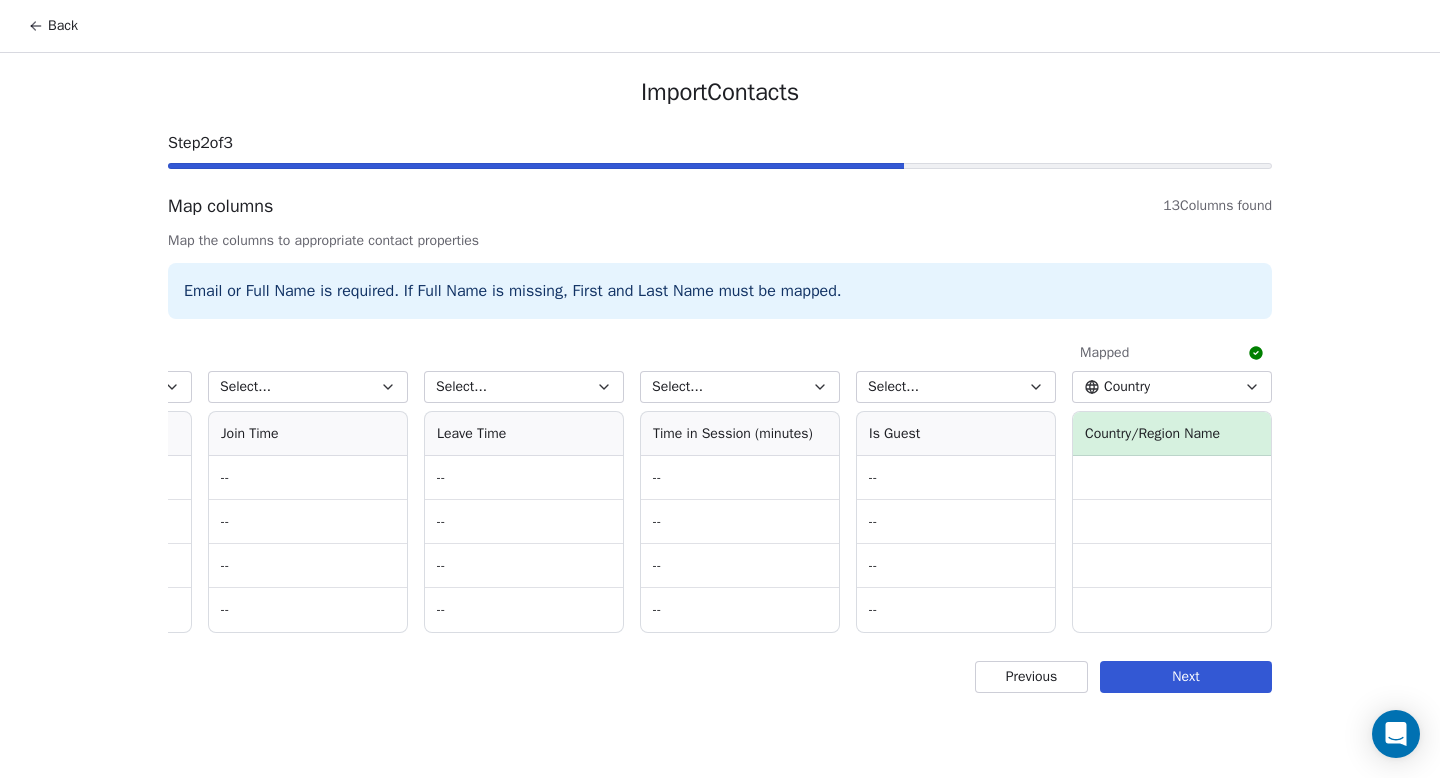 click on "Country" at bounding box center (1127, 387) 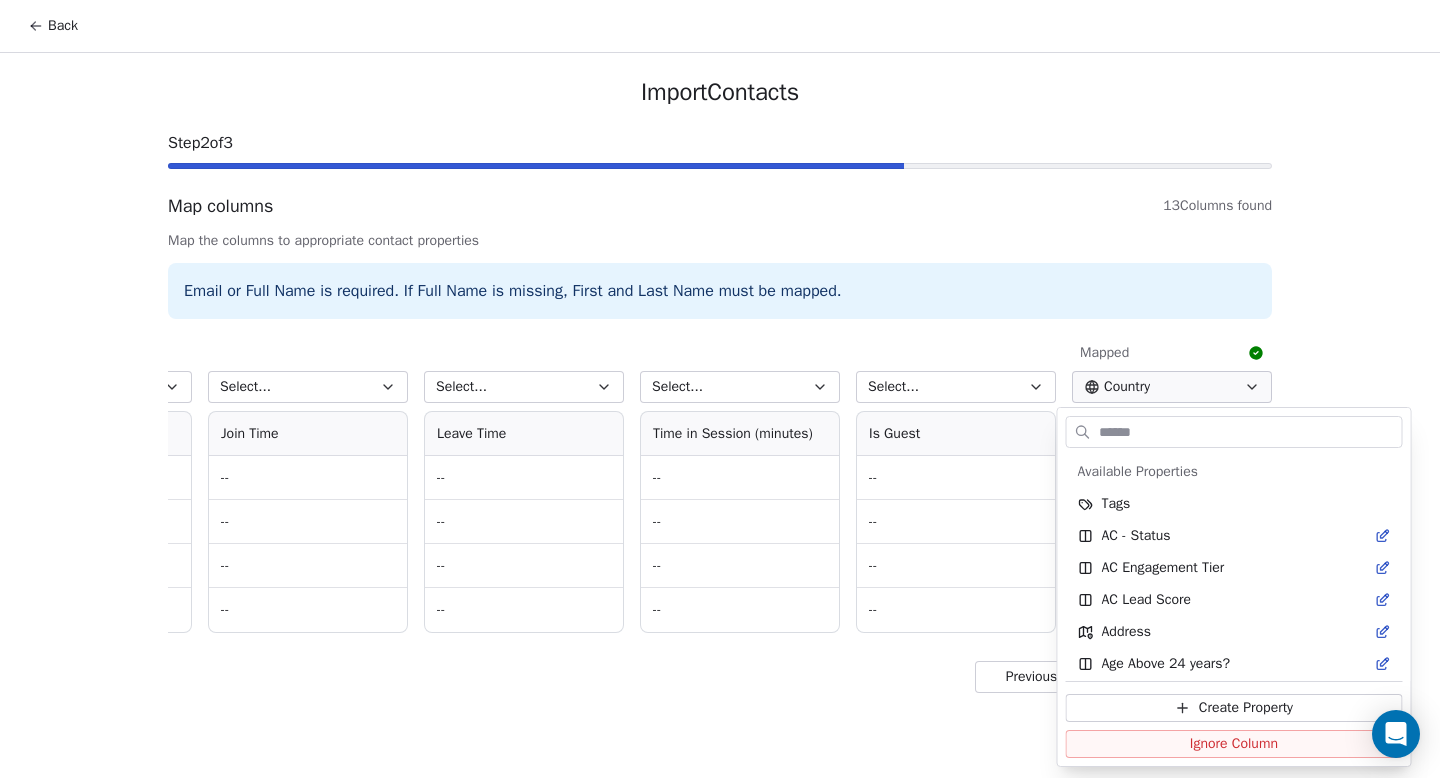 scroll, scrollTop: 358, scrollLeft: 0, axis: vertical 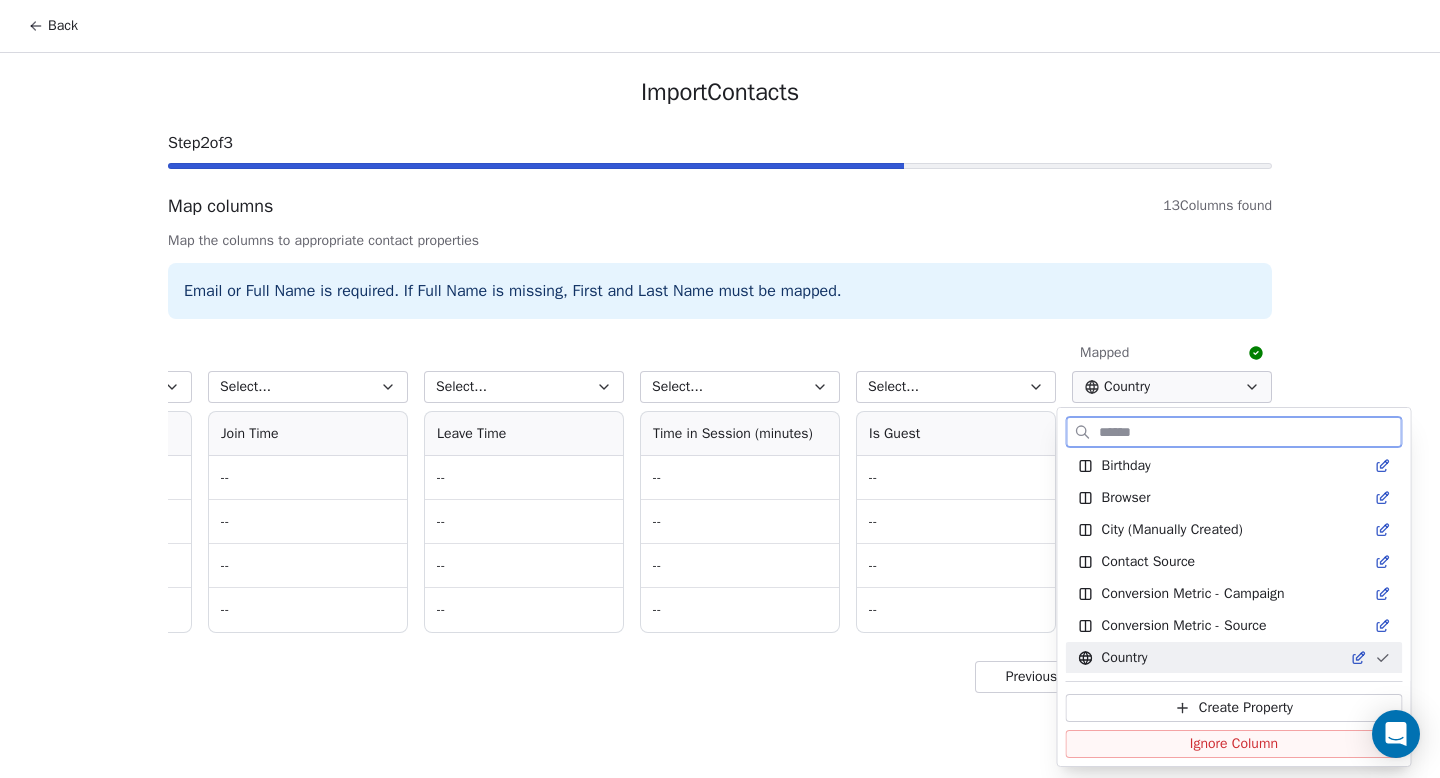 click on "Ignore Column" at bounding box center (1234, 744) 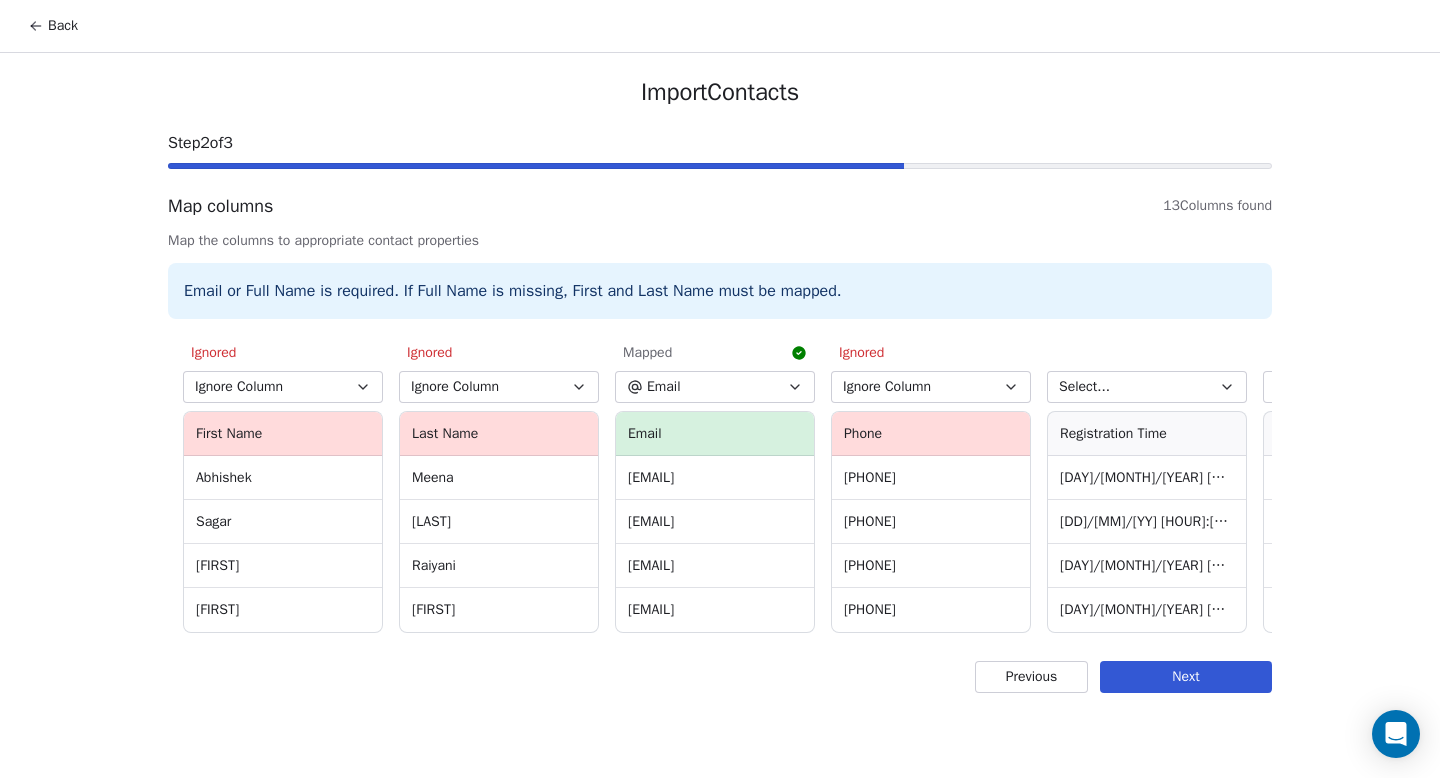 scroll, scrollTop: 0, scrollLeft: 415, axis: horizontal 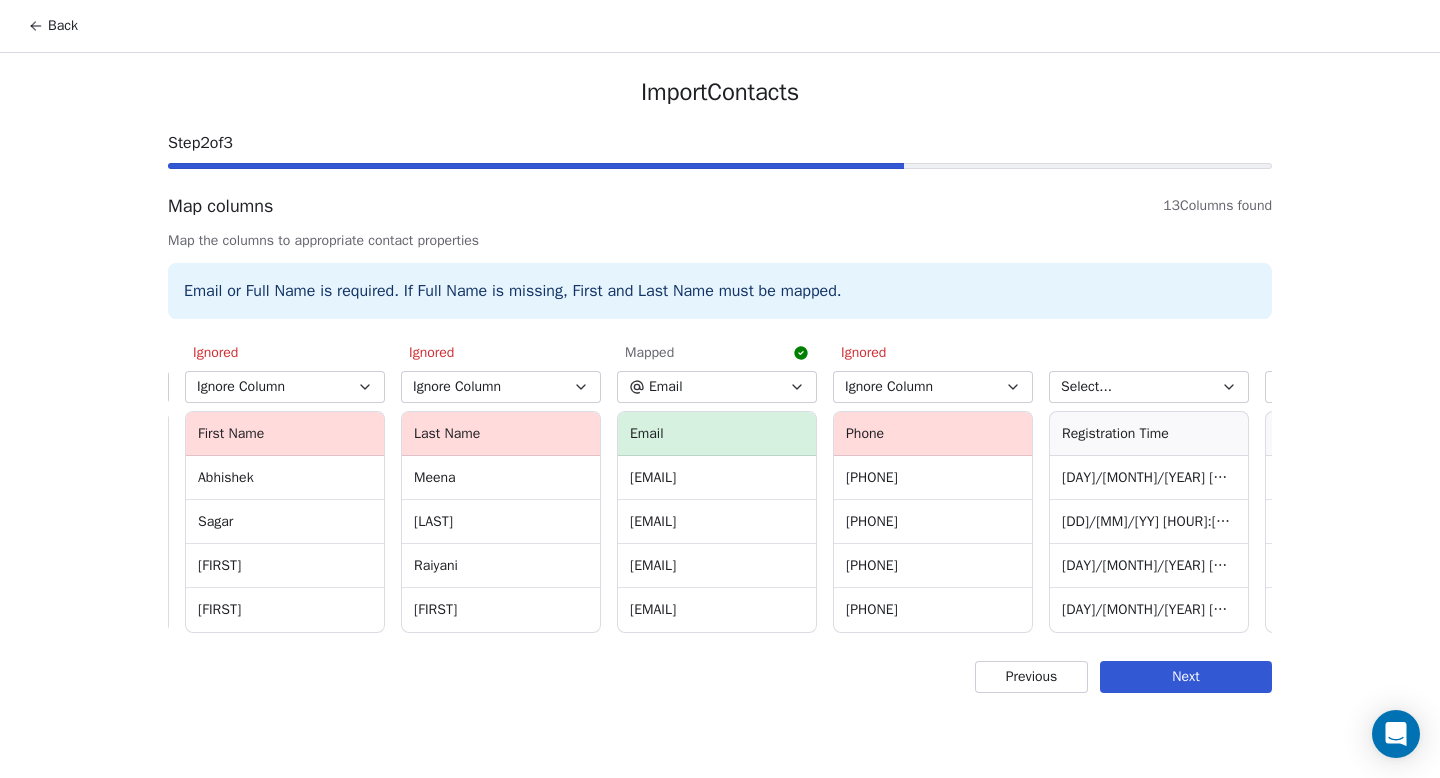 click on "Next" at bounding box center [1186, 677] 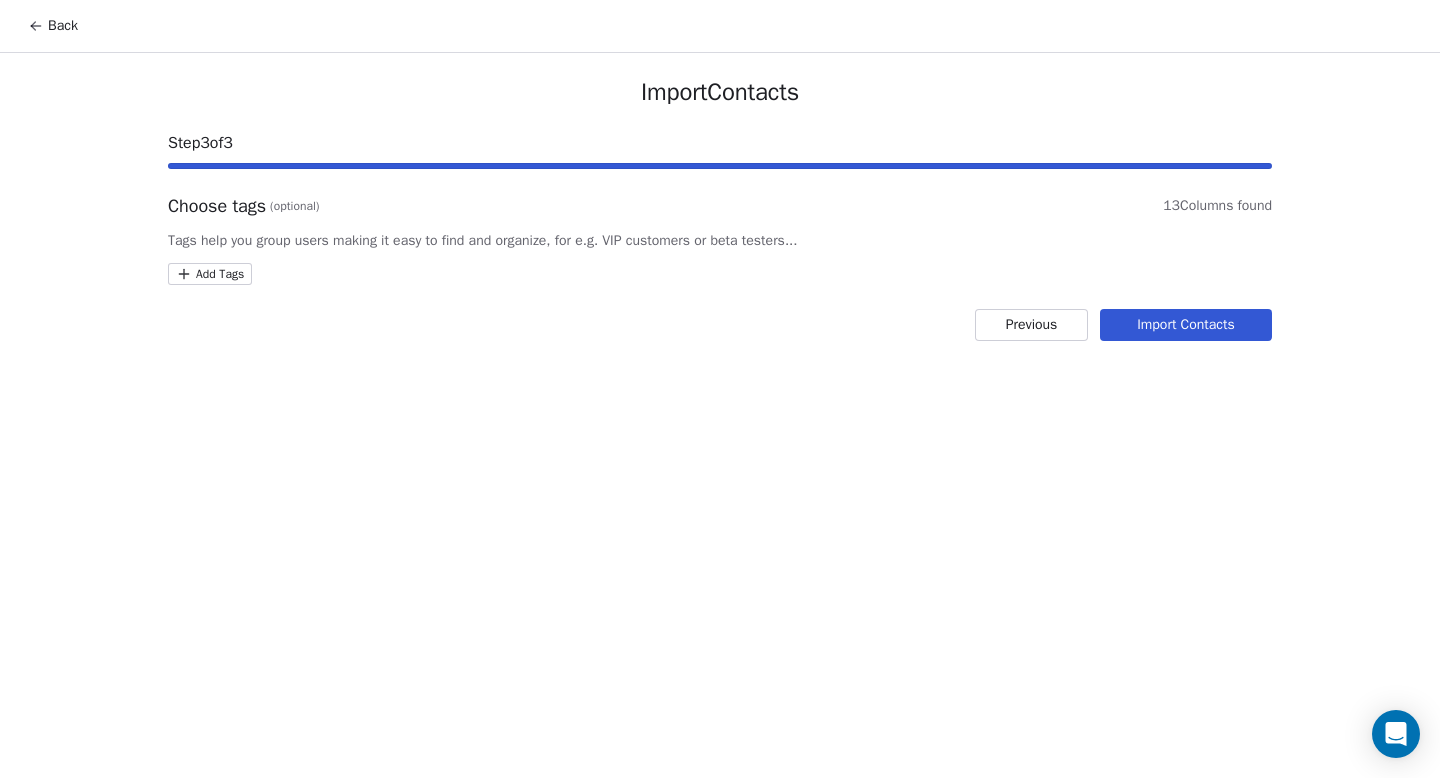 click on "Back Import  Contacts Step  3  of  3 Choose tags (optional) 13  Columns found Tags help you group users making it easy to find and organize, for e.g. VIP customers or beta testers...  Add Tags Previous Import Contacts" at bounding box center (720, 389) 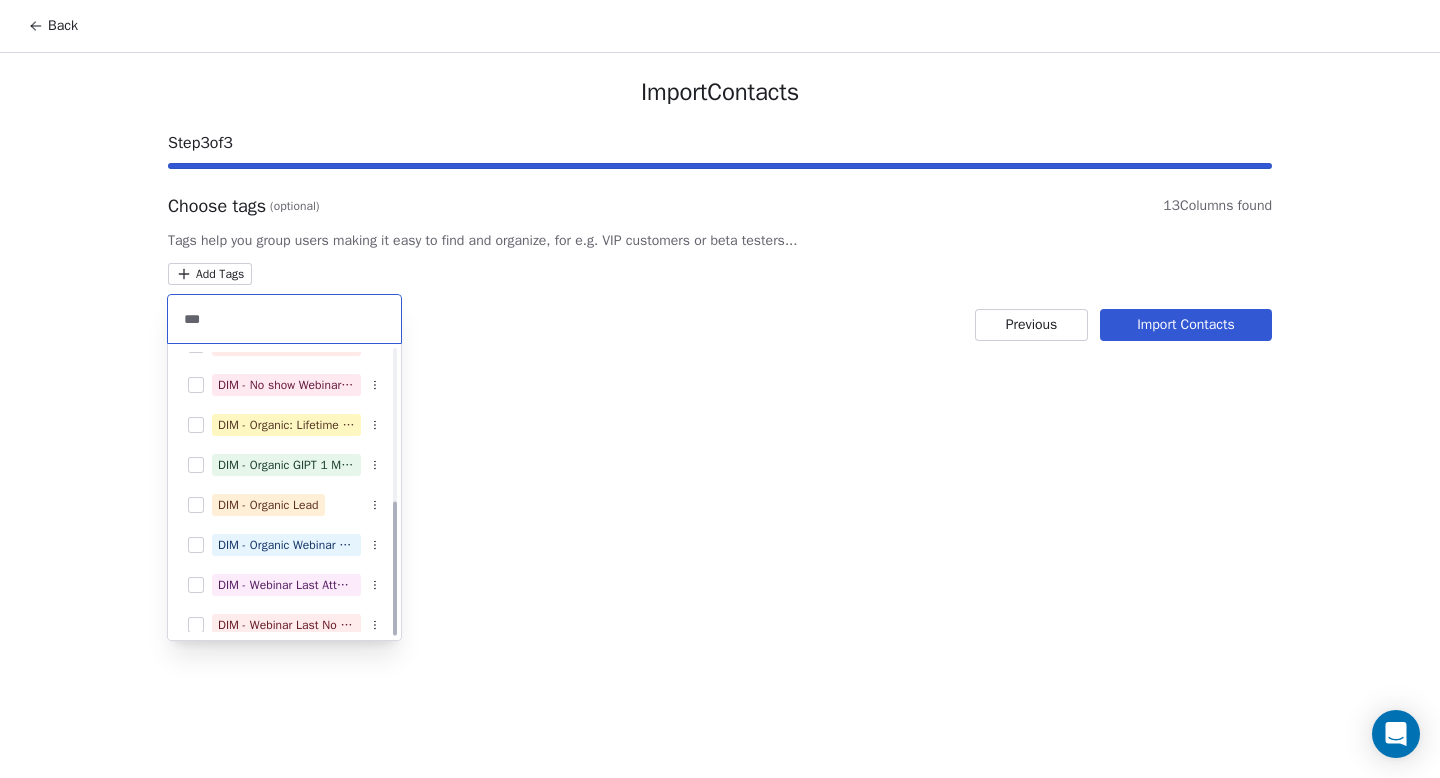 scroll, scrollTop: 320, scrollLeft: 0, axis: vertical 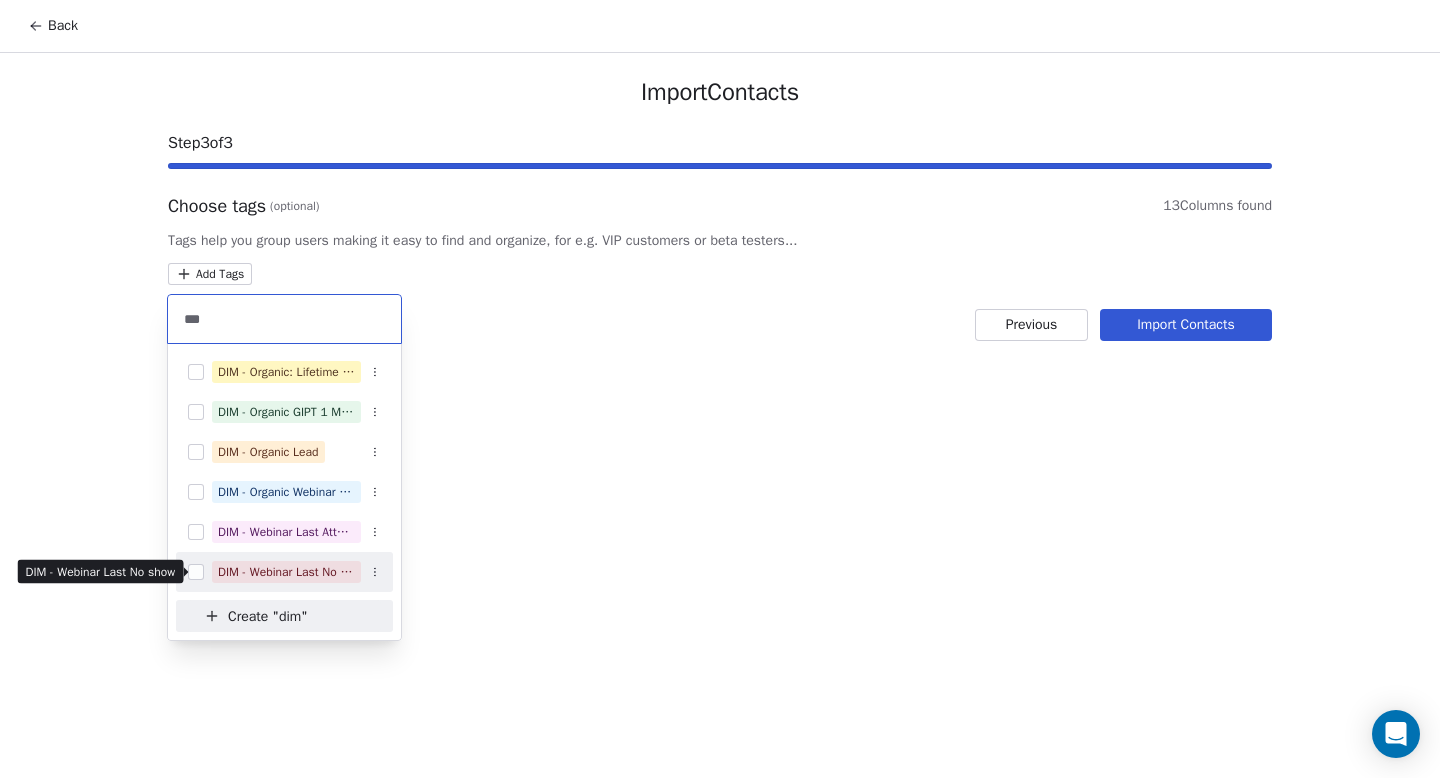 type on "***" 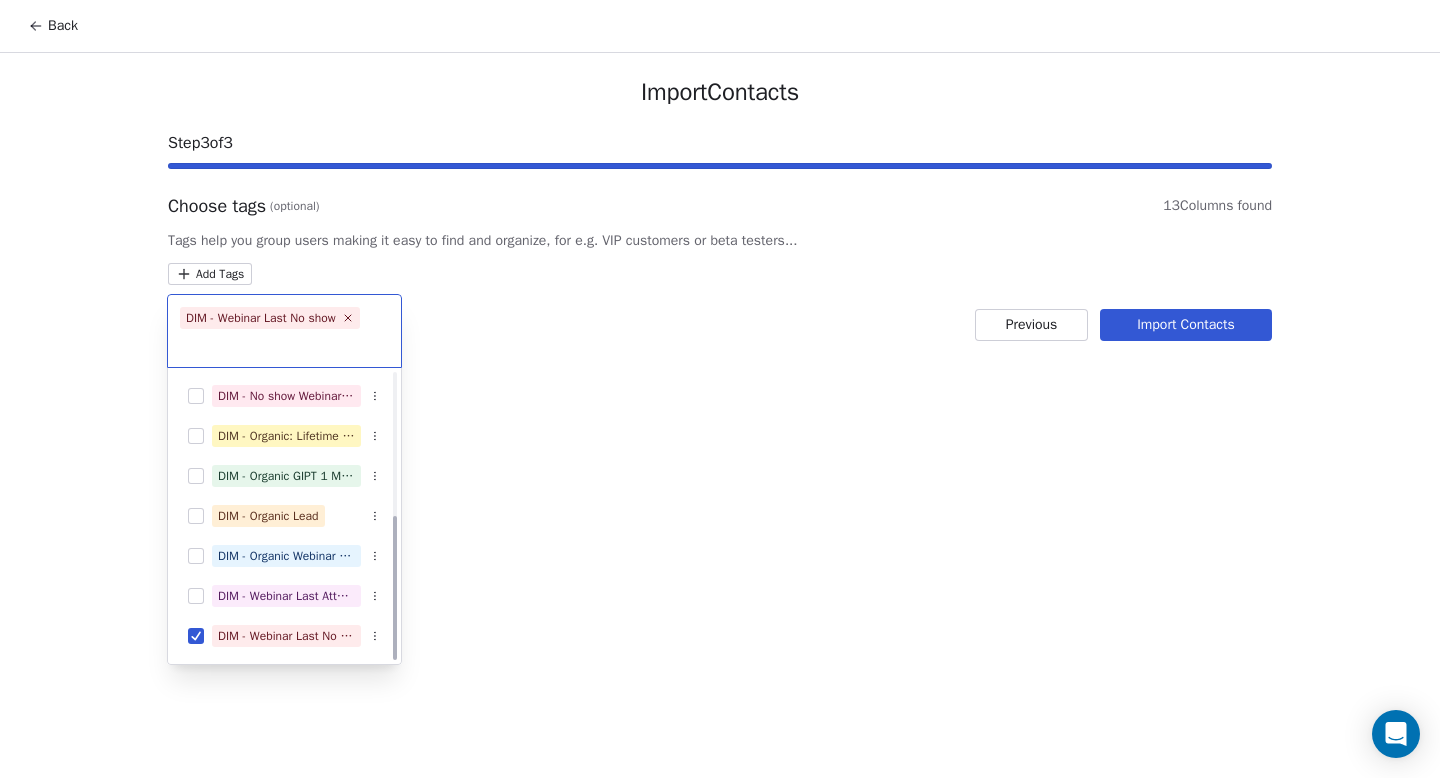 scroll, scrollTop: 280, scrollLeft: 0, axis: vertical 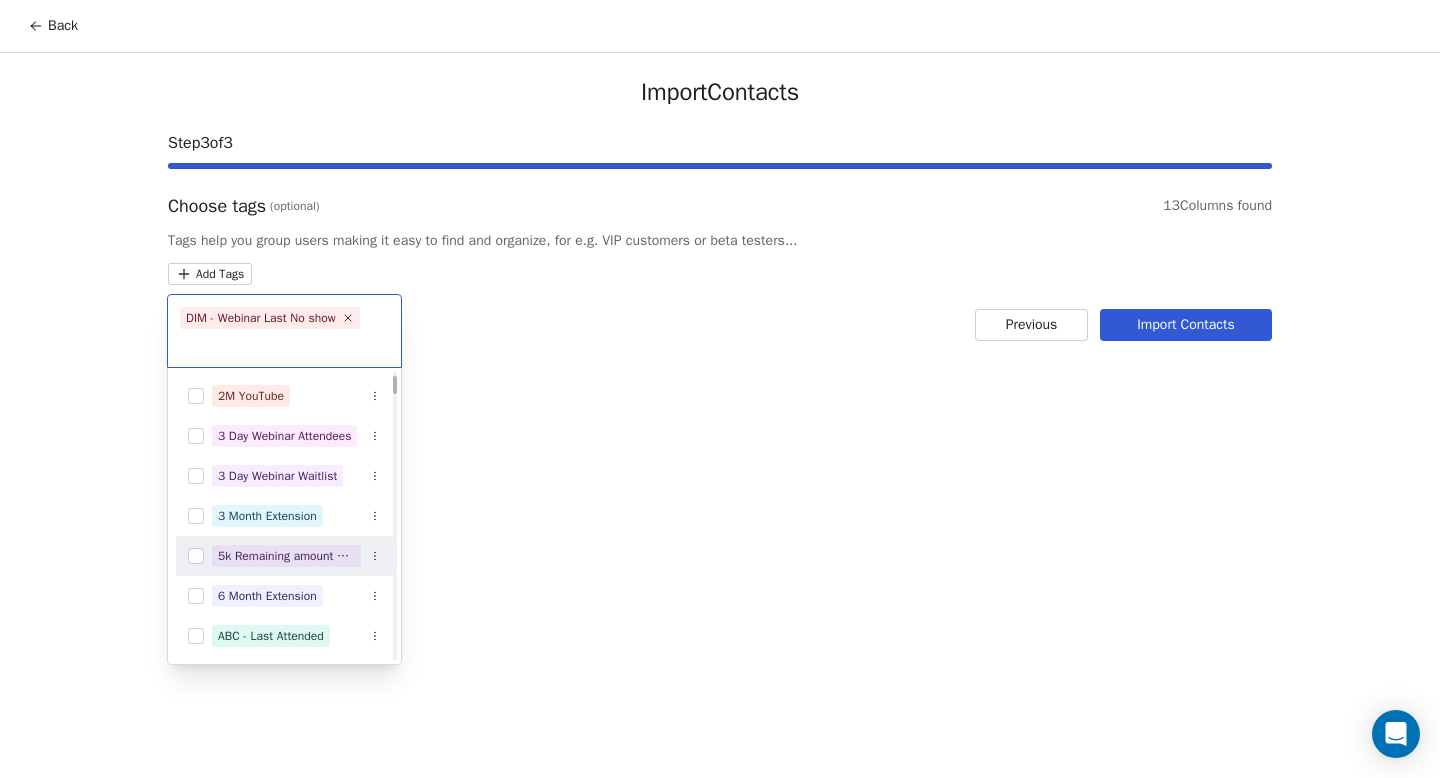 click on "Back Import  Contacts Step  3  of  3 Choose tags (optional) 13  Columns found Tags help you group users making it easy to find and organize, for e.g. VIP customers or beta testers...  Add Tags Previous Import Contacts
DIM - Webinar Last No show 2M Session Hot lead - everwebinar 2M Session Signup - everwebinar 2M Training 2M Training (On Website) 2M Training (On Website) - Completed 2M YouTube 3 Day Webinar Attendees 3 Day Webinar Waitlist 3 Month Extension 5k Remaining amount webinar - 23.12.22 Attendees 6 Month Extension ABC - Last Attended ABC - Last Hot Lead ABC - Last No Show ABC - Organic Lead ABC - Organic Signup About us sign up AC - Migration" at bounding box center [720, 389] 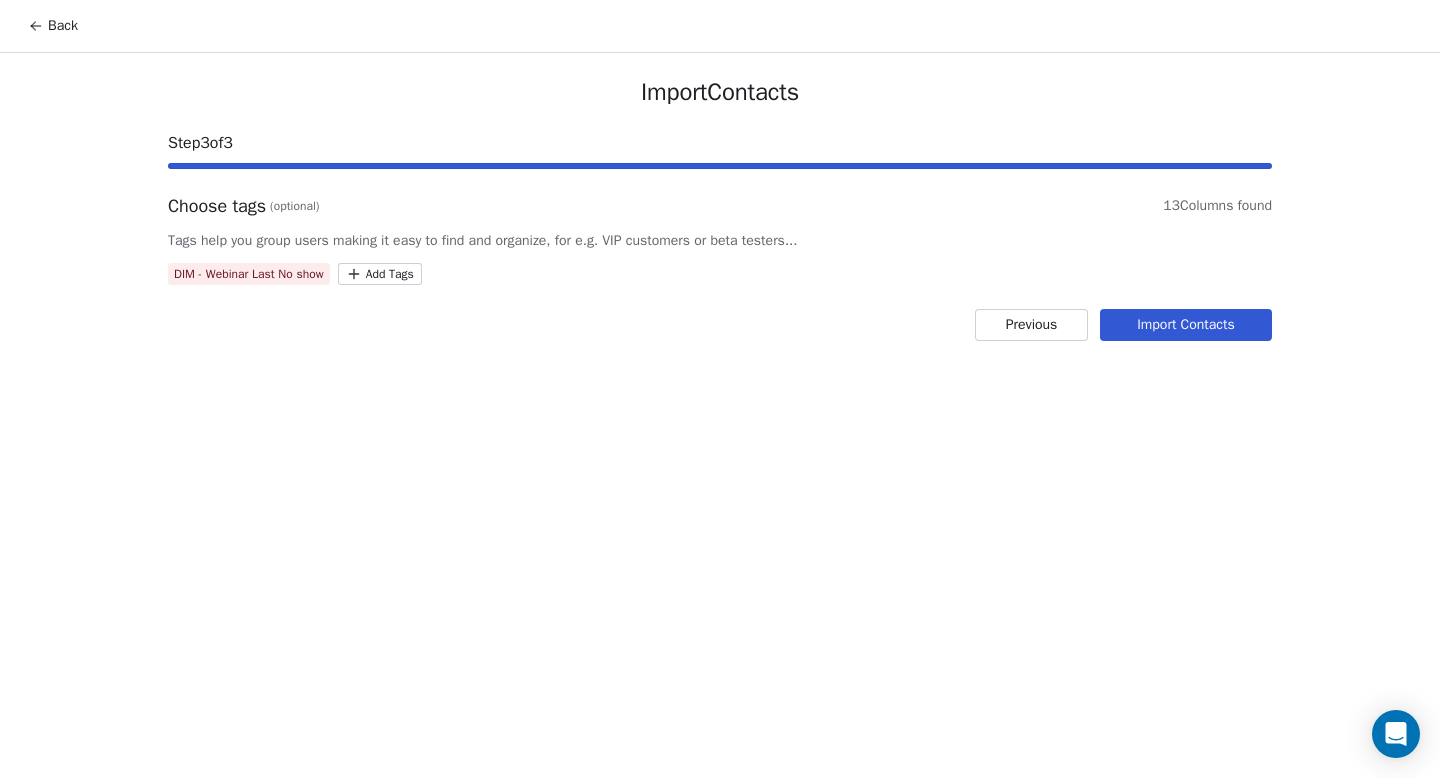 click on "Import Contacts" at bounding box center (1186, 325) 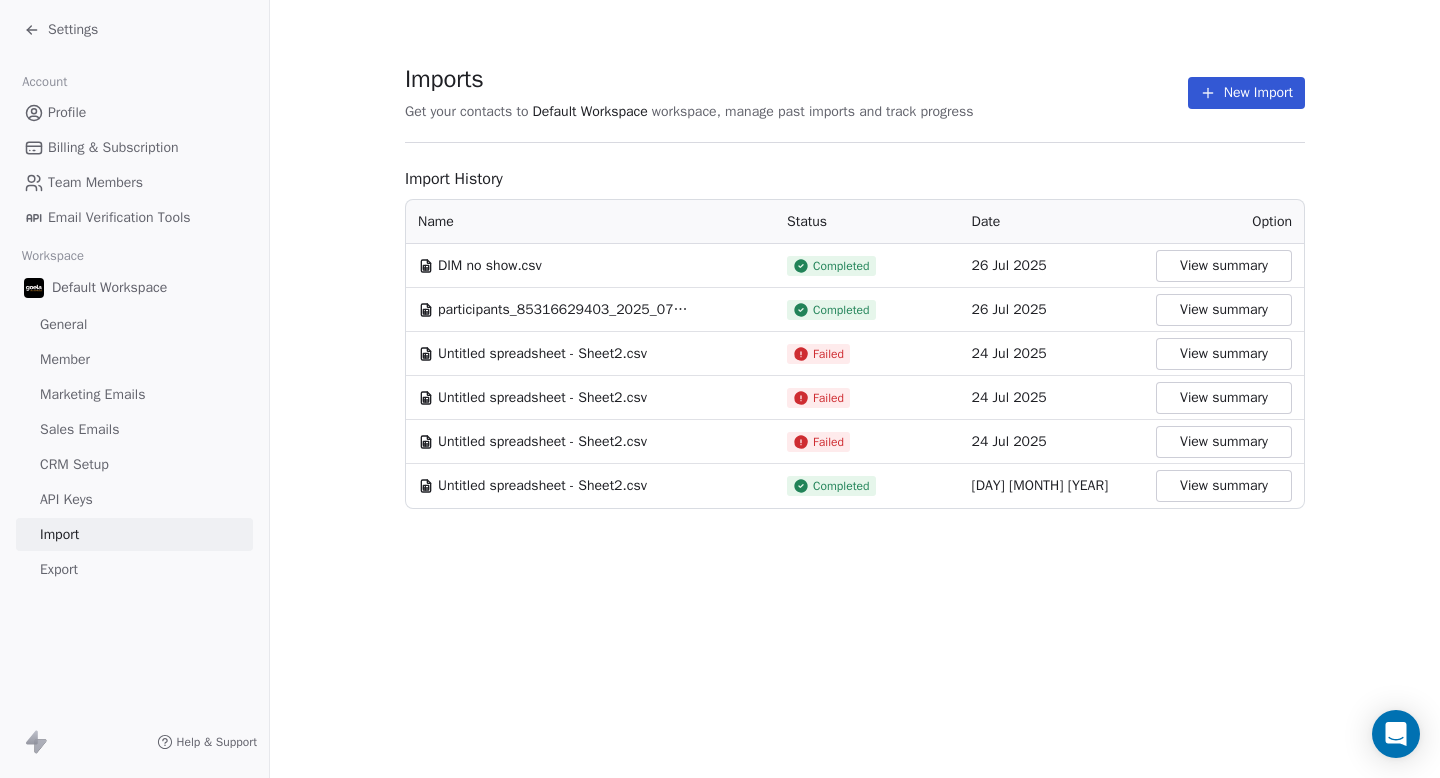 click on "Settings" at bounding box center [138, 30] 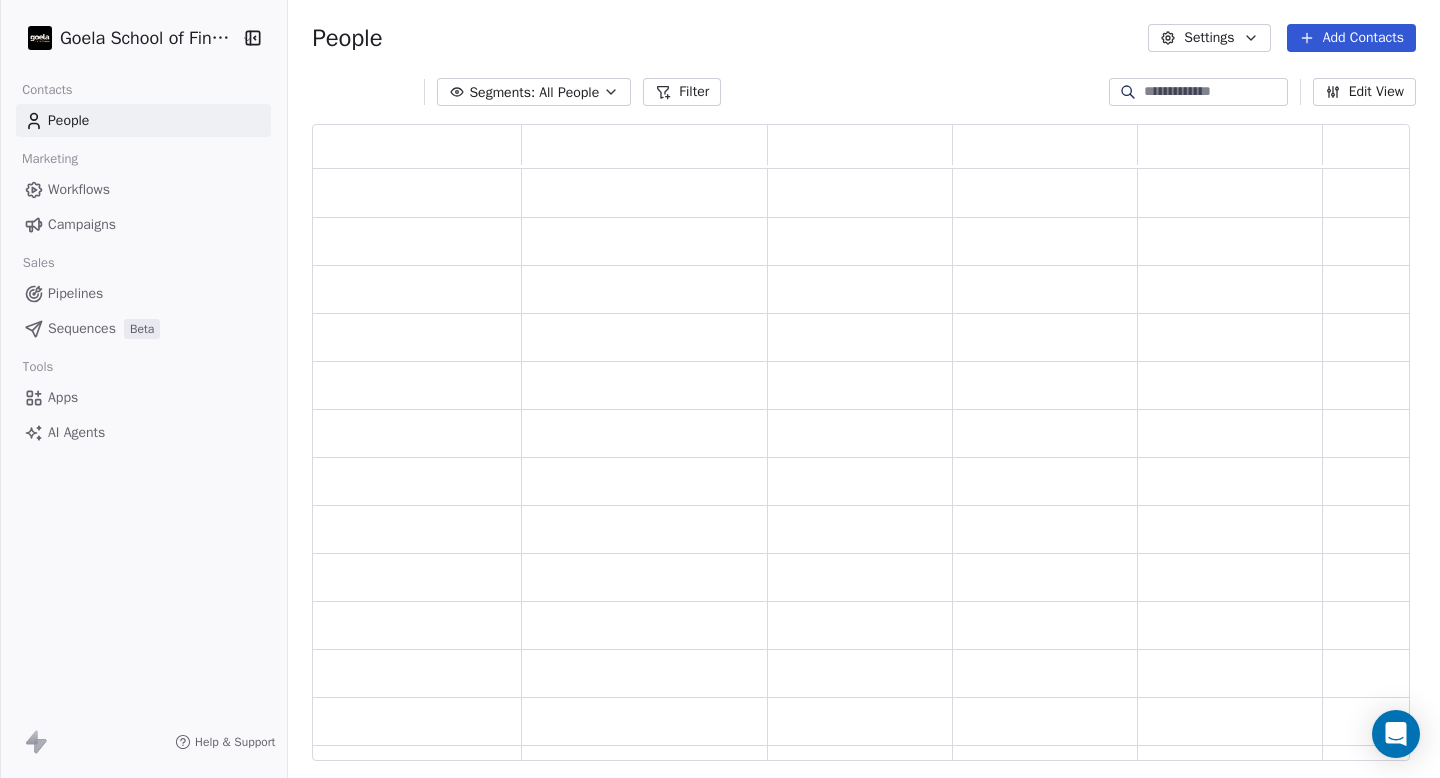scroll, scrollTop: 16, scrollLeft: 16, axis: both 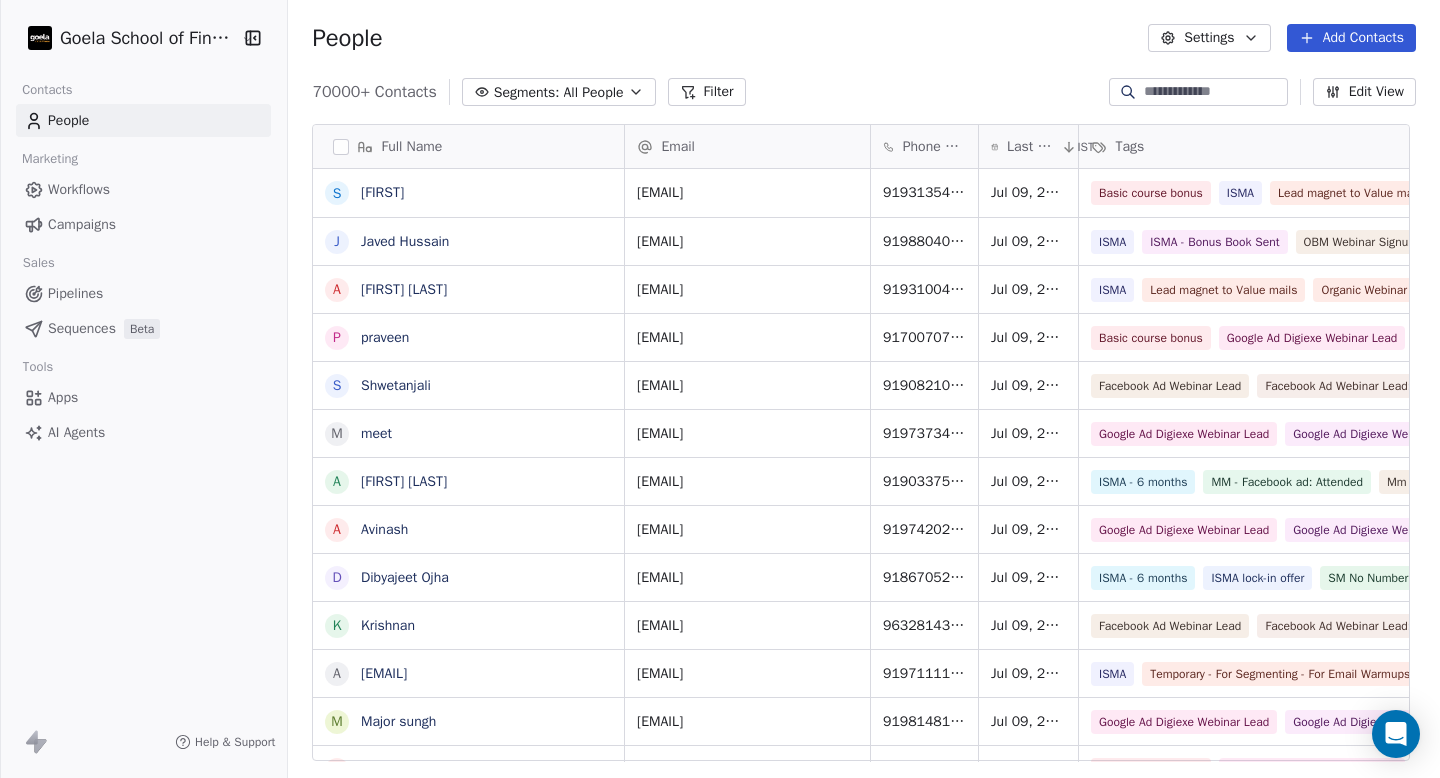 click on "Segments: All People" at bounding box center (559, 92) 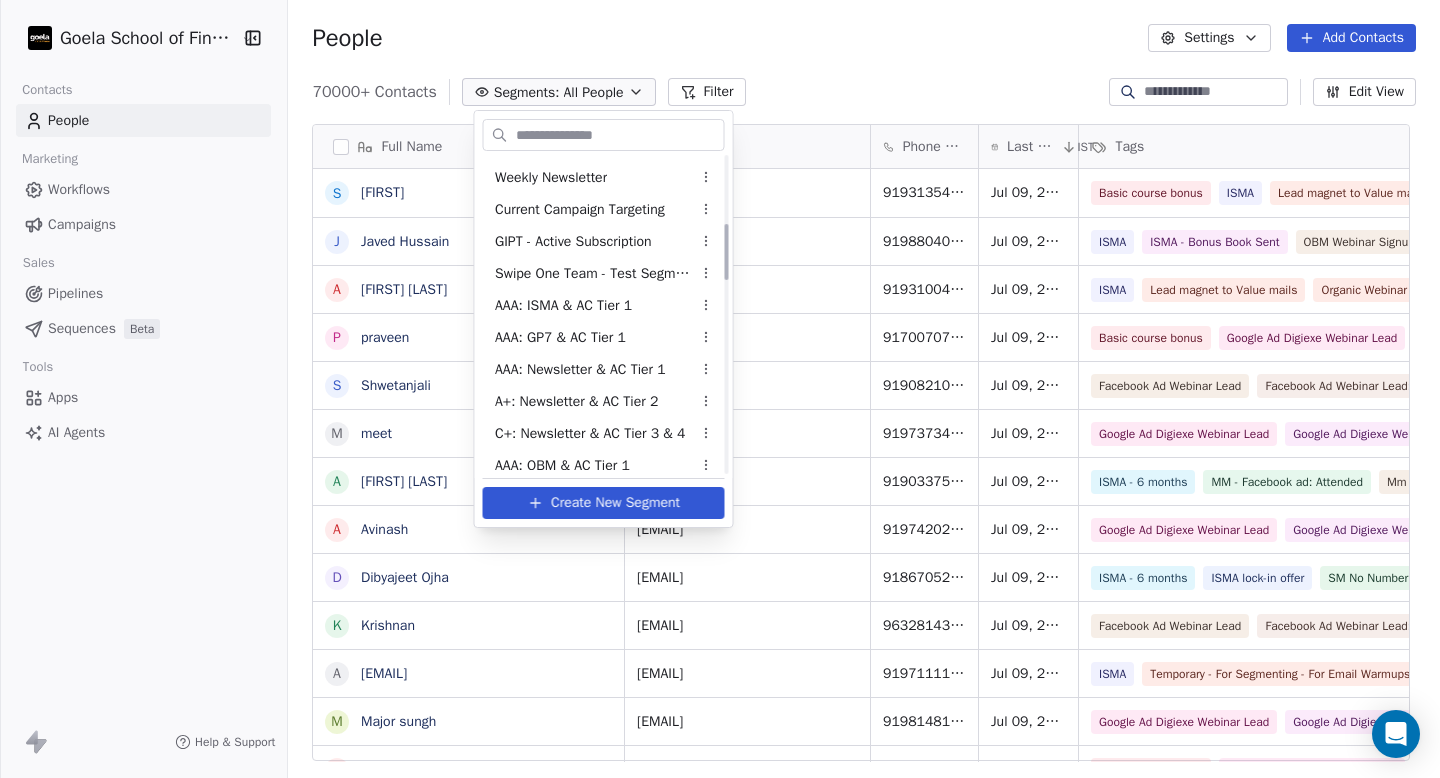 scroll, scrollTop: 381, scrollLeft: 0, axis: vertical 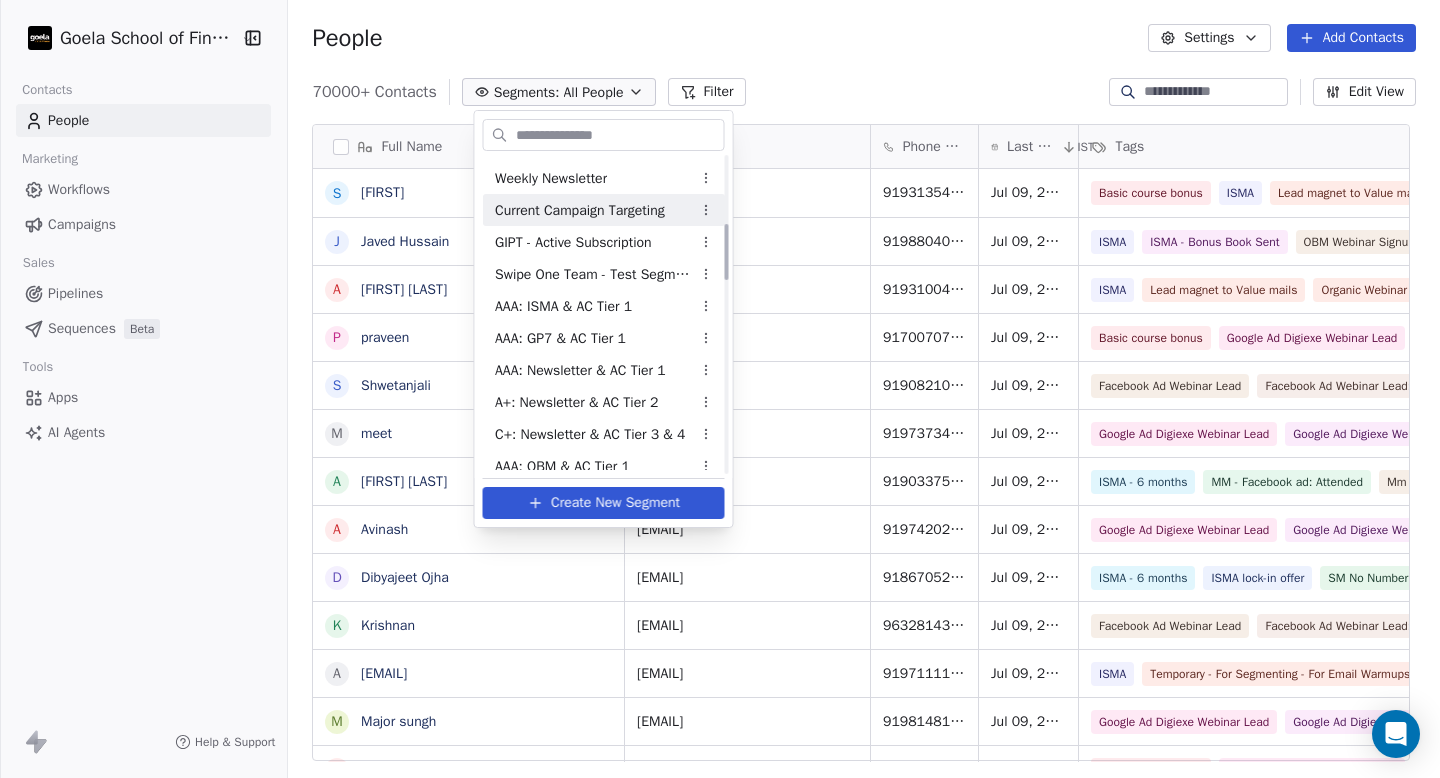 click on "Current Campaign Targeting" at bounding box center [580, 210] 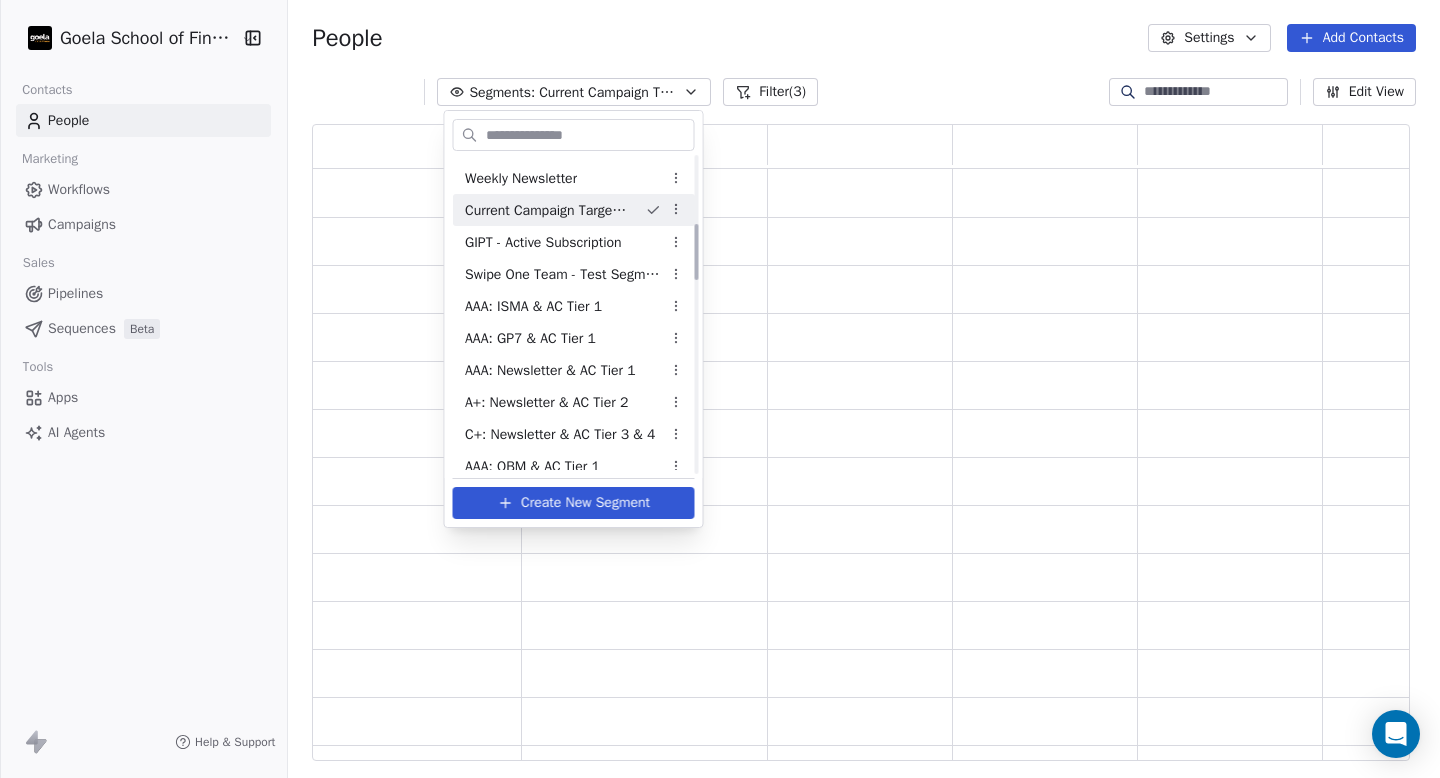 scroll, scrollTop: 16, scrollLeft: 16, axis: both 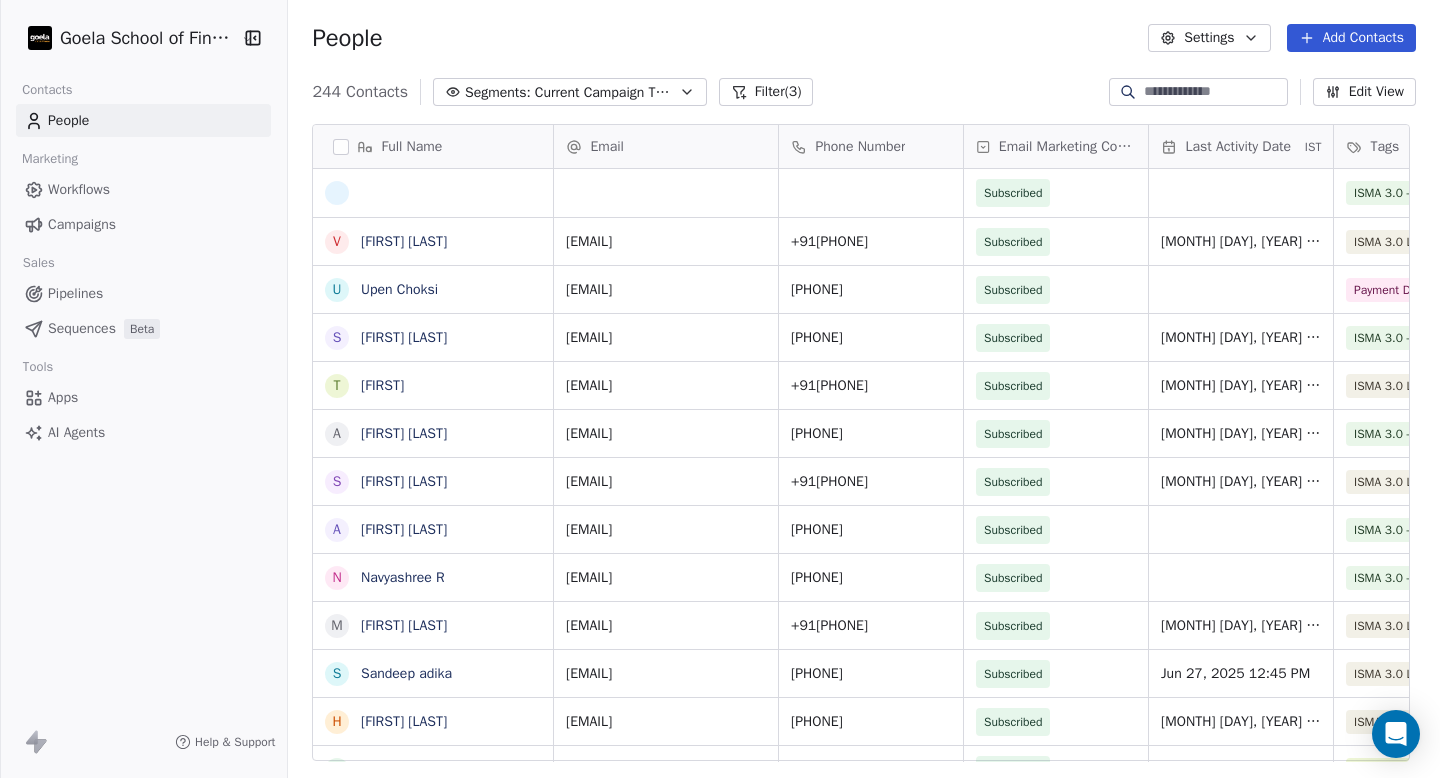 click on "Filter  (3)" at bounding box center [766, 92] 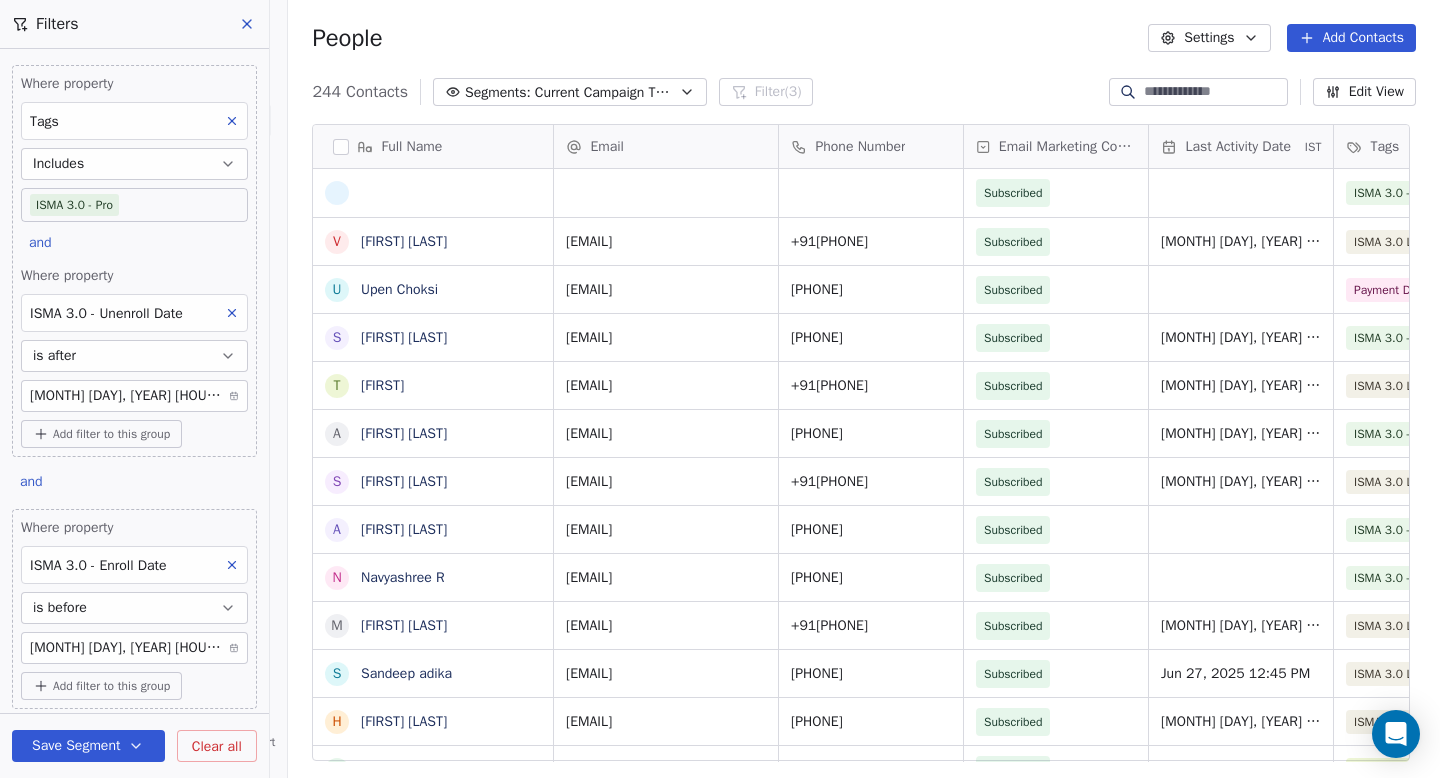 click 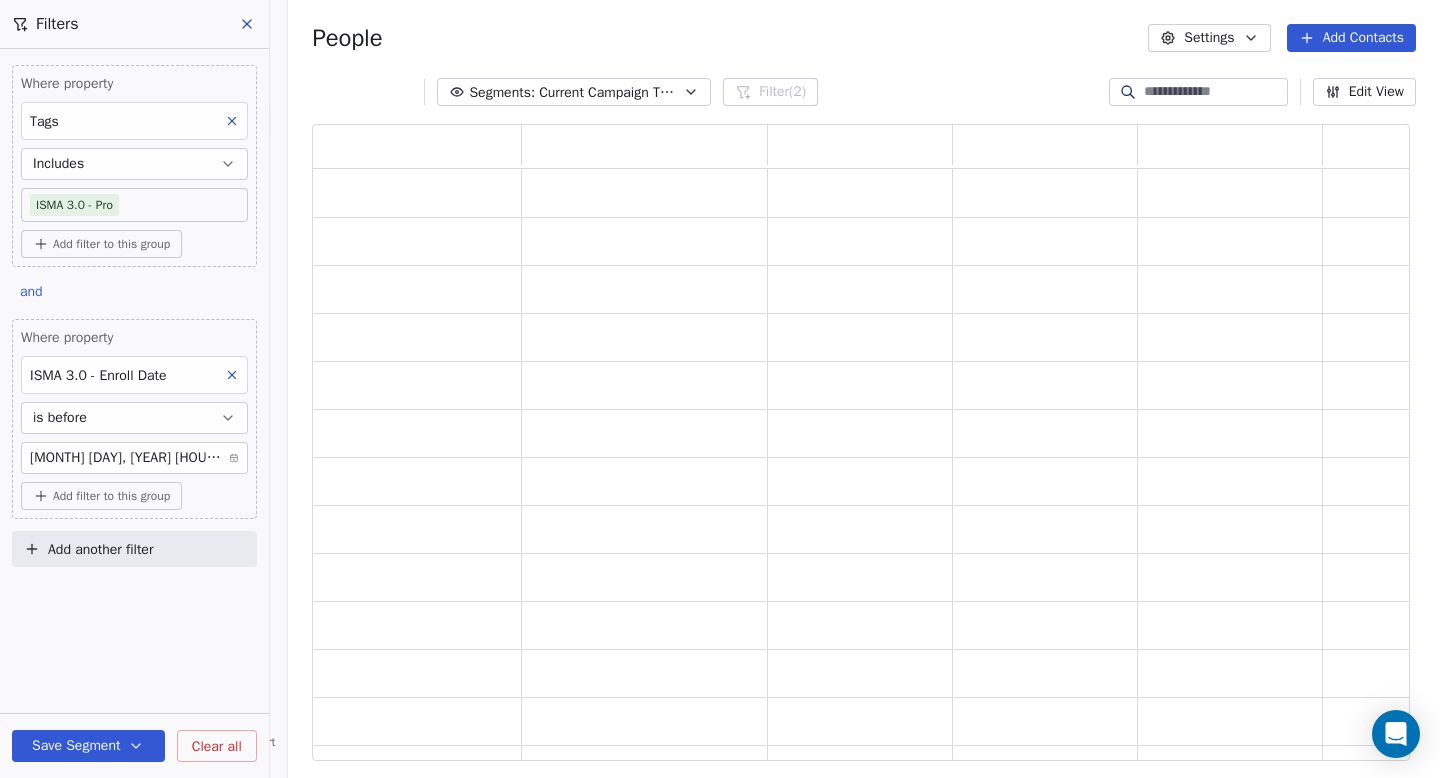 scroll, scrollTop: 16, scrollLeft: 16, axis: both 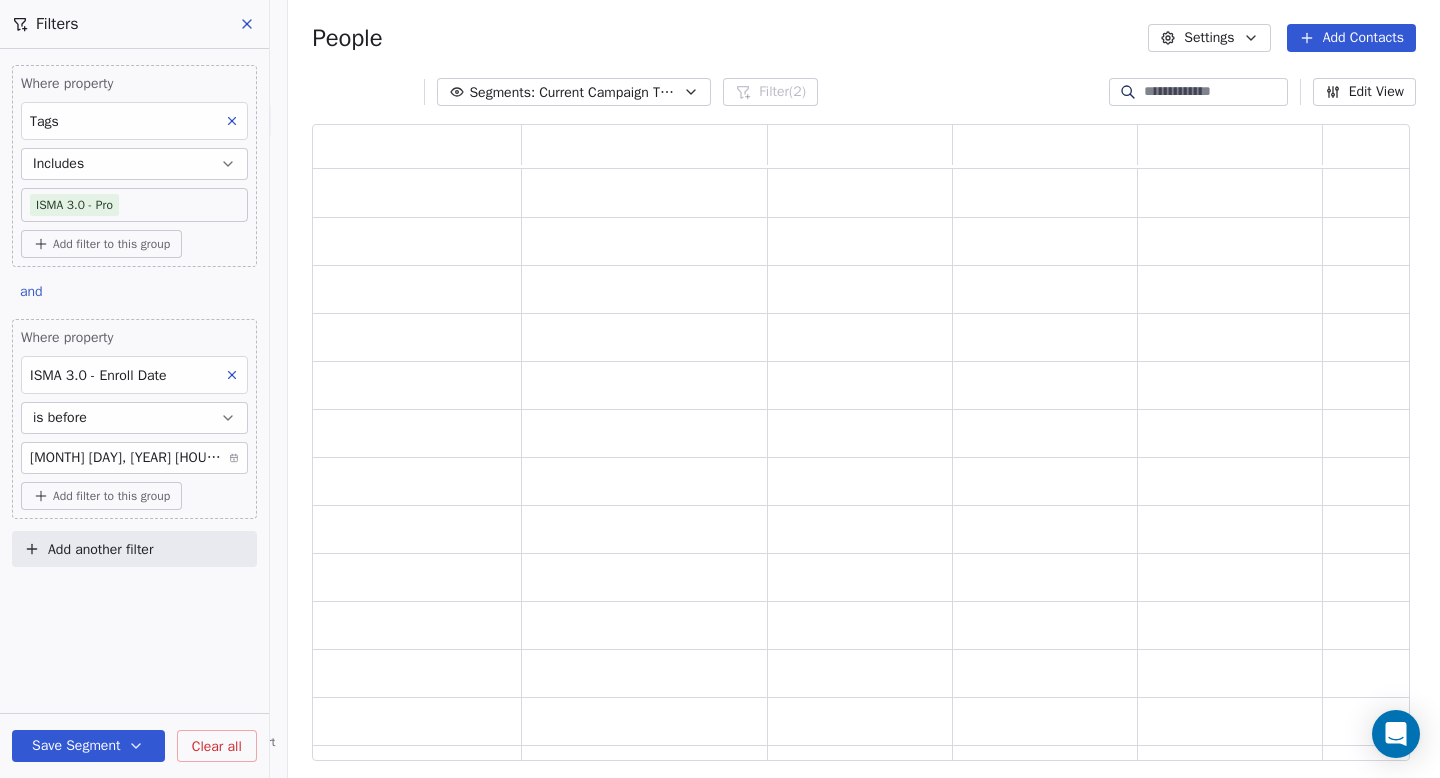 click 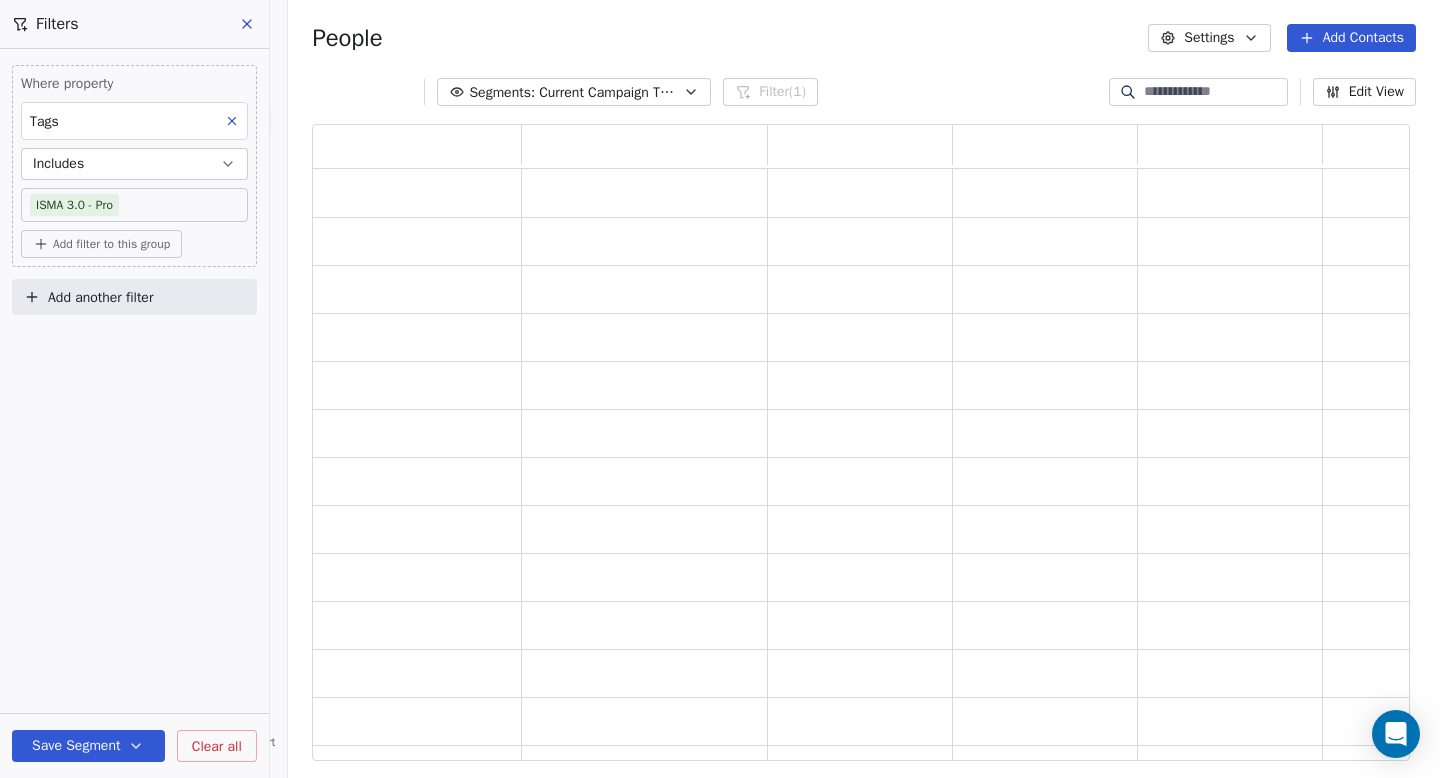 click on "Goela School of Finance LLP Contacts People Marketing Workflows Campaigns Sales Pipelines Sequences Beta Tools Apps AI Agents Help & Support Filters Where property   Tags   Includes ISMA 3.0 - Pro Add filter to this group Add another filter Save Segment Clear all People Settings  Add Contacts Segments: Current Campaign Targeting Filter  (1) Edit View Tag Add to Sequence Export" at bounding box center (720, 389) 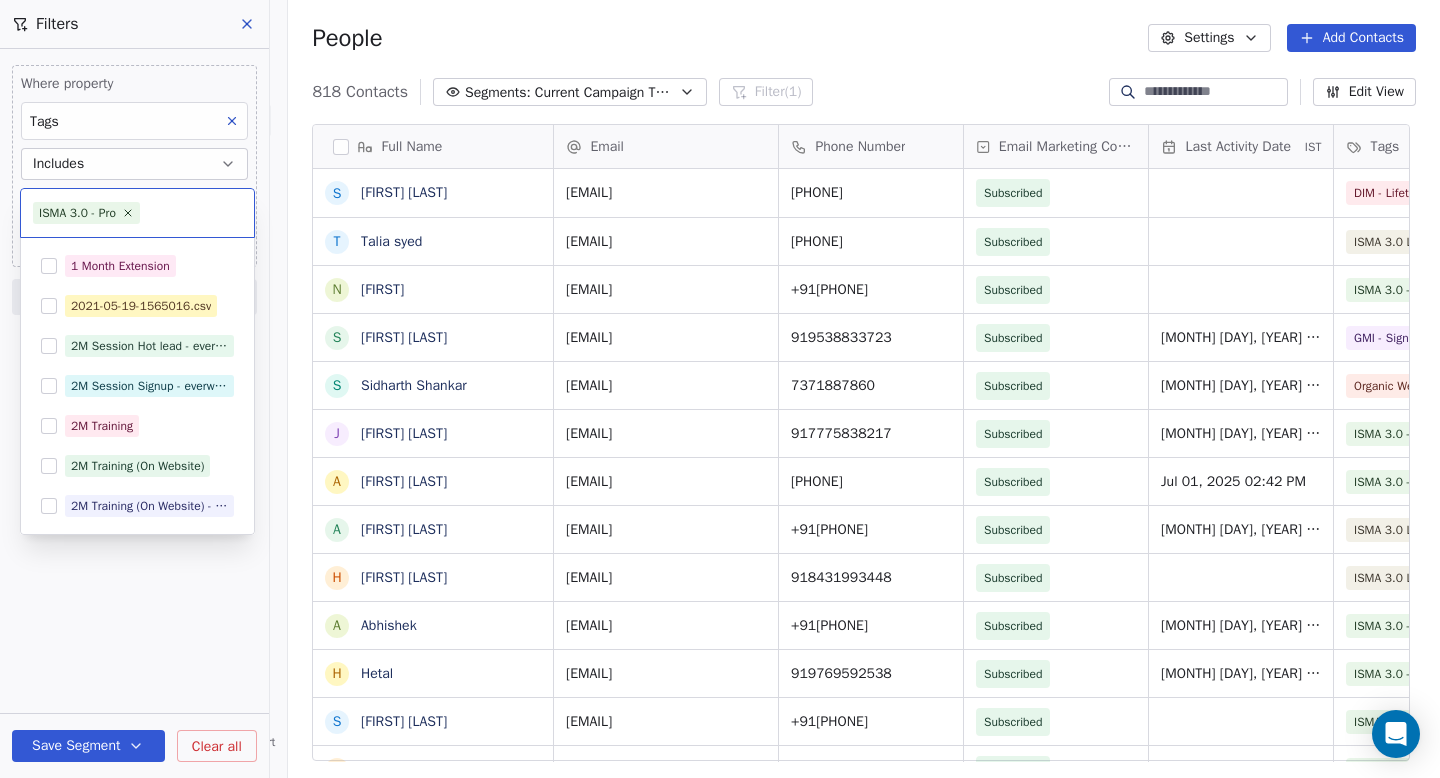 scroll, scrollTop: 16, scrollLeft: 16, axis: both 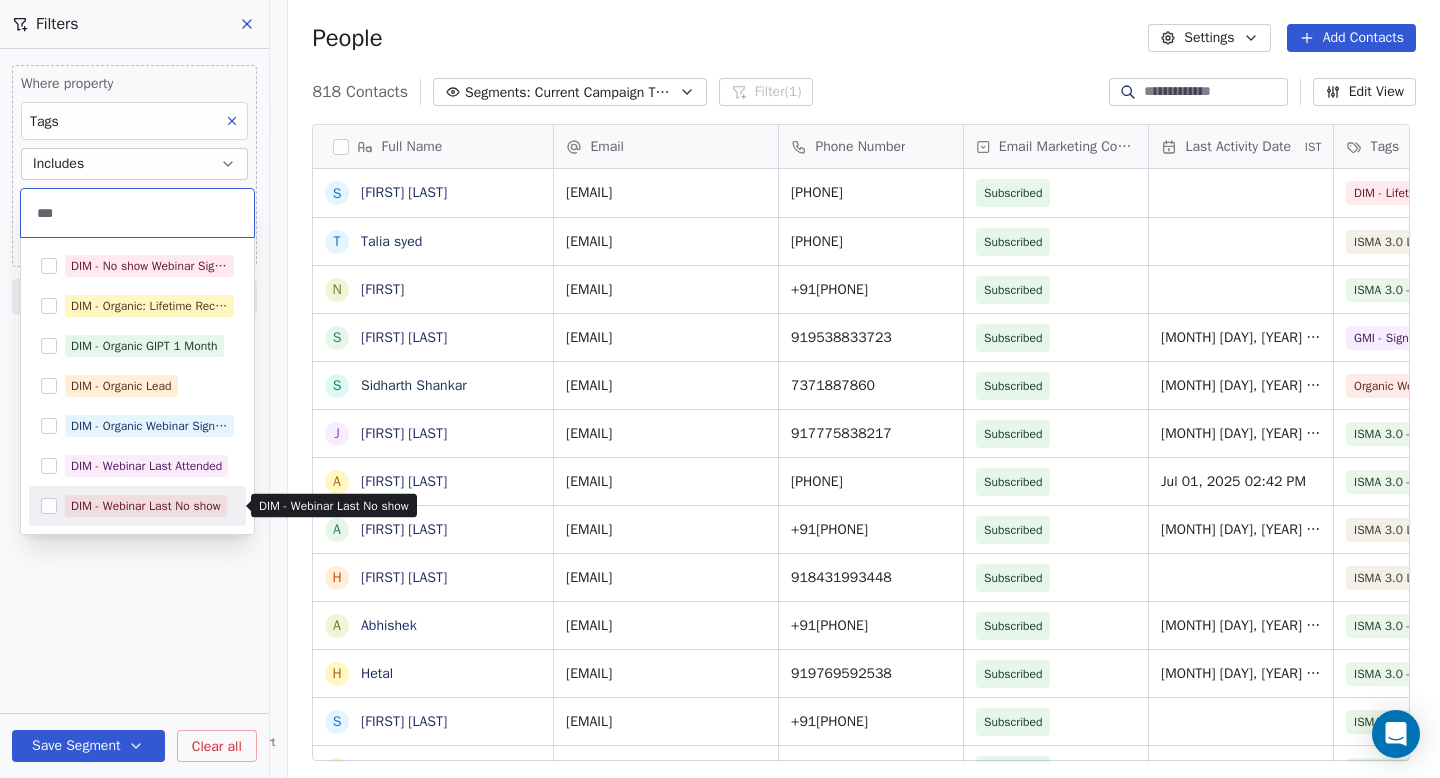 type on "***" 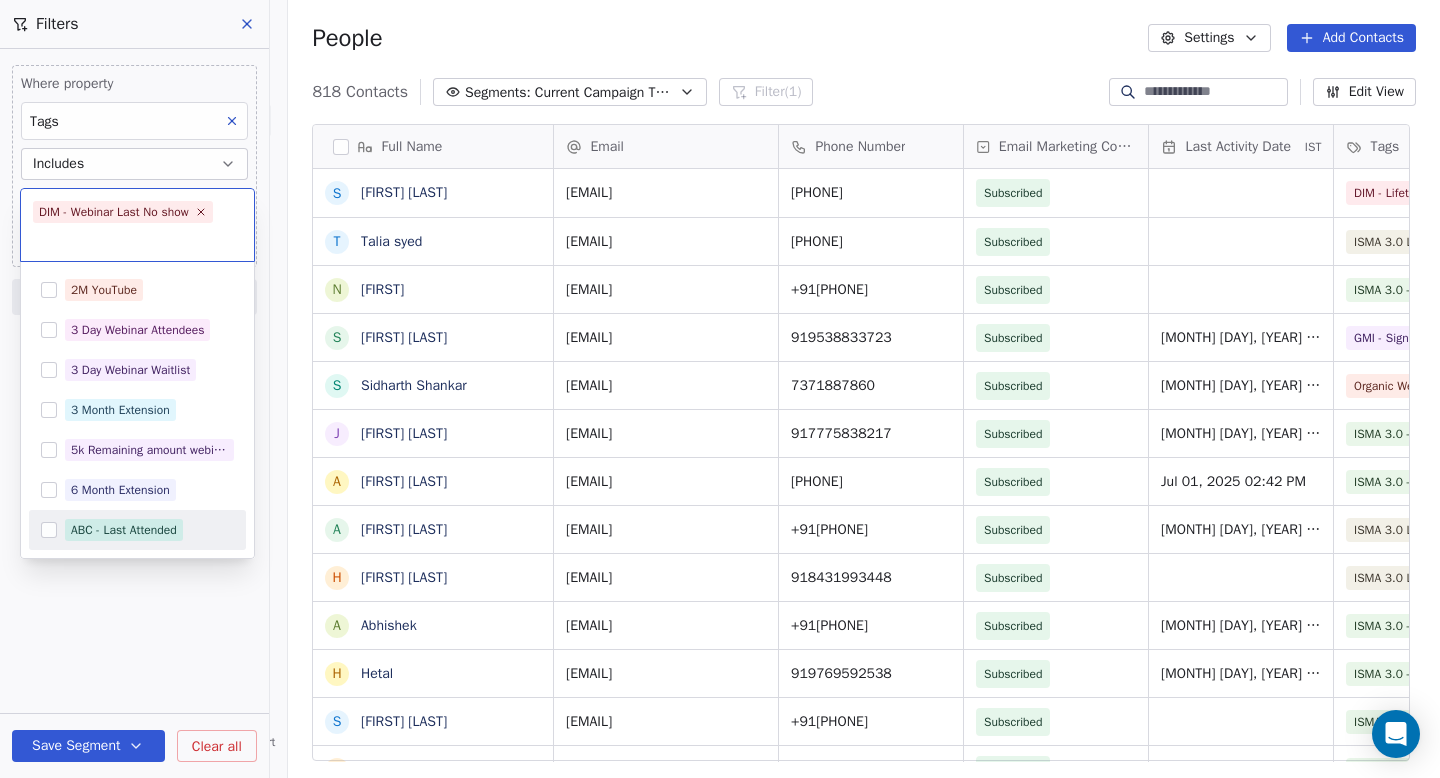 click on "Goela School of Finance LLP Contacts People Marketing Workflows Campaigns Sales Pipelines Sequences Beta Tools Apps AI Agents Help & Support Filters Where property   Tags   Includes ISMA 3.0 - Pro Add filter to this group Add another filter Save Segment Clear all People Settings  Add Contacts 818 Contacts Segments: Current Campaign Targeting Filter  (1) Edit View Tag Add to Sequence Export Full Name S Sunil Kumar Behera T Talia syed N Navneet S Shubham Raj S Sidharth Shankar J Jayshree Patil A Anuradha Gattakam A Abhishek R H Hari H A Abhishek H Hetal S Sourav Dhar R Raghvendra Singh Rathore s sowrag.ani@gmail.com A Anjum Shah M Mukesh Soni A Abhishek Attalani S SAUMYA SINGH V Vinayak Singla R Riya Garg U Upen Choksi s subin C T Tanay A Alok Pande A Akshya kumar Rajvanshi M Manju Shah m mohit sadhwani T Tushar Chandekar S Savita Lakshmanan G GOTTIMUKKULA SRINIVAS R Rahul Chhabra A Abhishek D Hiremath Email Phone Number Email Marketing Consent Last Activity Date IST Tags Email Disclaimer Email Signature ISMA" at bounding box center (720, 389) 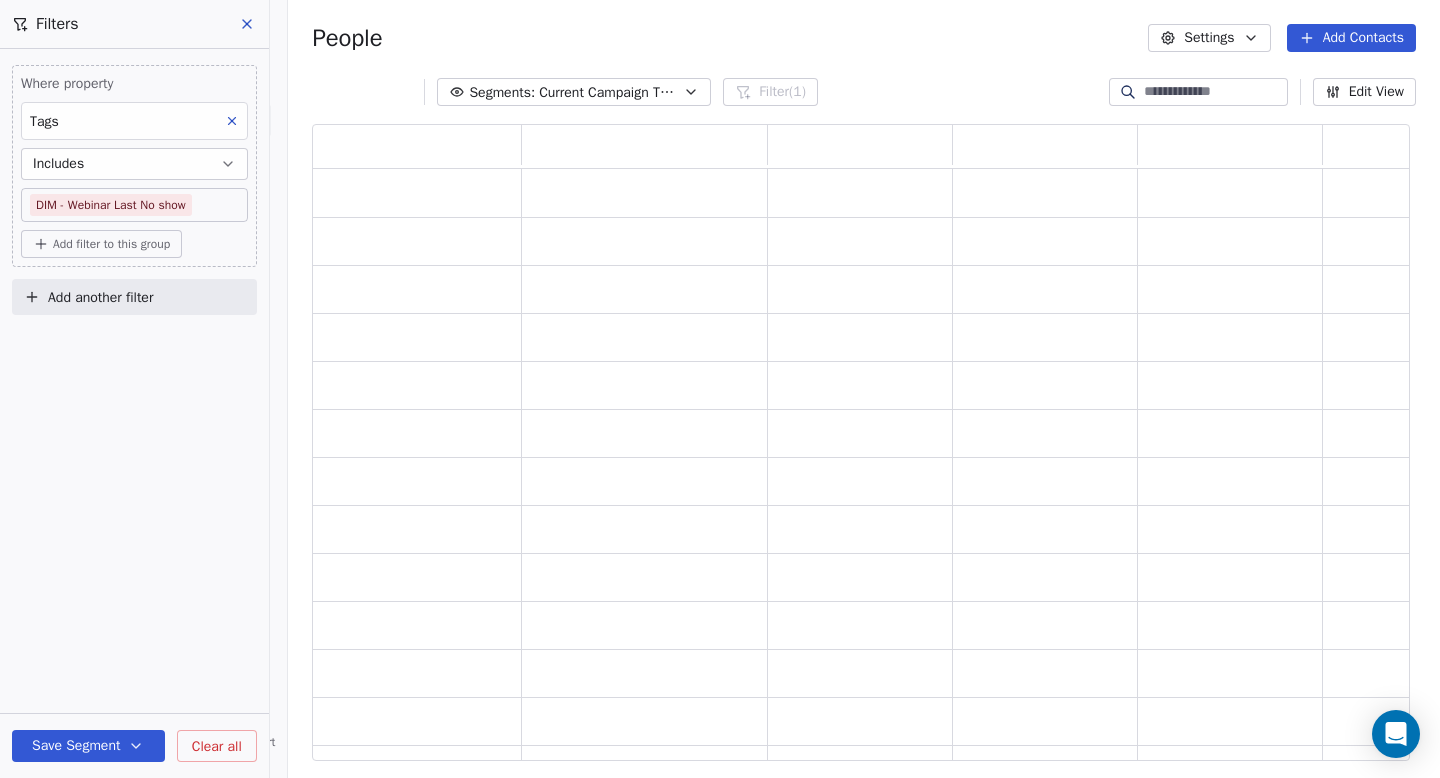 scroll, scrollTop: 16, scrollLeft: 16, axis: both 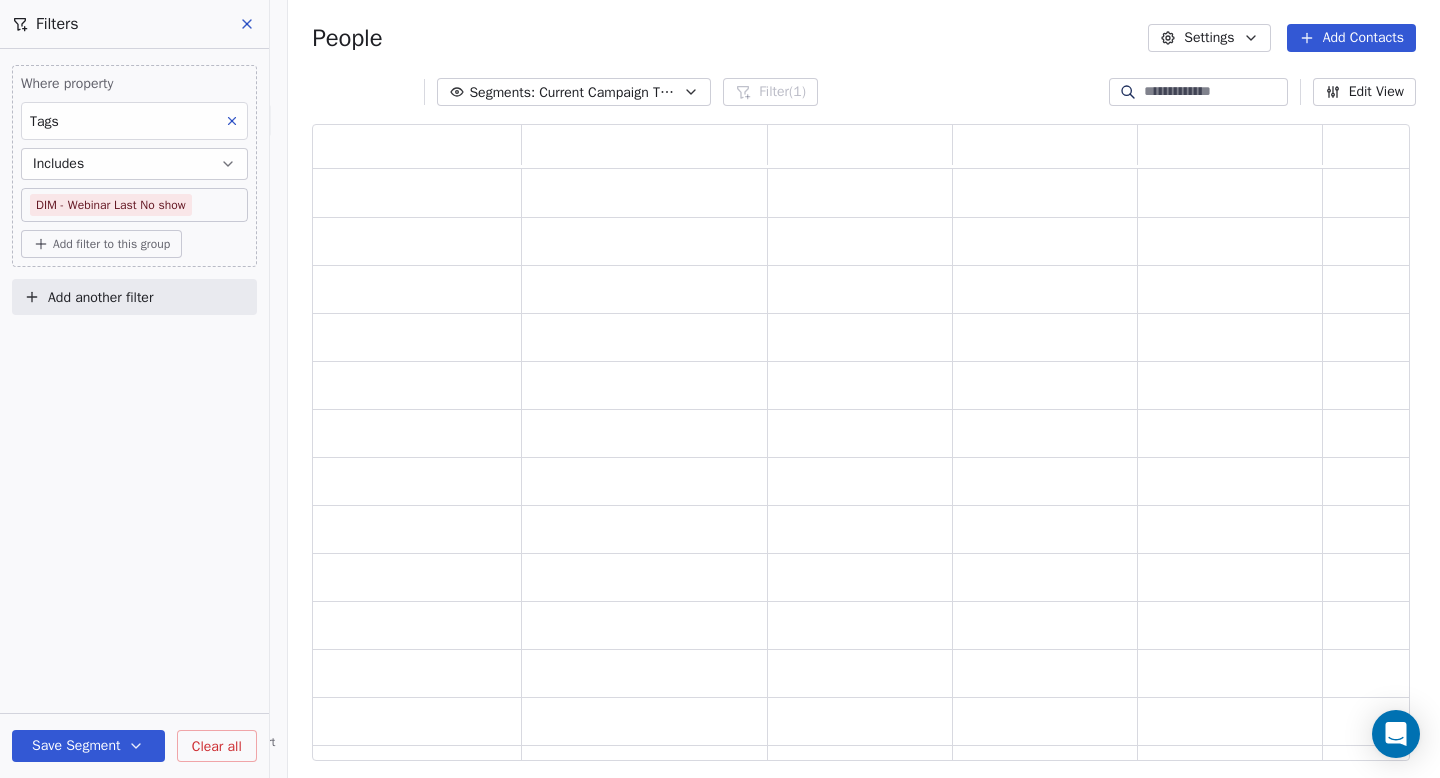 click on "Add filter to this group" at bounding box center [111, 244] 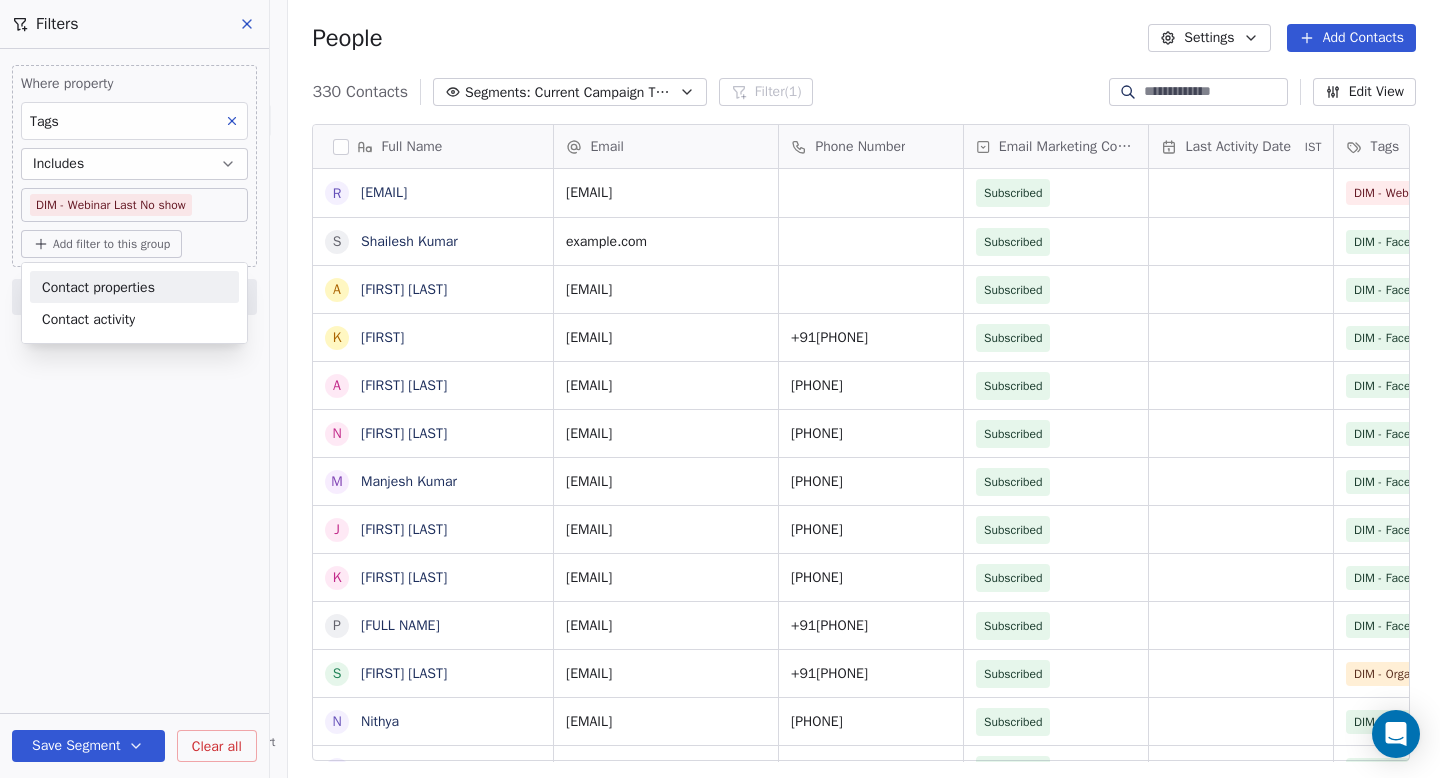 scroll, scrollTop: 16, scrollLeft: 16, axis: both 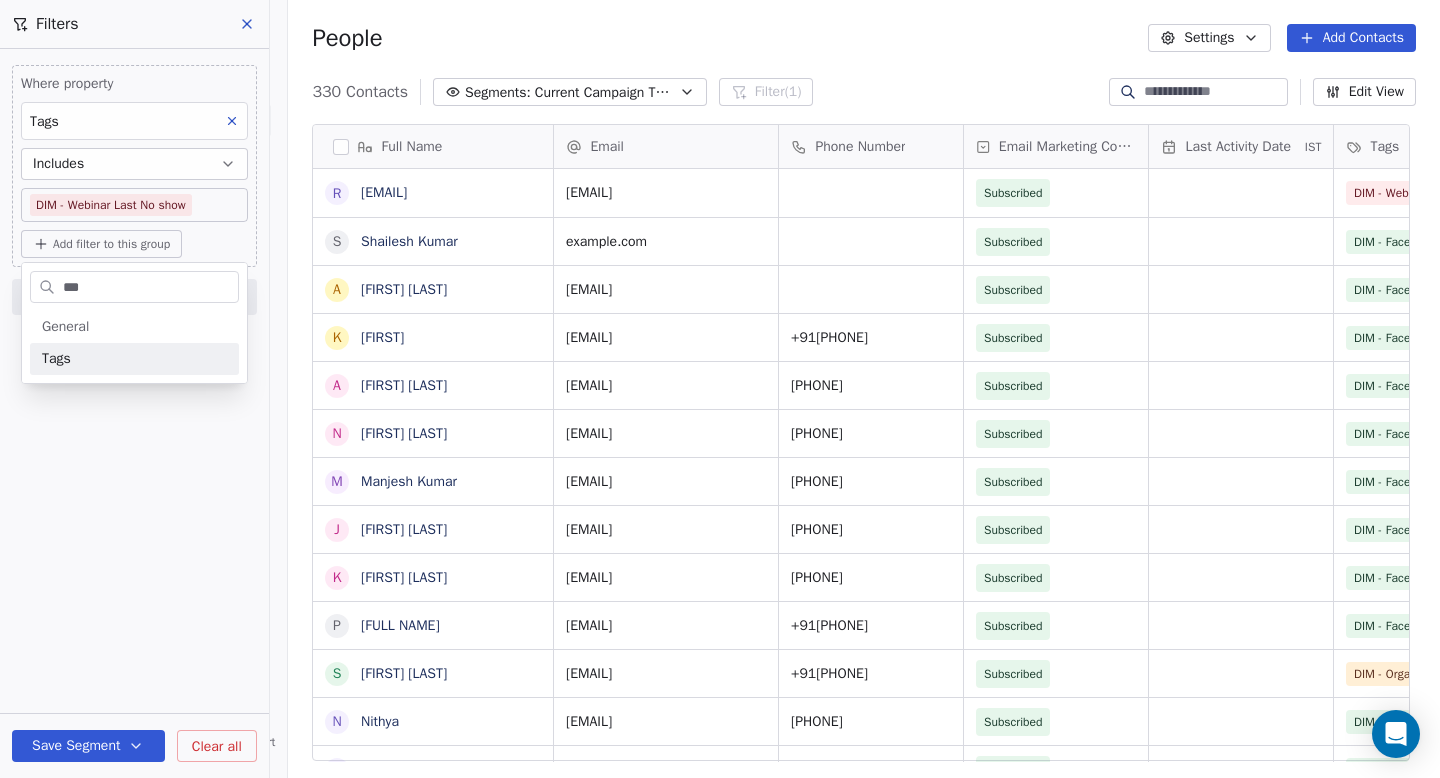 type on "***" 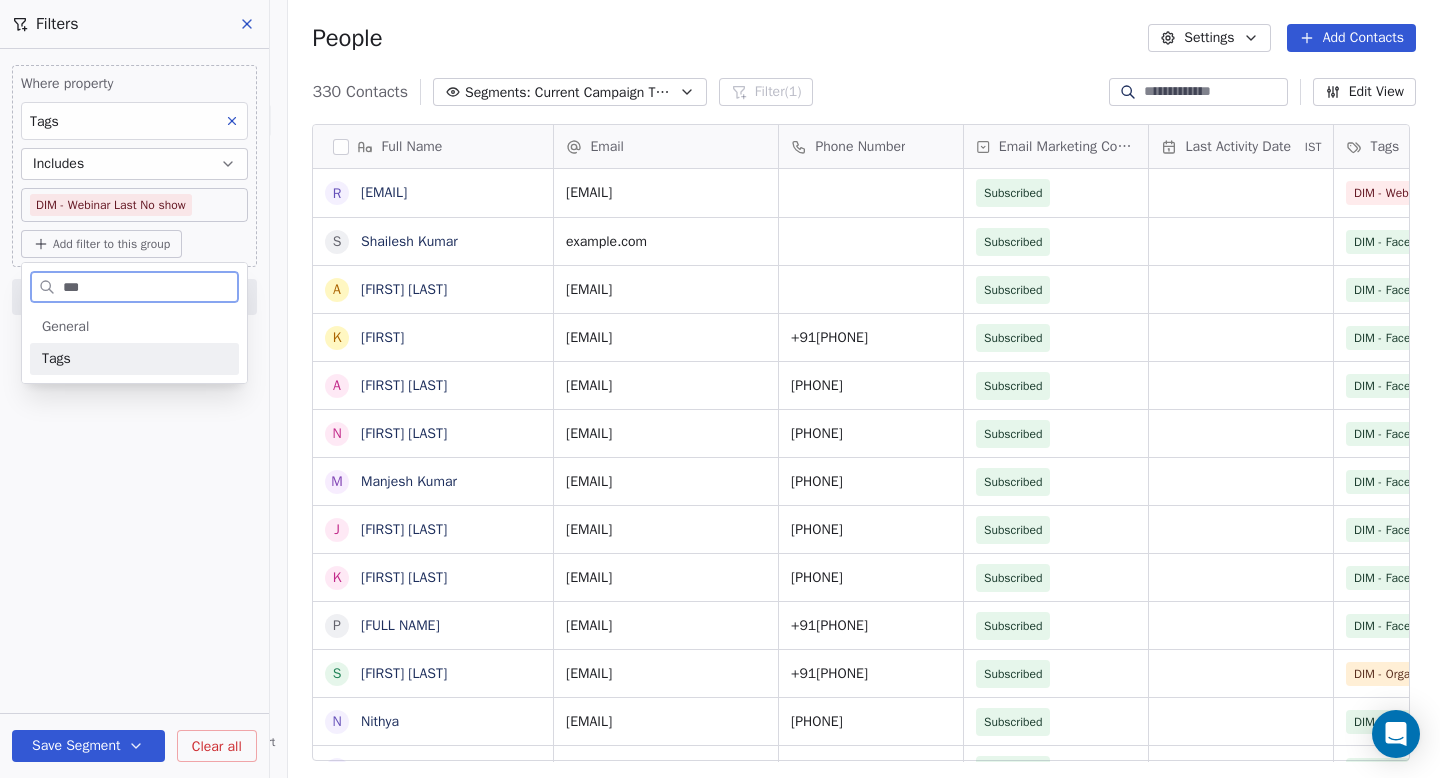 click on "Tags" at bounding box center (134, 359) 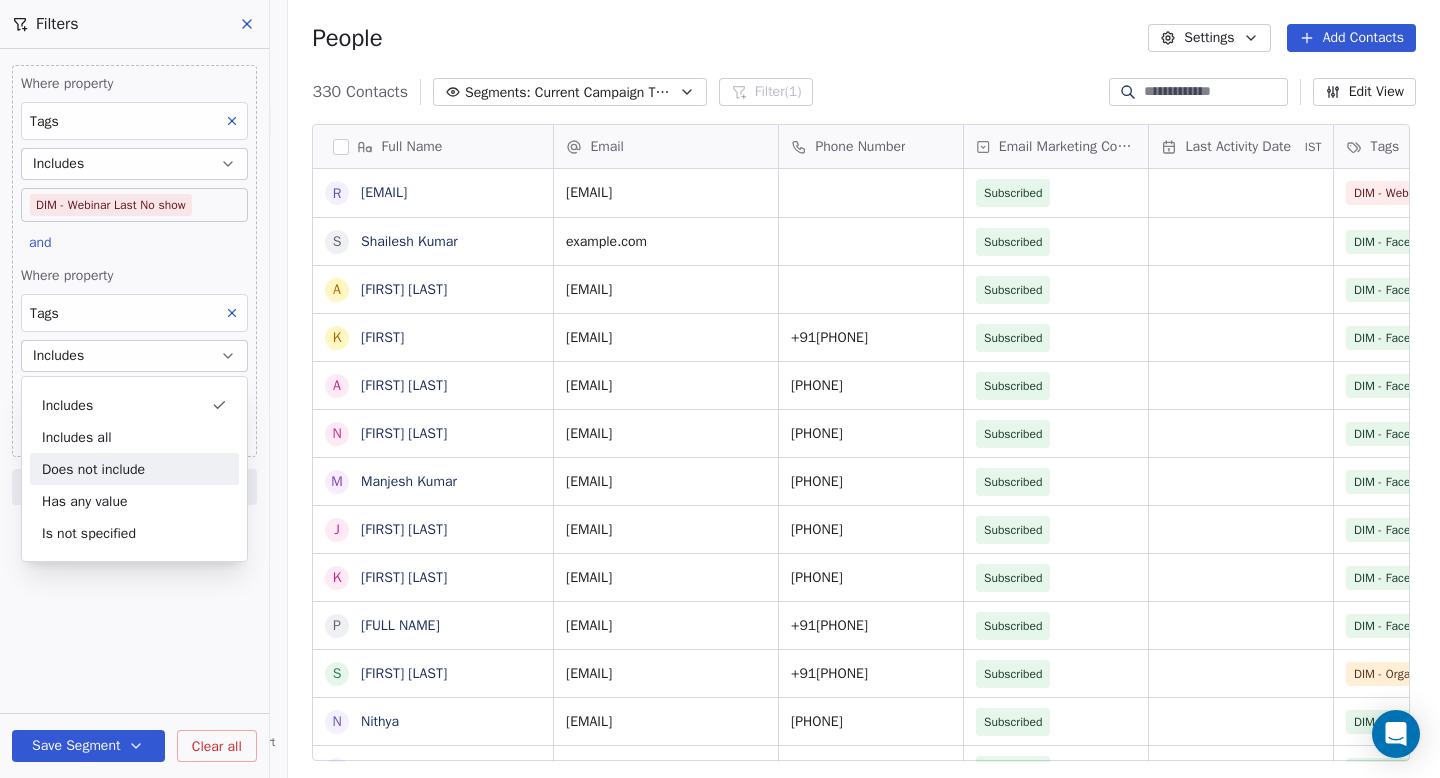 click on "Does not include" at bounding box center [134, 469] 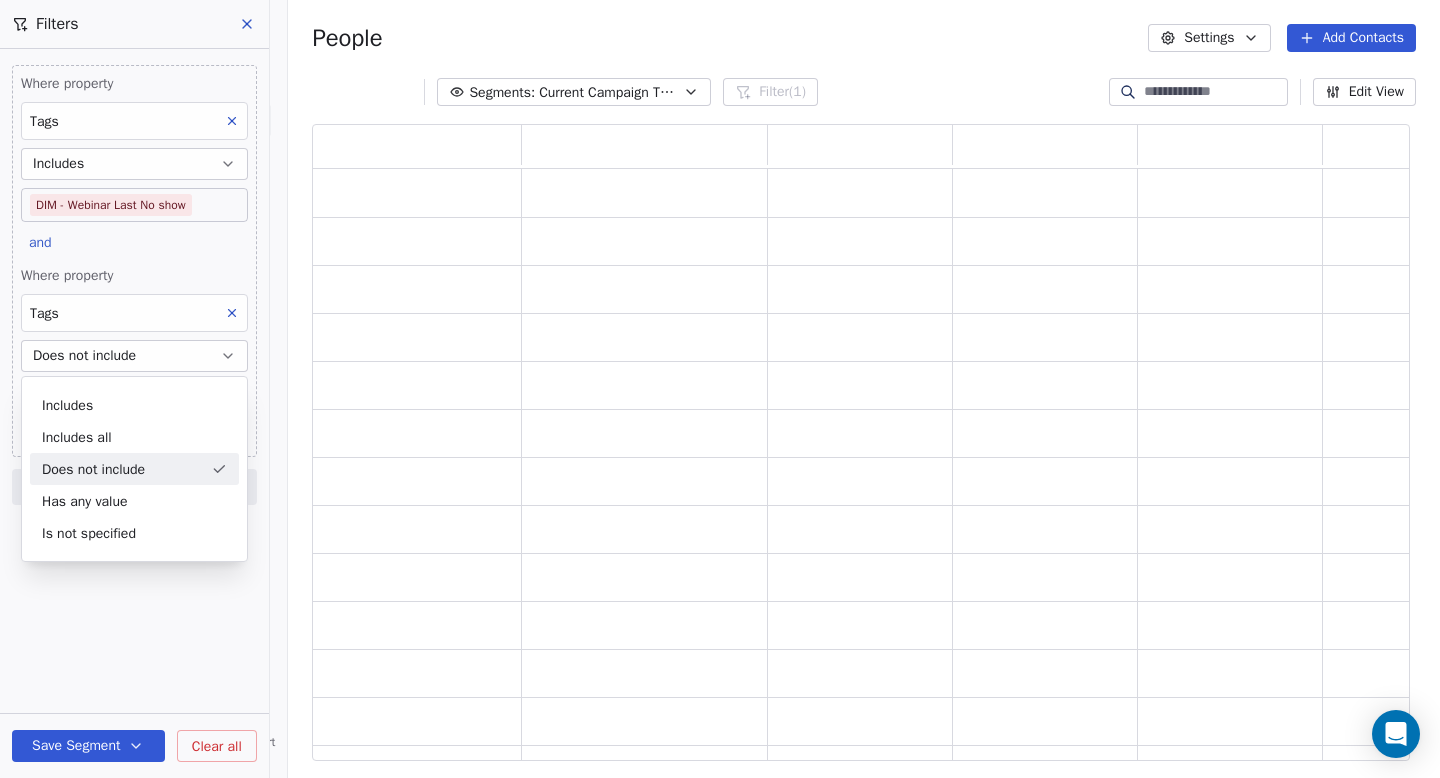 scroll, scrollTop: 16, scrollLeft: 16, axis: both 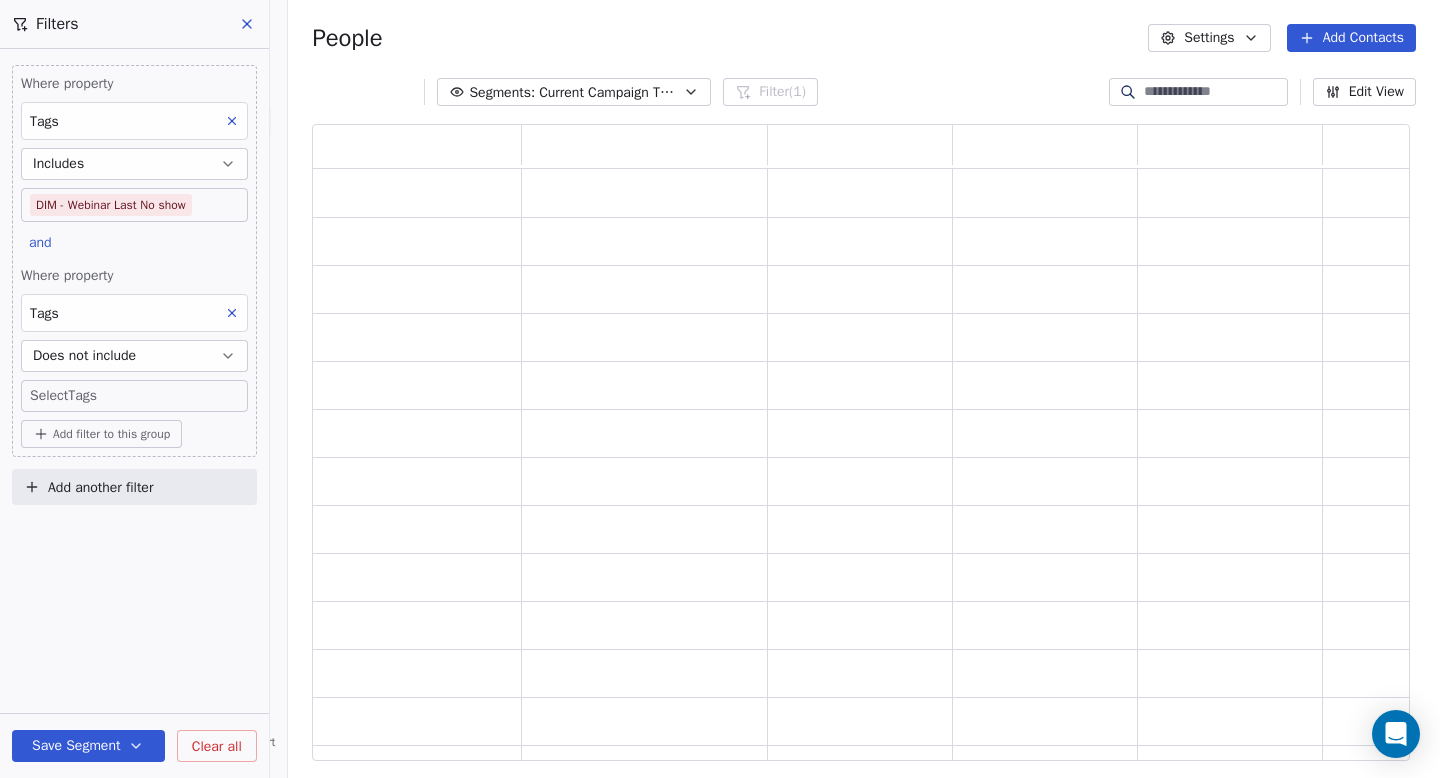 click on "Goela School of Finance LLP Contacts People Marketing Workflows Campaigns Sales Pipelines Sequences Beta Tools Apps AI Agents Help & Support Filters Where property   Tags   Includes DIM - Webinar Last No show and Where property   Tags   Does not include Select  Tags Add filter to this group Add another filter Save Segment Clear all People Settings  Add Contacts Segments: Current Campaign Targeting Filter  (1) Edit View Tag Add to Sequence Export" at bounding box center [720, 389] 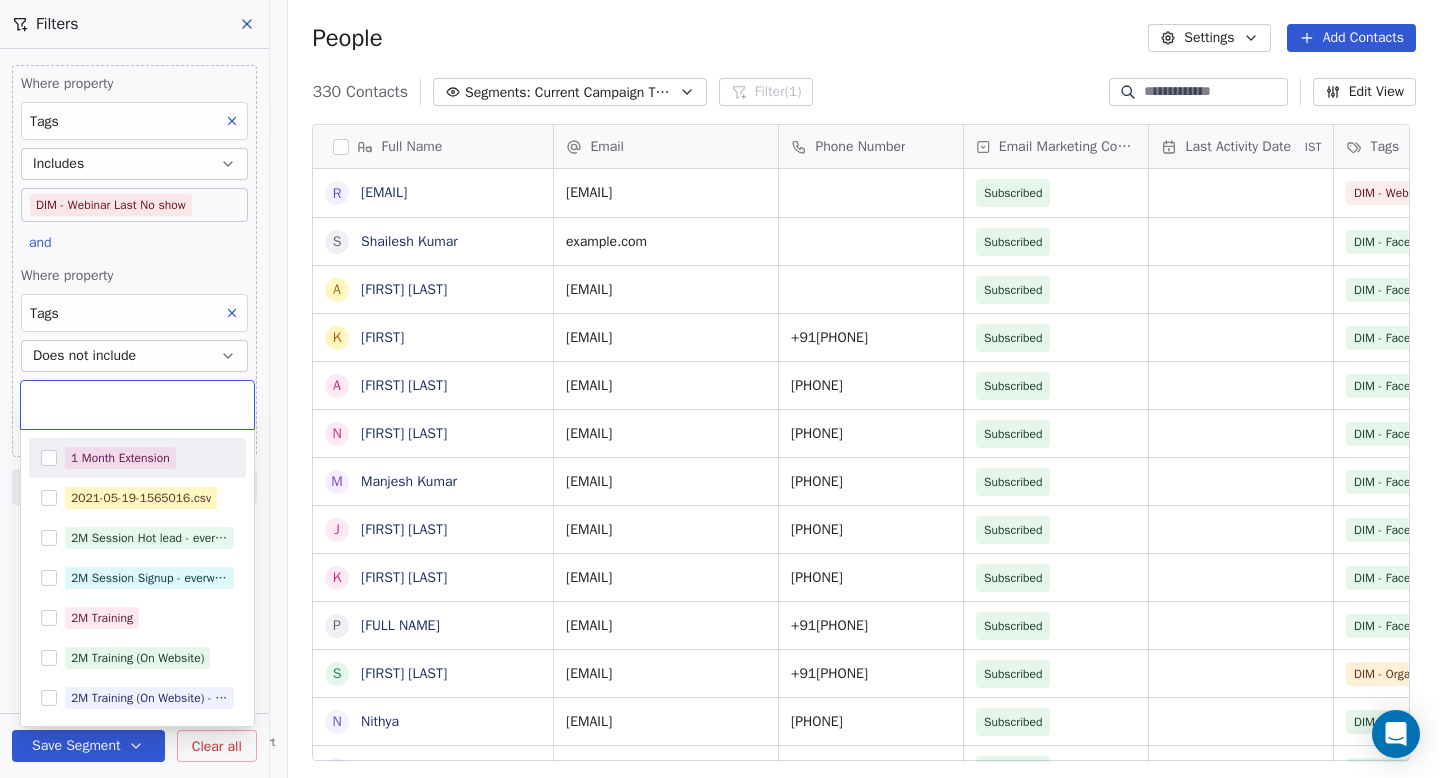 scroll, scrollTop: 16, scrollLeft: 16, axis: both 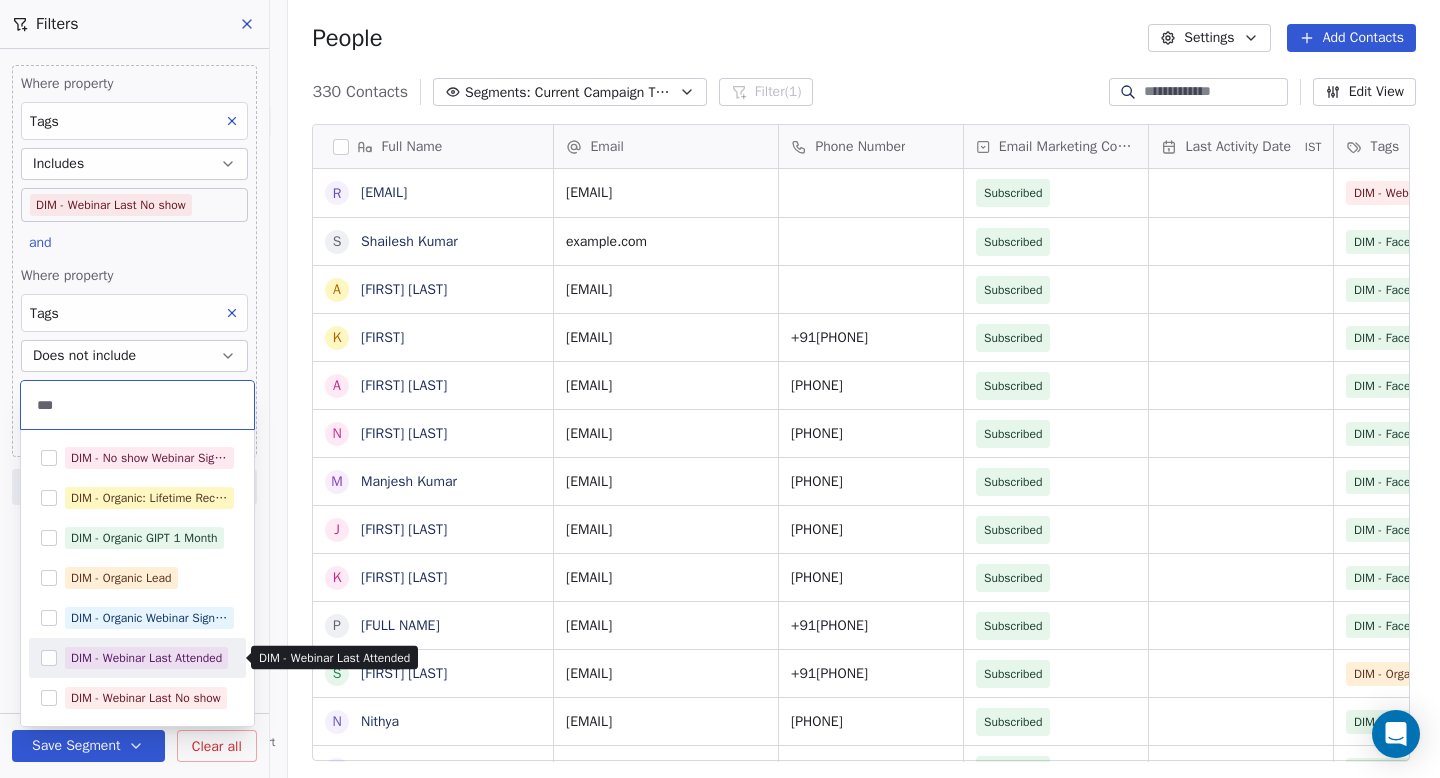 type on "***" 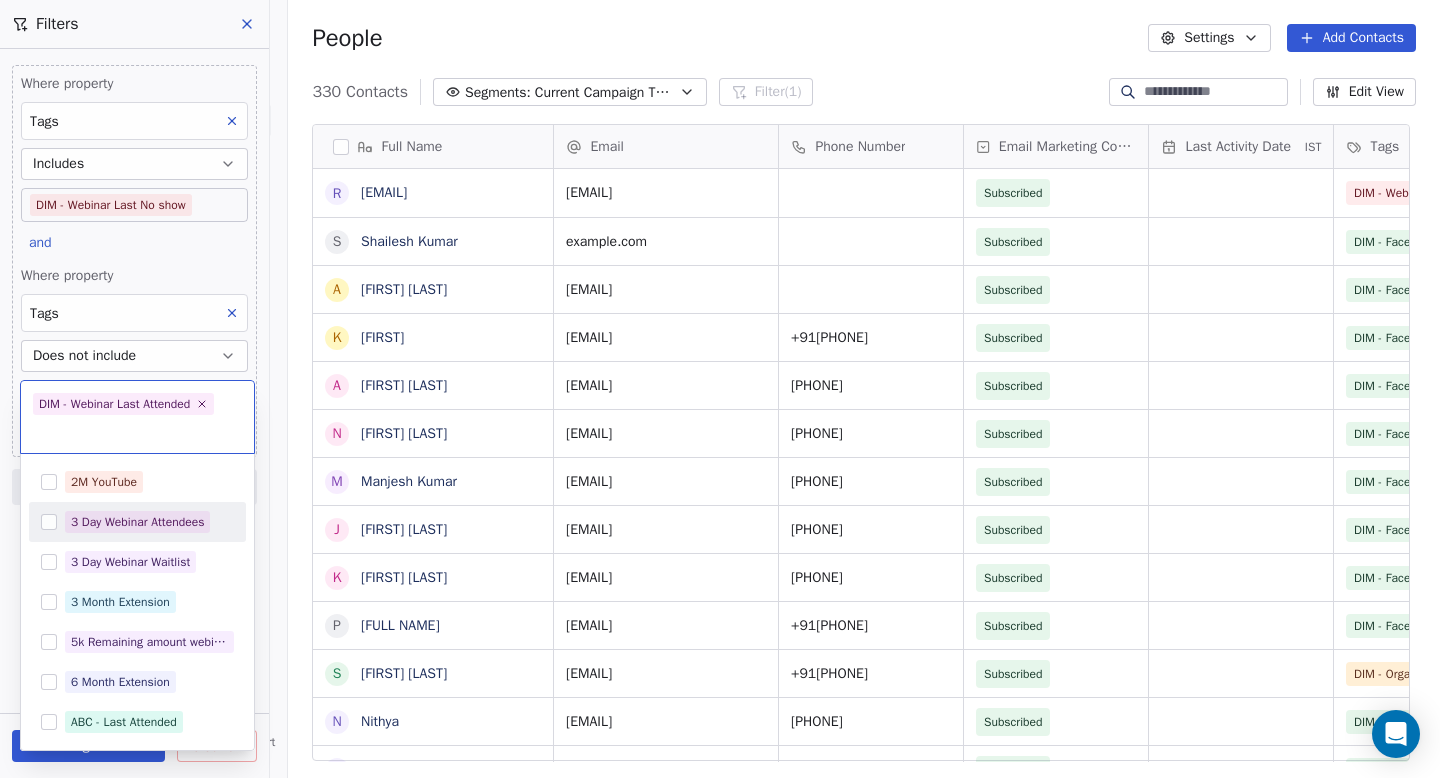 click on "Goela School of Finance LLP Contacts People Marketing Workflows Campaigns Sales Pipelines Sequences Beta Tools Apps AI Agents Help & Support Filters Where property   Tags   Includes DIM - Webinar Last No show and Where property   Tags   Does not include Select  Tags Add filter to this group Add another filter Save Segment Clear all People Settings  Add Contacts 330 Contacts Segments: Current Campaign Targeting Filter  (1) Edit View Tag Add to Sequence Export Full Name r rithikjaiswal85@gmail.com S Shailesh Kumar A ASHA Nagar K Kusum A Aman Raj N Neha Rayeen M Manjesh Kumar J Jesty sanga hlichal K Kalu Singh P PRIYARANJAN MOHANTY S Shivam Ganesh N Nithya r rishi saini S Sandhya D Dherendra T Tejas lad K K Sairaj R Rinju joy K Kiran Shejul S S k Srivastava P Prabhat Sharma P Pramit A Anupam kushwaha C Chanchal Agarwal A Amit S Shivani R Rahul A Abhi Gupta E Erika Duncan P Preethi J Jayshree Joshi R Ruchitha sai Ratakonda Y You are Stock market fraud Email Phone Number Email Marketing Consent IST Tags" at bounding box center [720, 389] 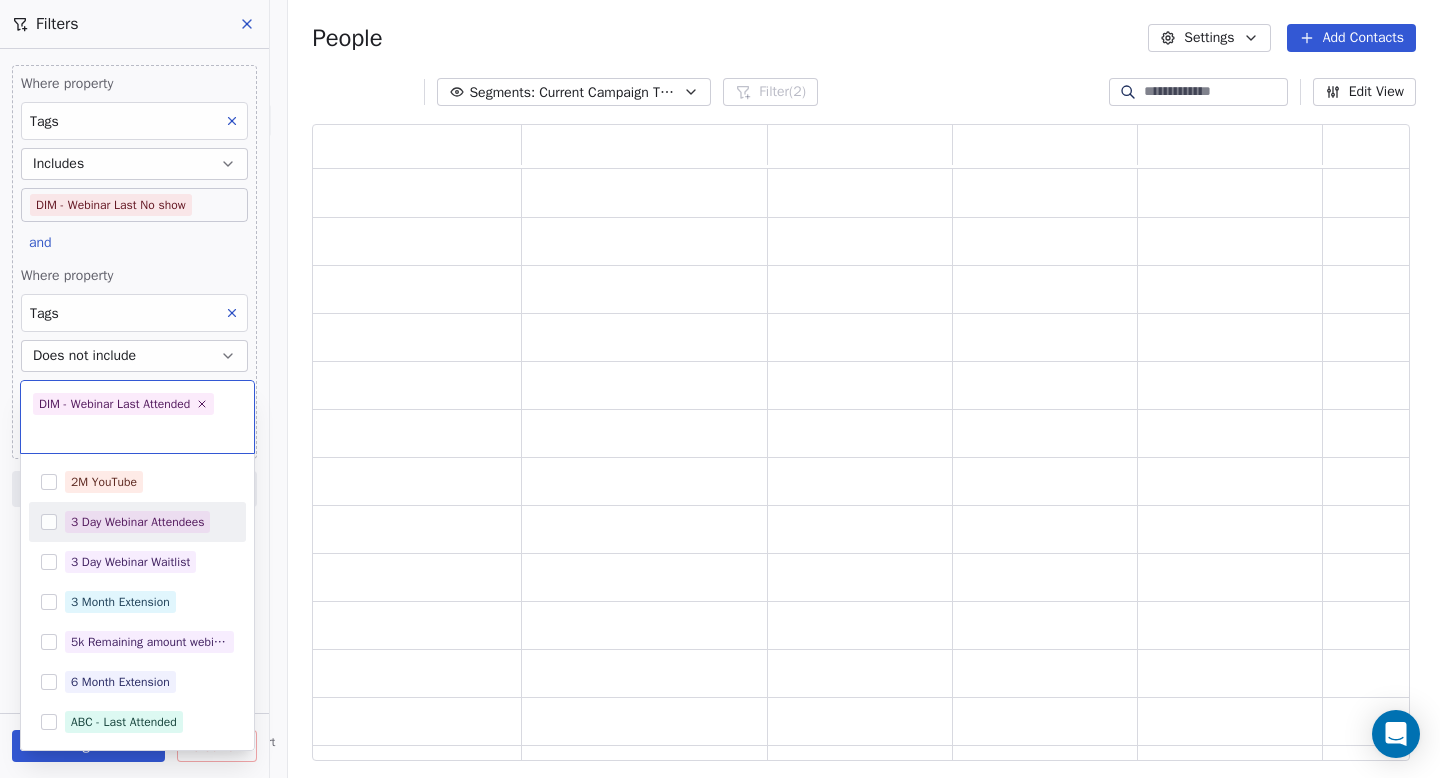 scroll, scrollTop: 16, scrollLeft: 16, axis: both 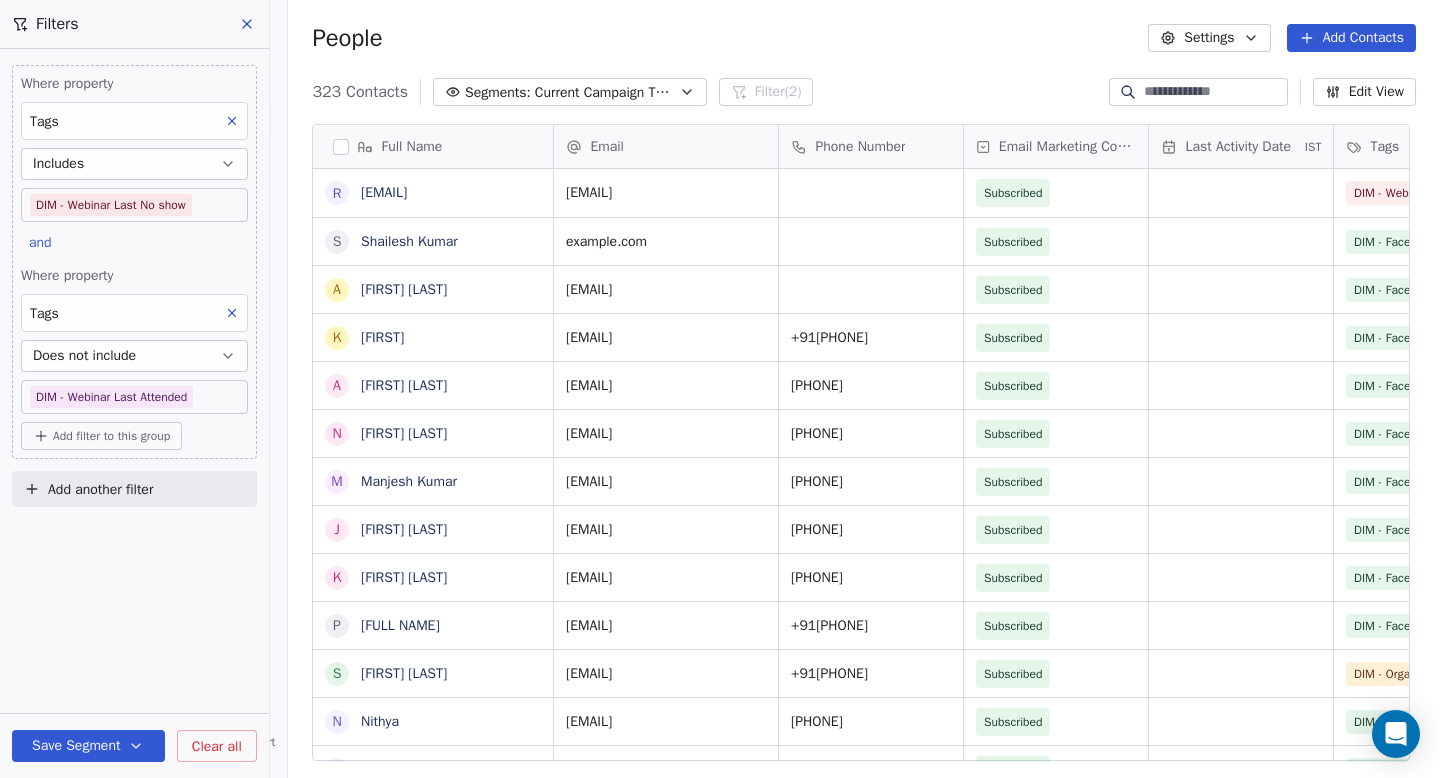 click on "Save Segment" at bounding box center [88, 746] 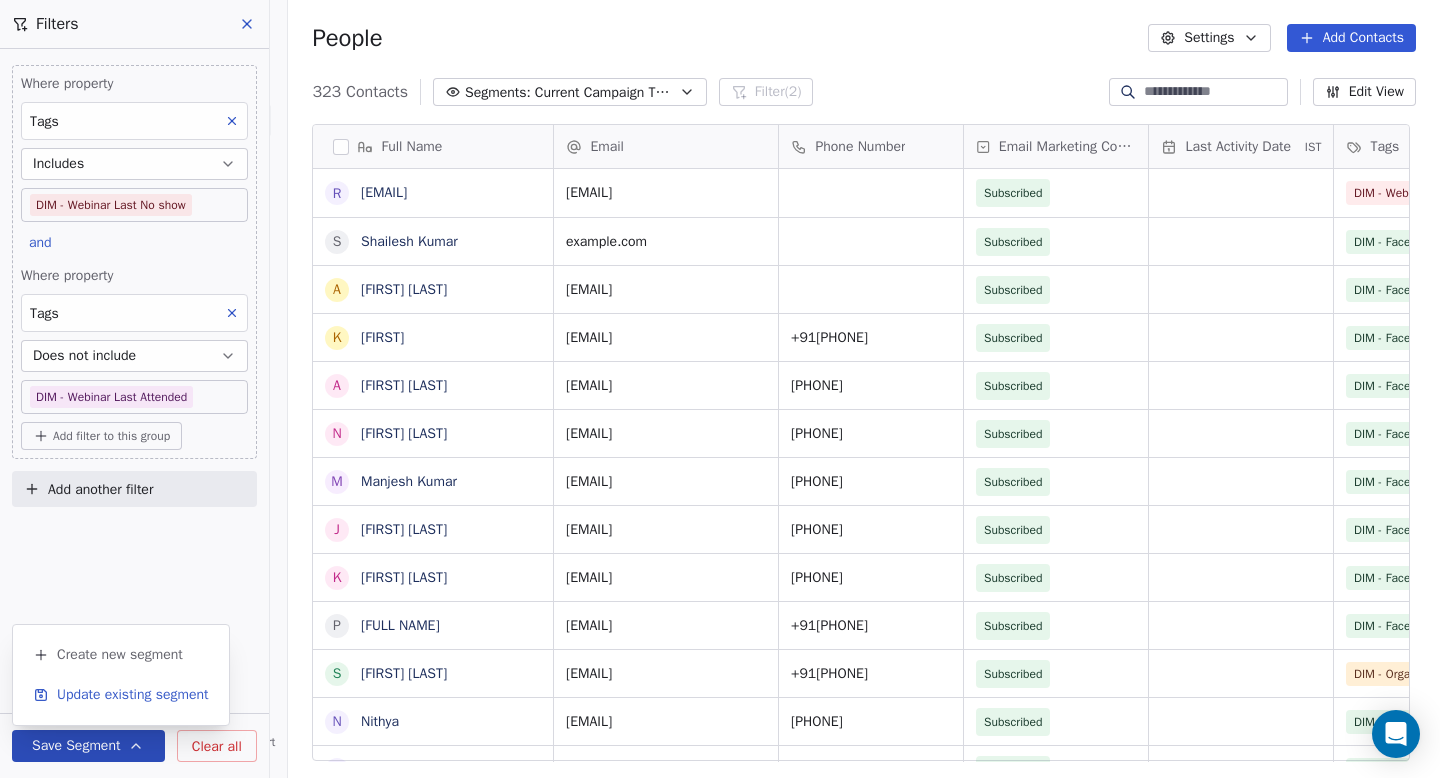 click on "Update existing segment" at bounding box center [133, 695] 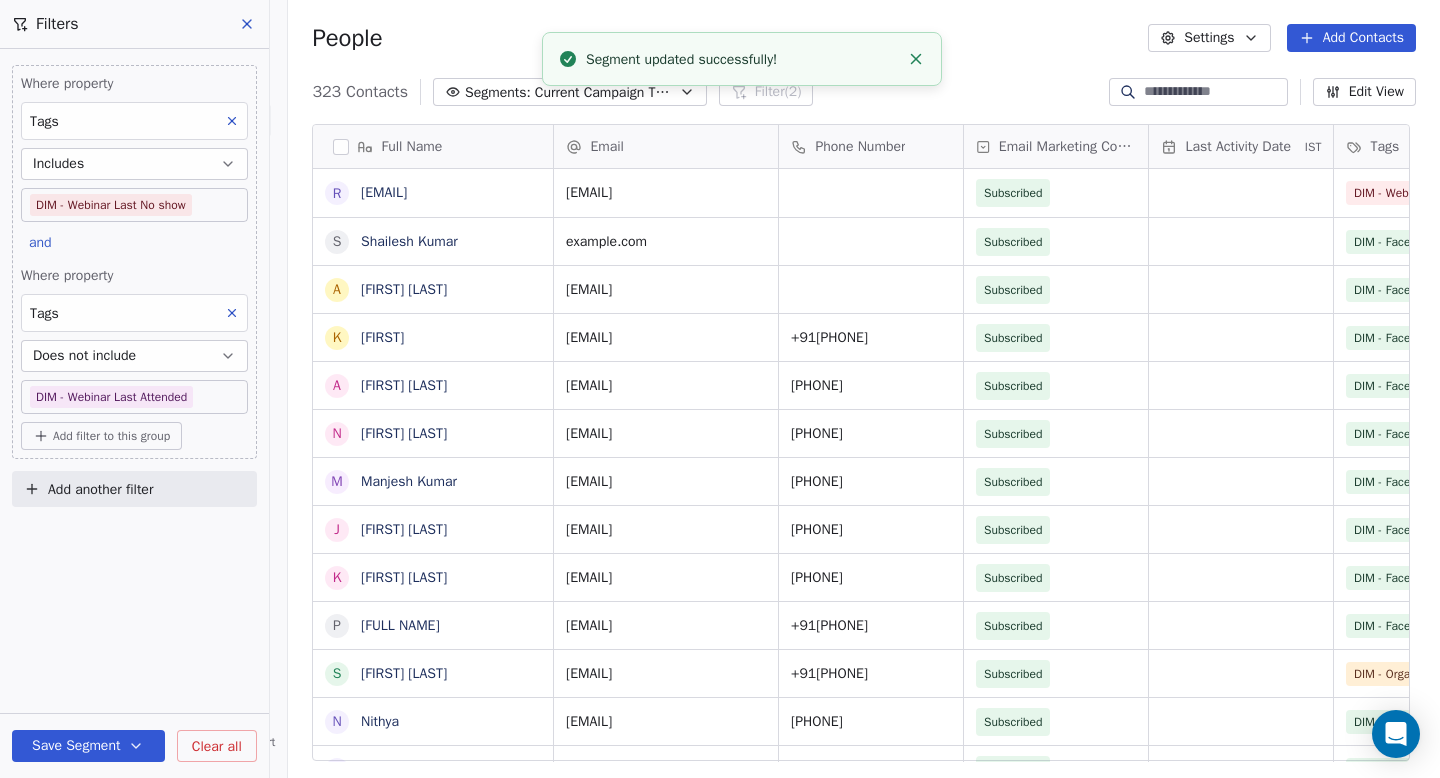 click at bounding box center [248, 24] 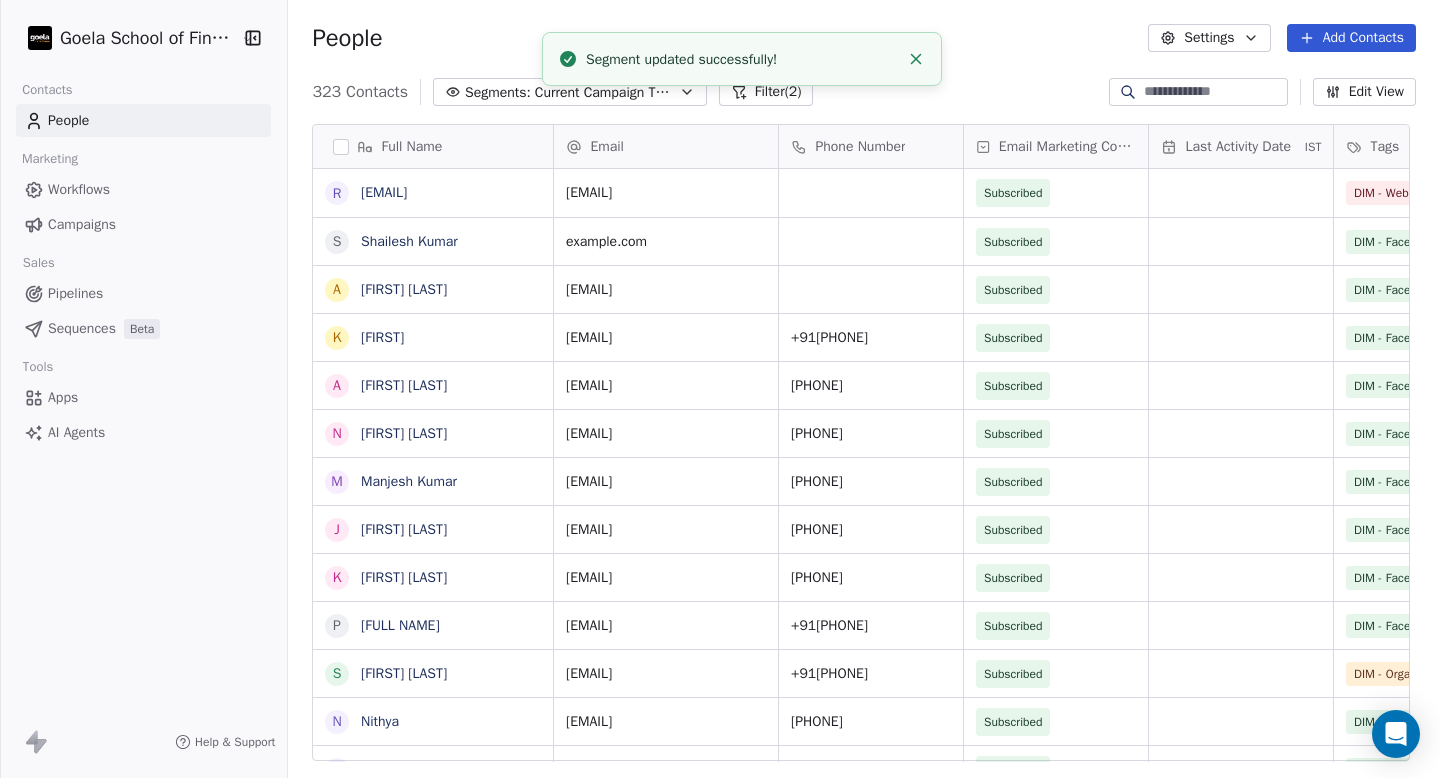 click on "Campaigns" at bounding box center (82, 224) 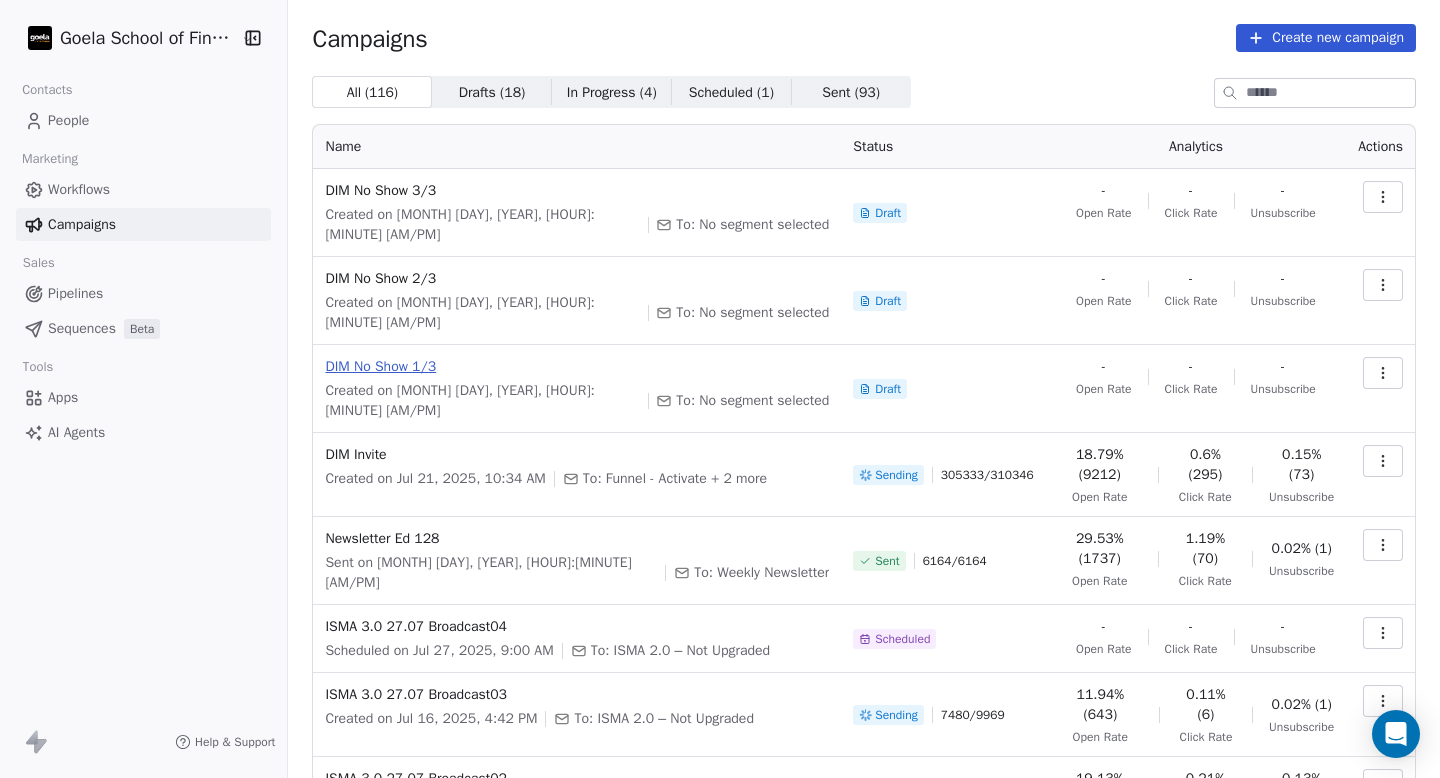 click on "DIM No Show 1/3" at bounding box center [577, 367] 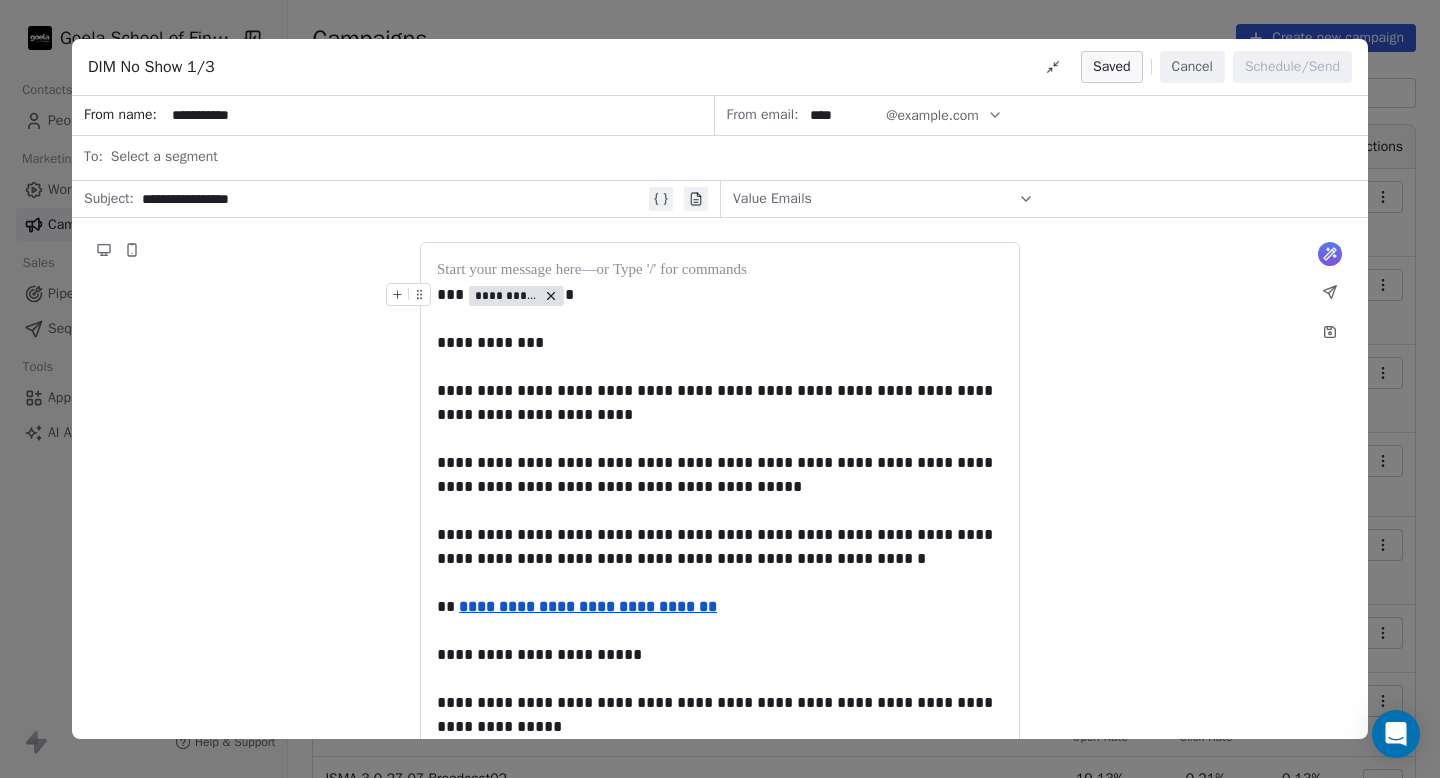 click on "Select a segment" at bounding box center [733, 157] 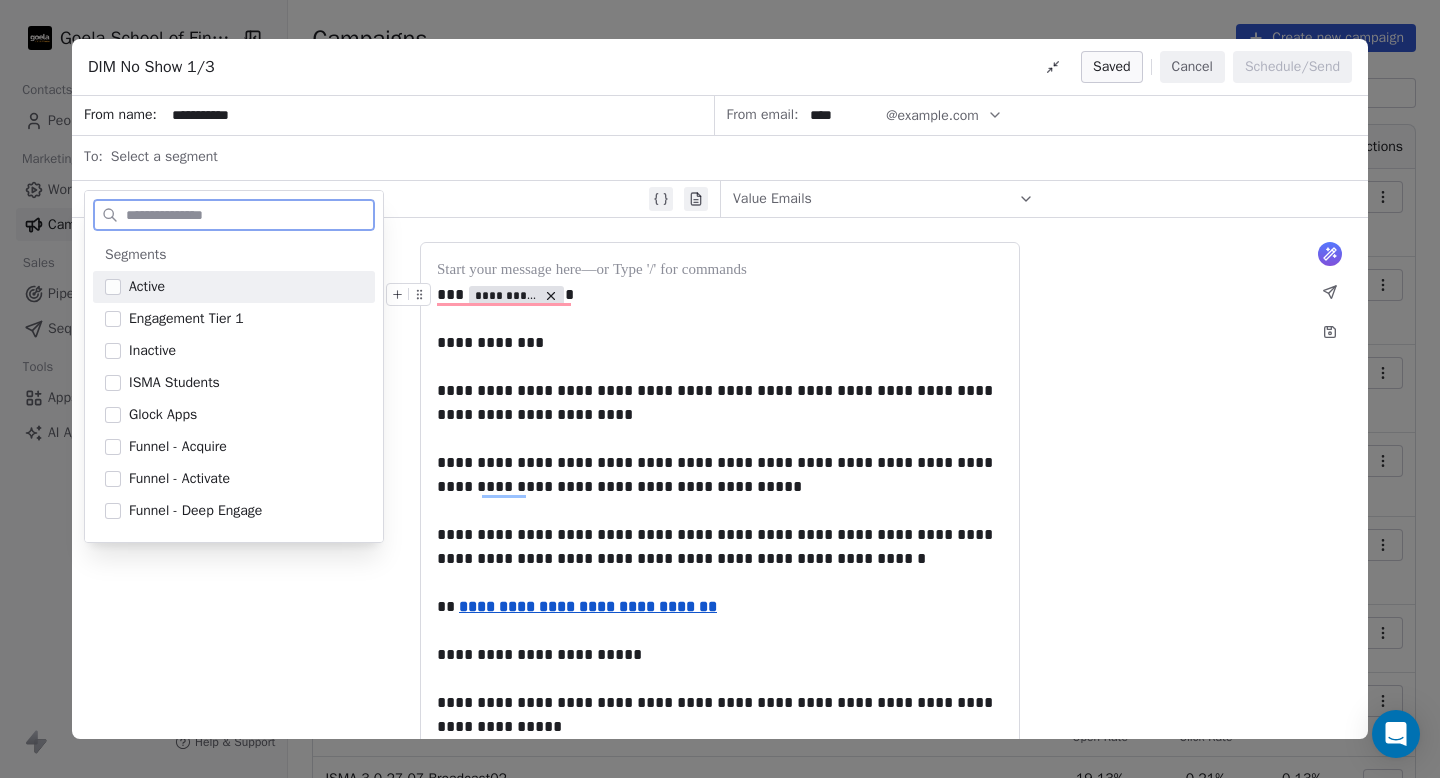 click 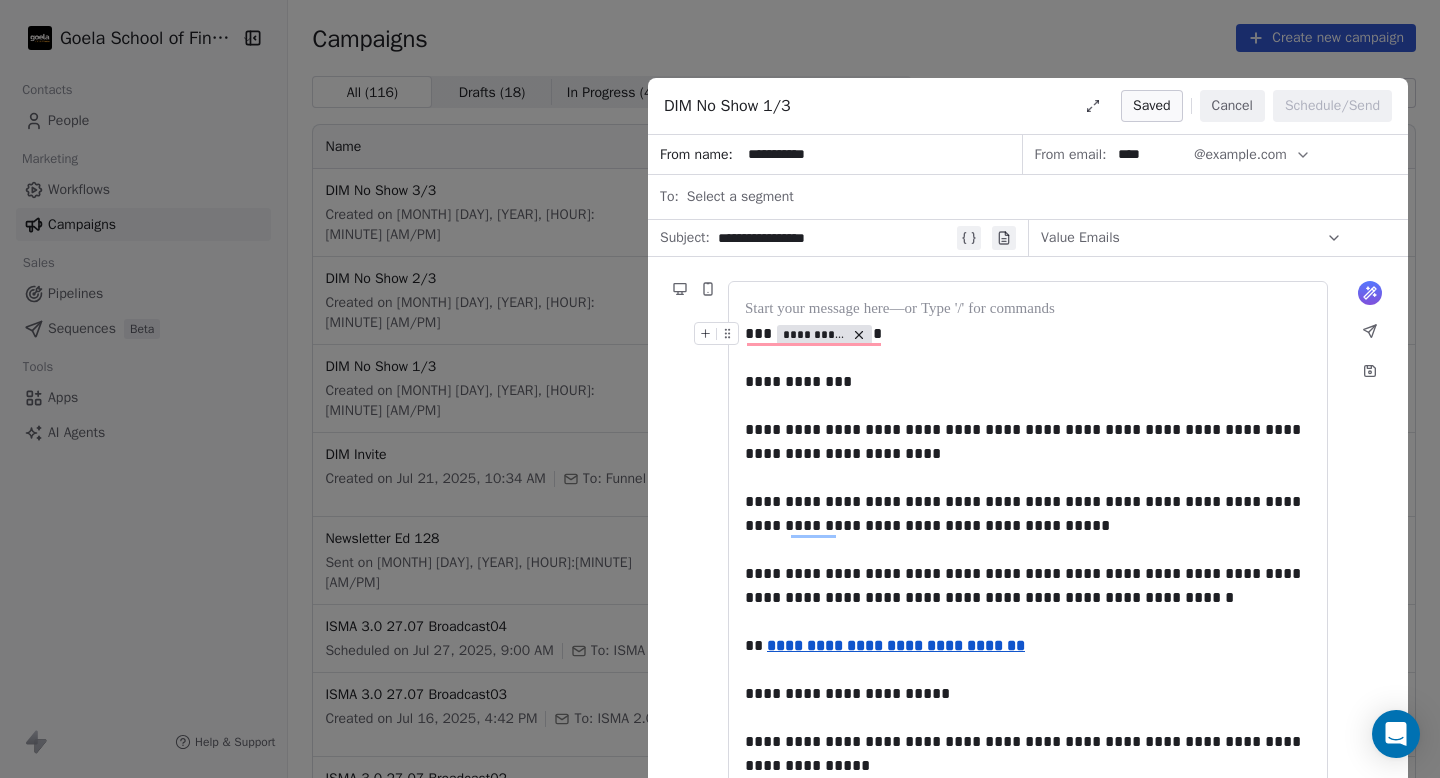 click on "Saved Cancel Schedule/Send" at bounding box center [1232, 106] 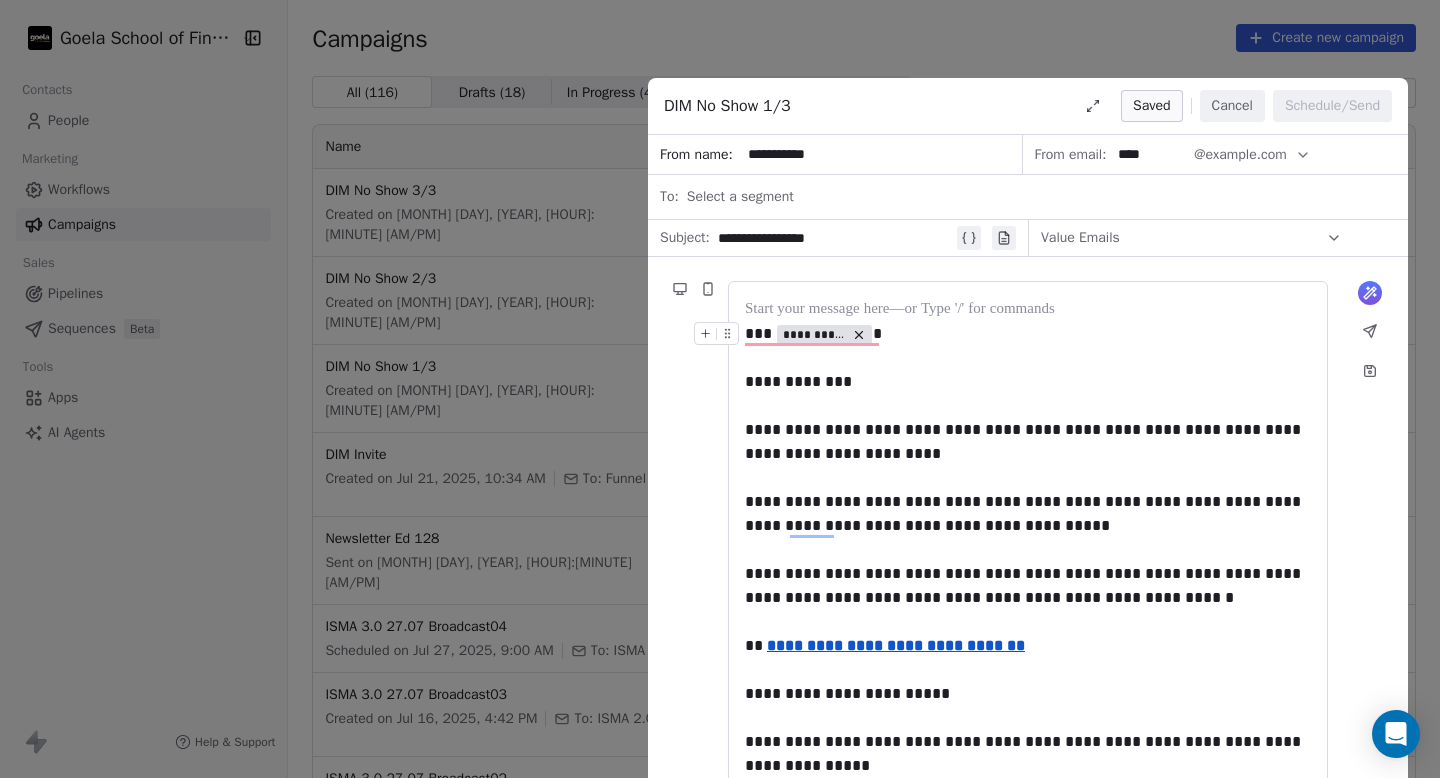 click at bounding box center [1093, 106] 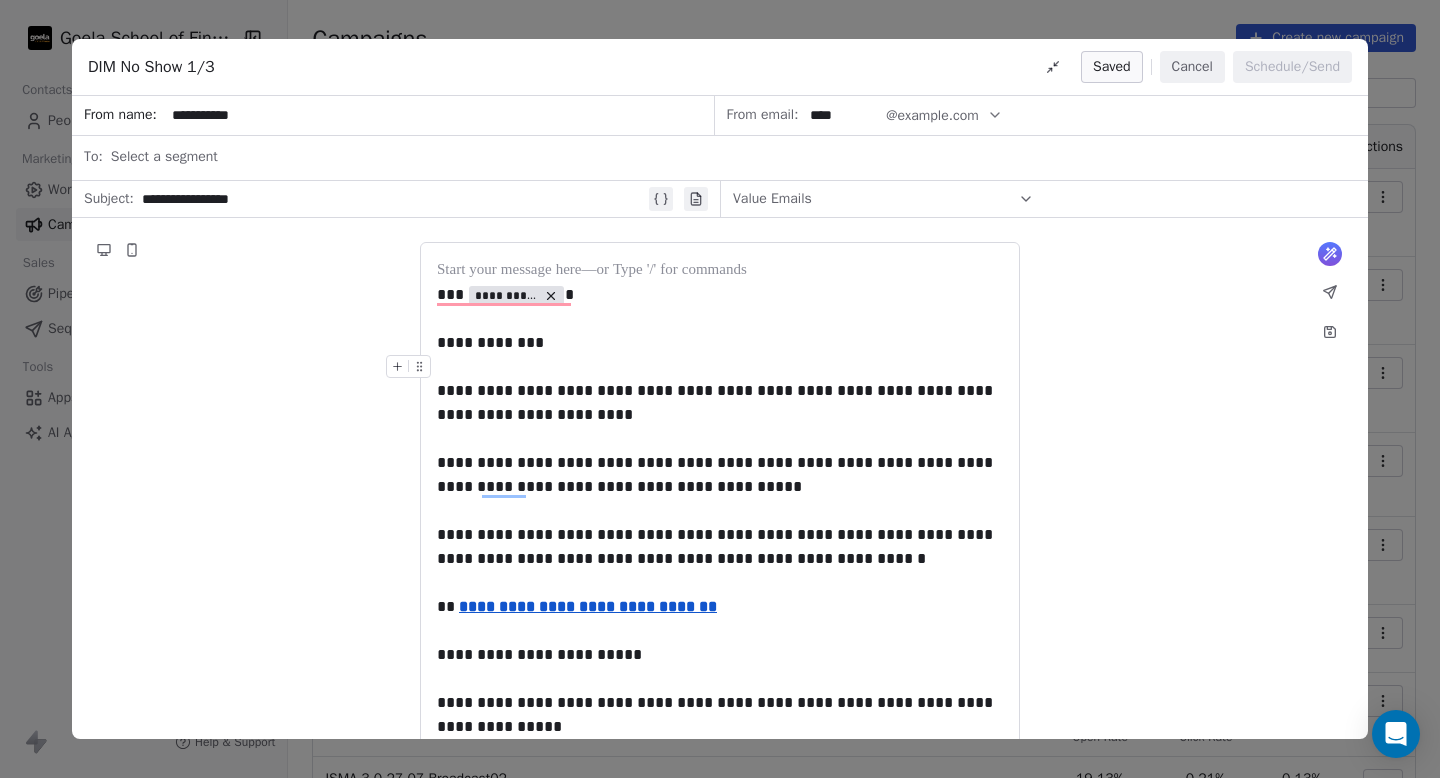click on "Select a segment" at bounding box center [733, 157] 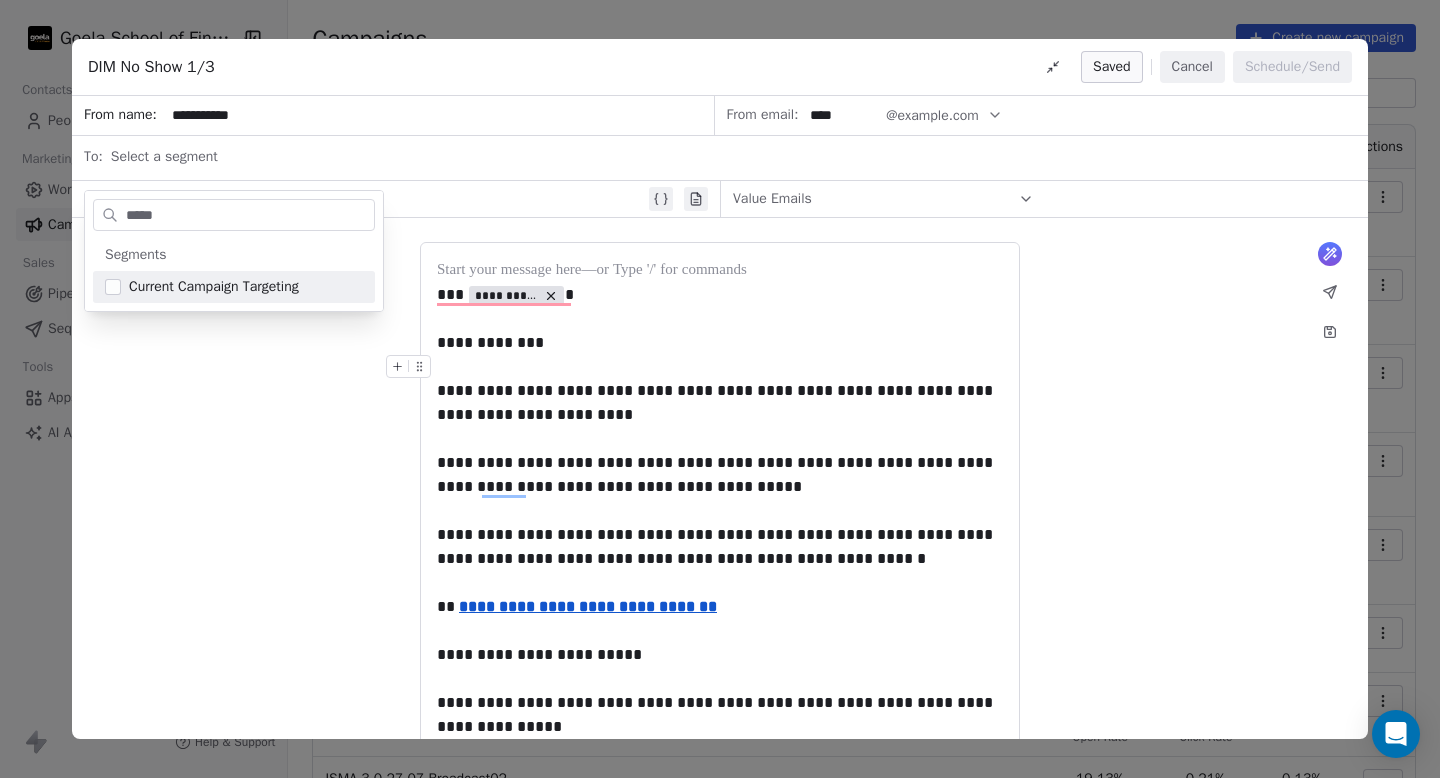 type on "*****" 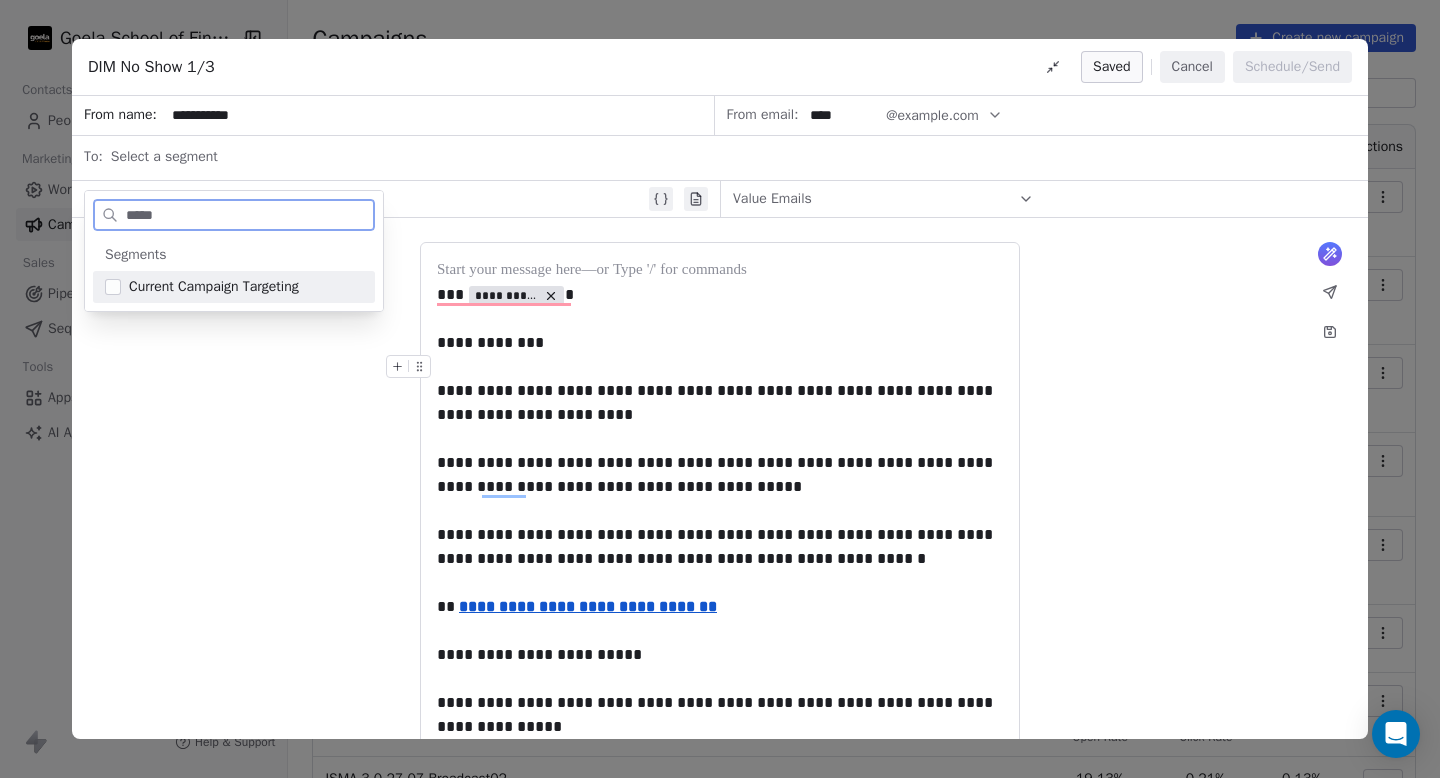 click on "Current Campaign Targeting" at bounding box center (214, 287) 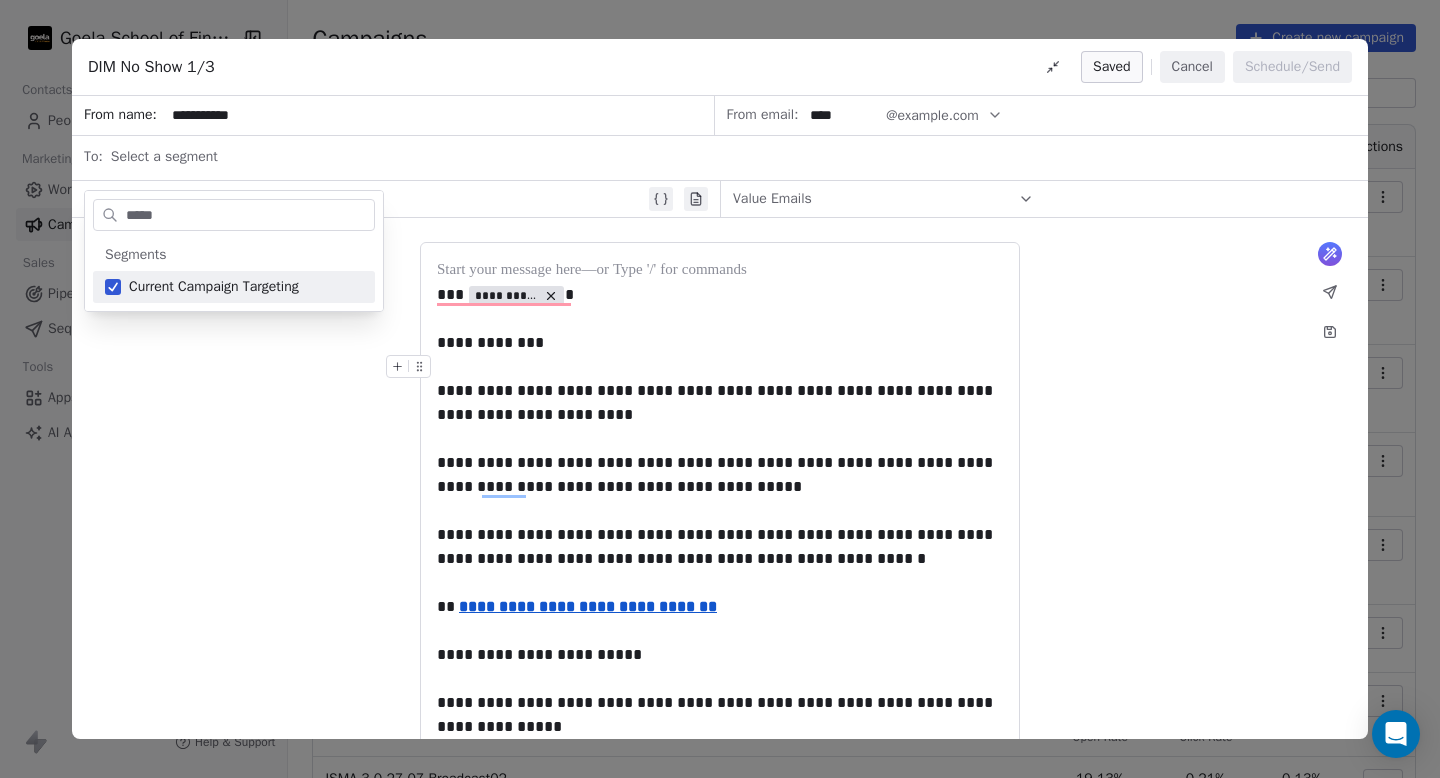 click on "**********" at bounding box center (720, 617) 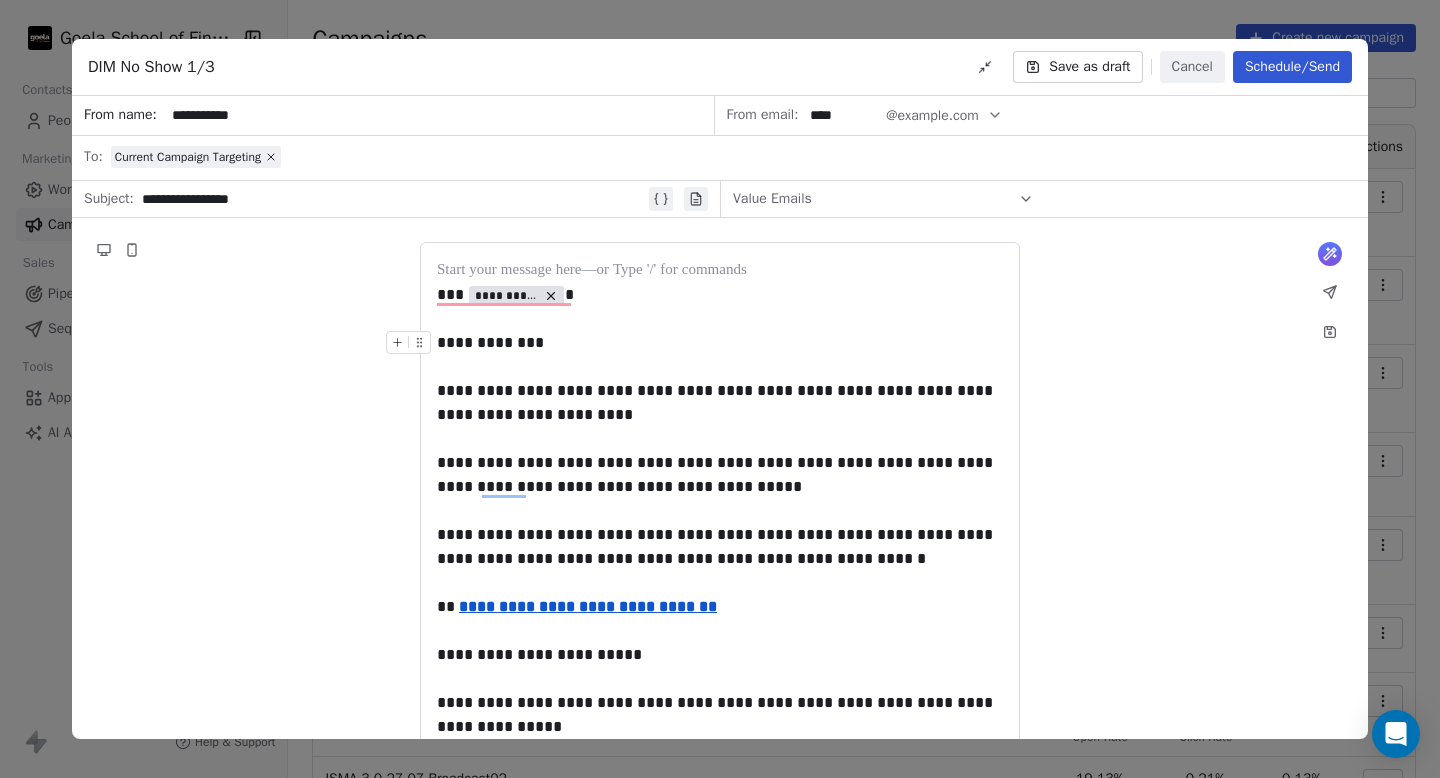 click on "**********" at bounding box center (393, 199) 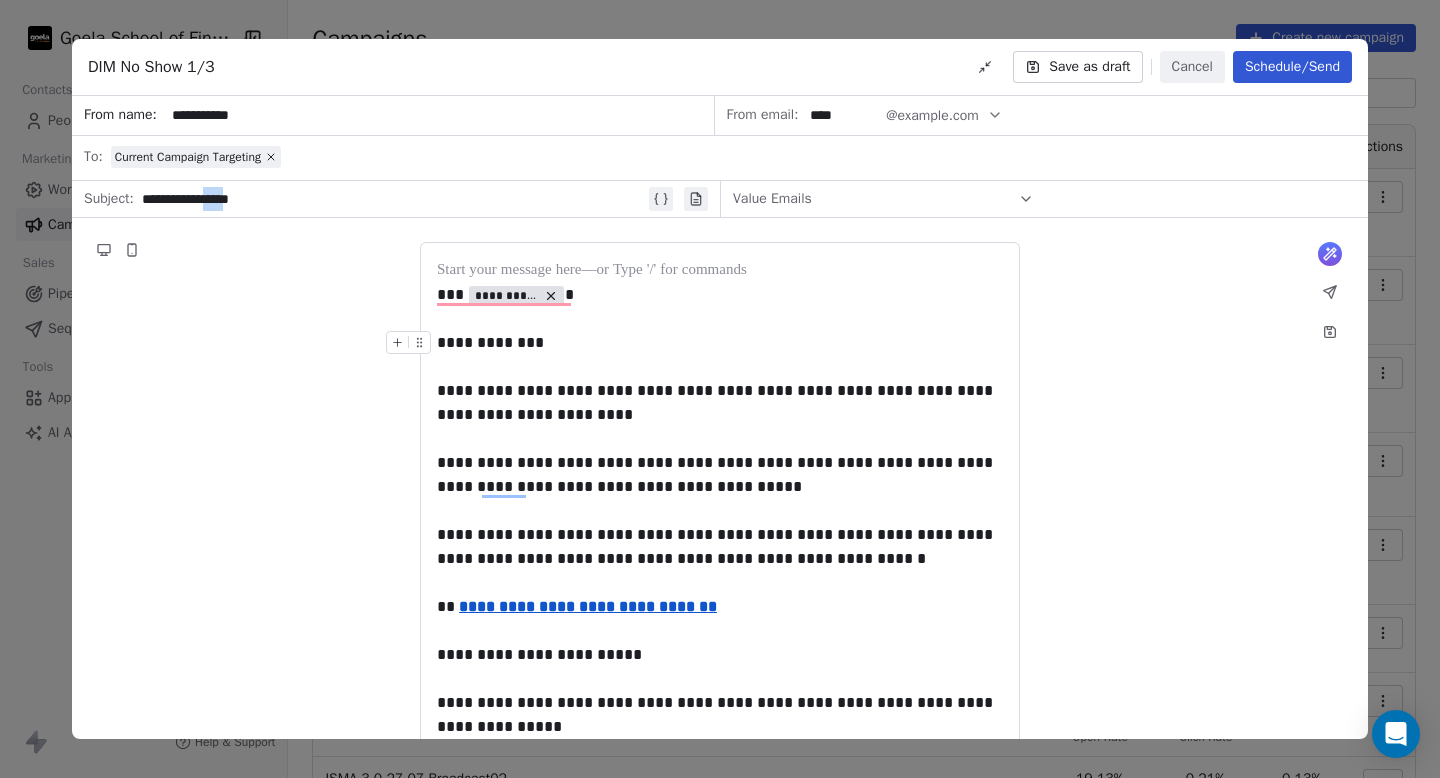 click on "**********" at bounding box center (393, 199) 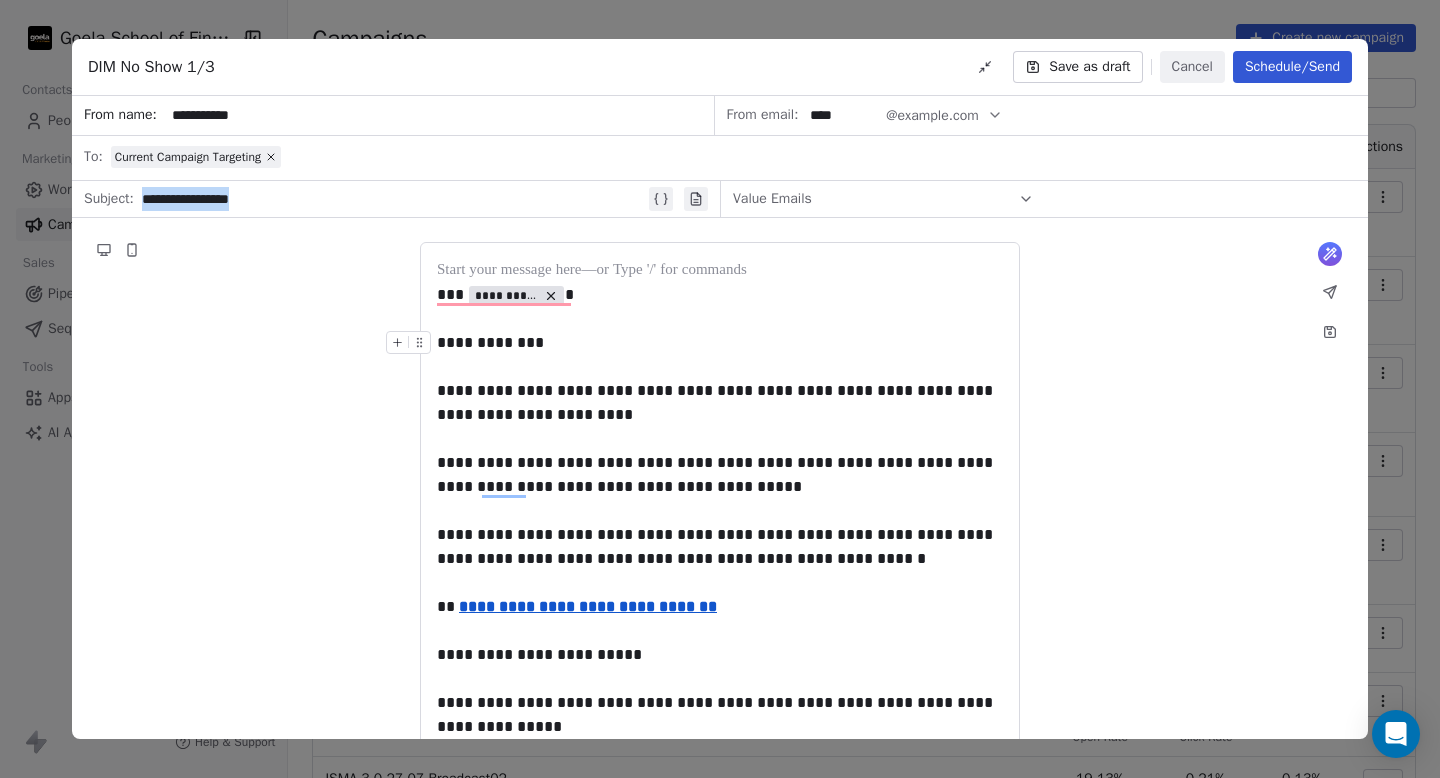 click on "**********" at bounding box center (393, 199) 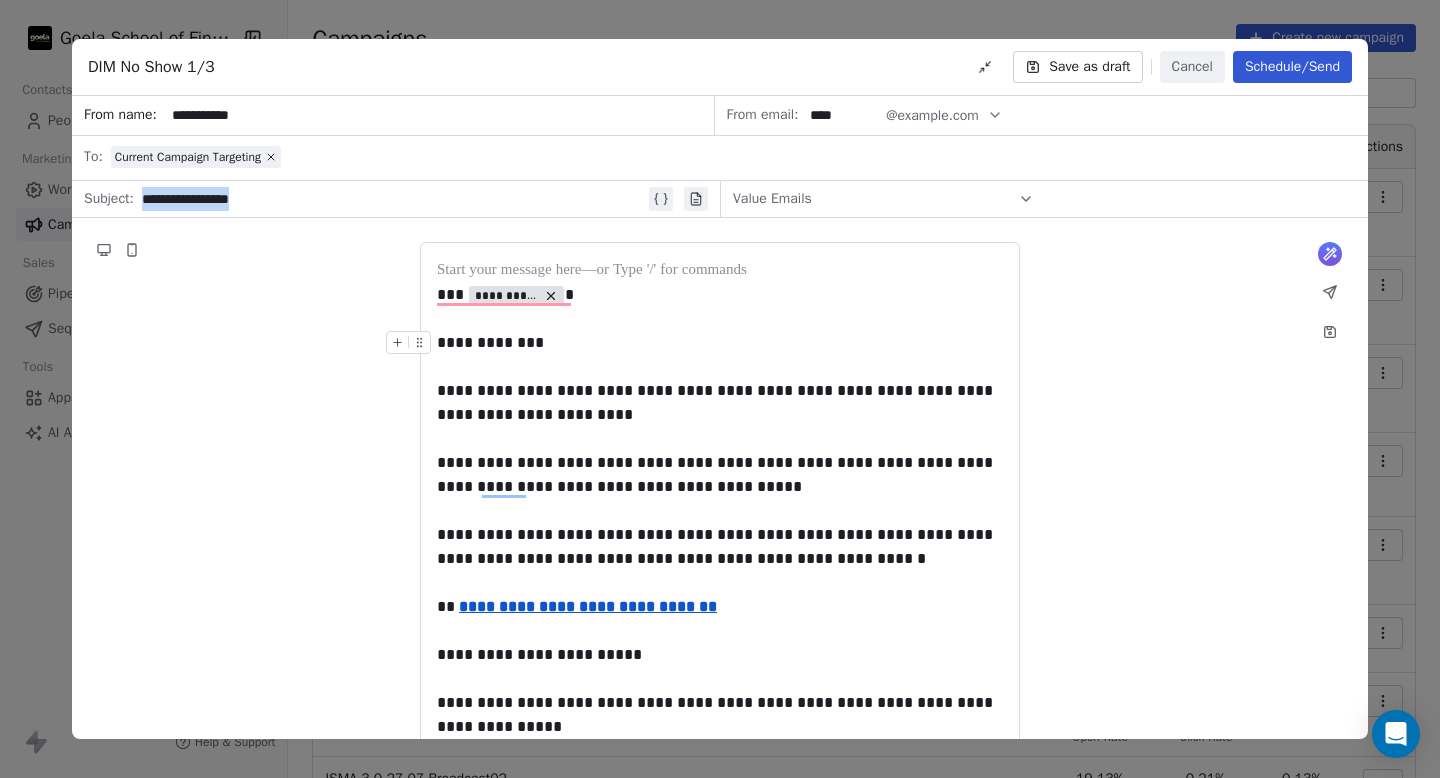 type 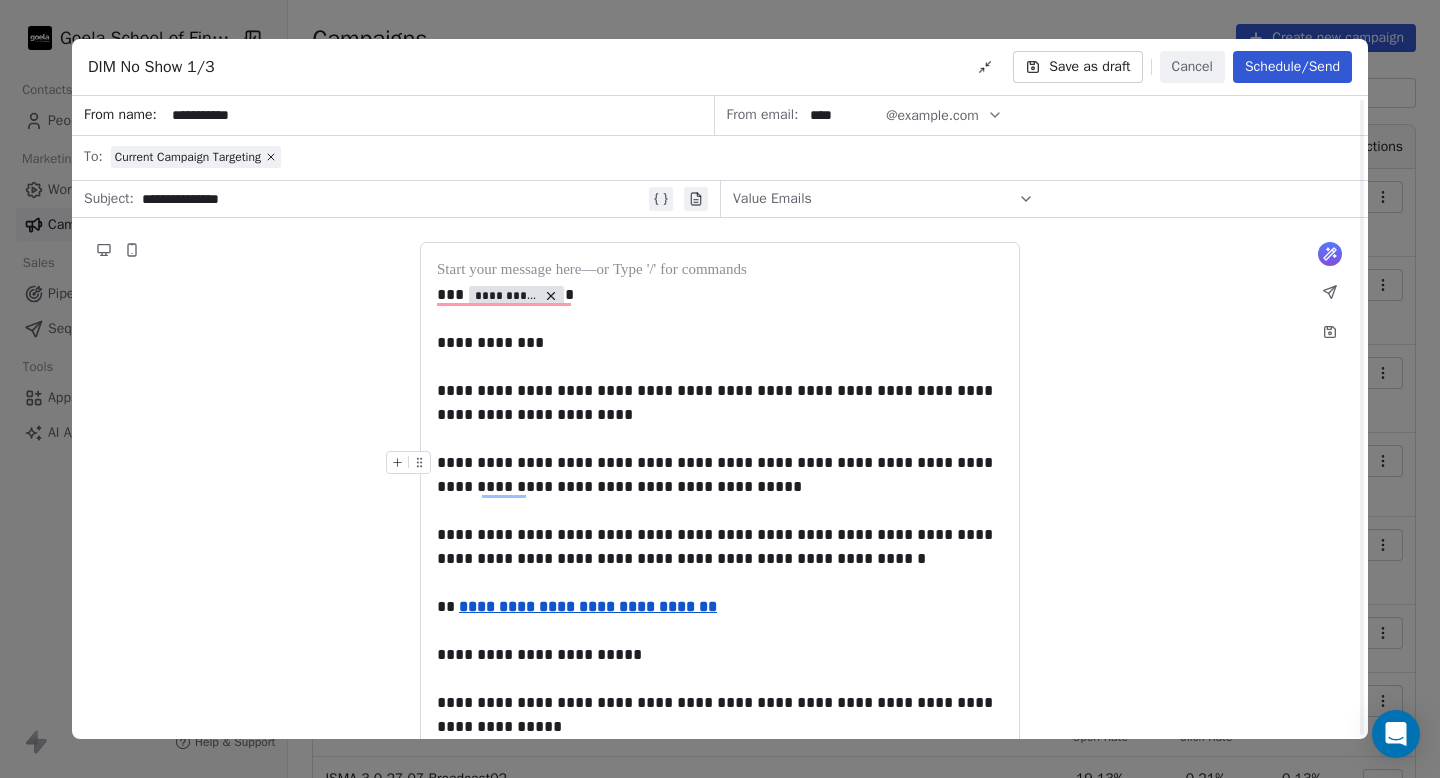 scroll, scrollTop: 41, scrollLeft: 0, axis: vertical 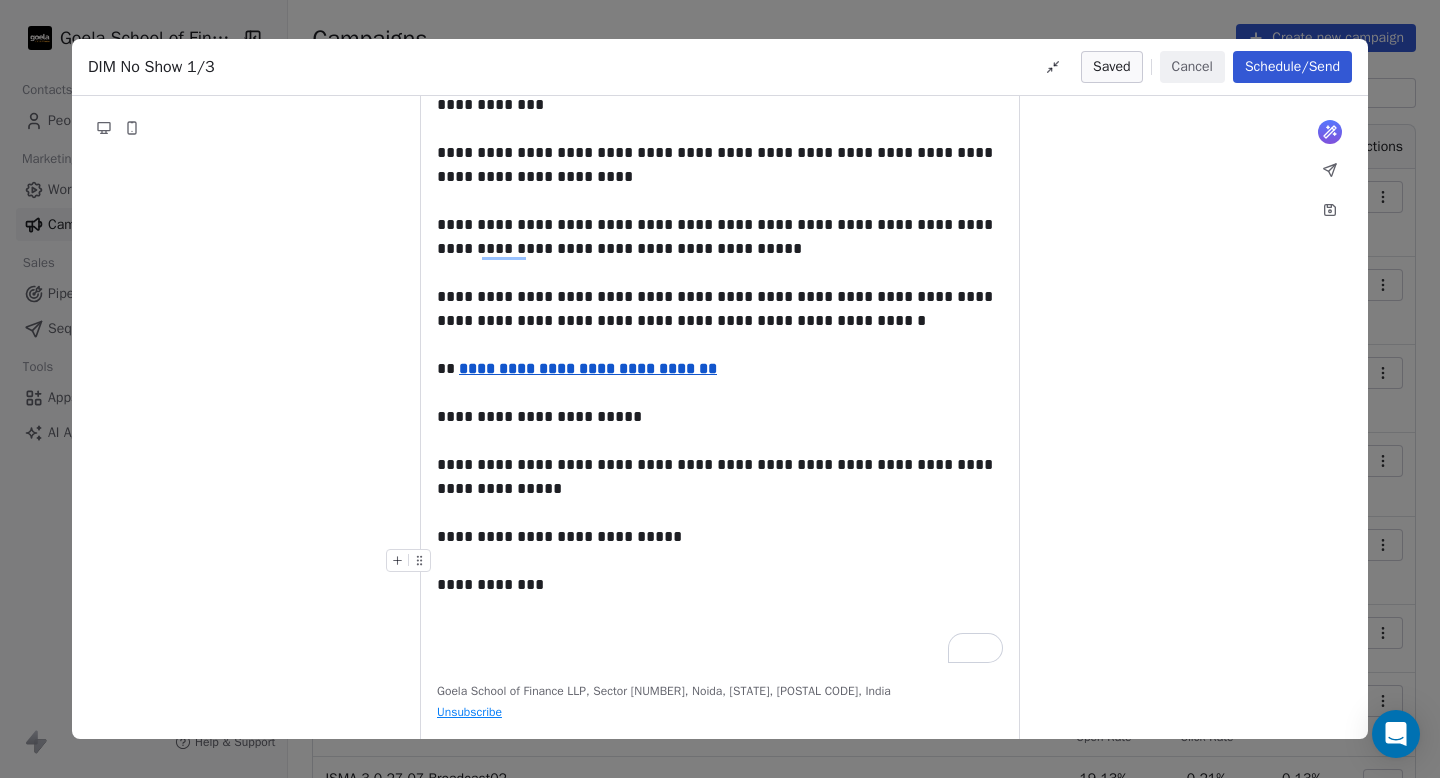 click at bounding box center (720, 561) 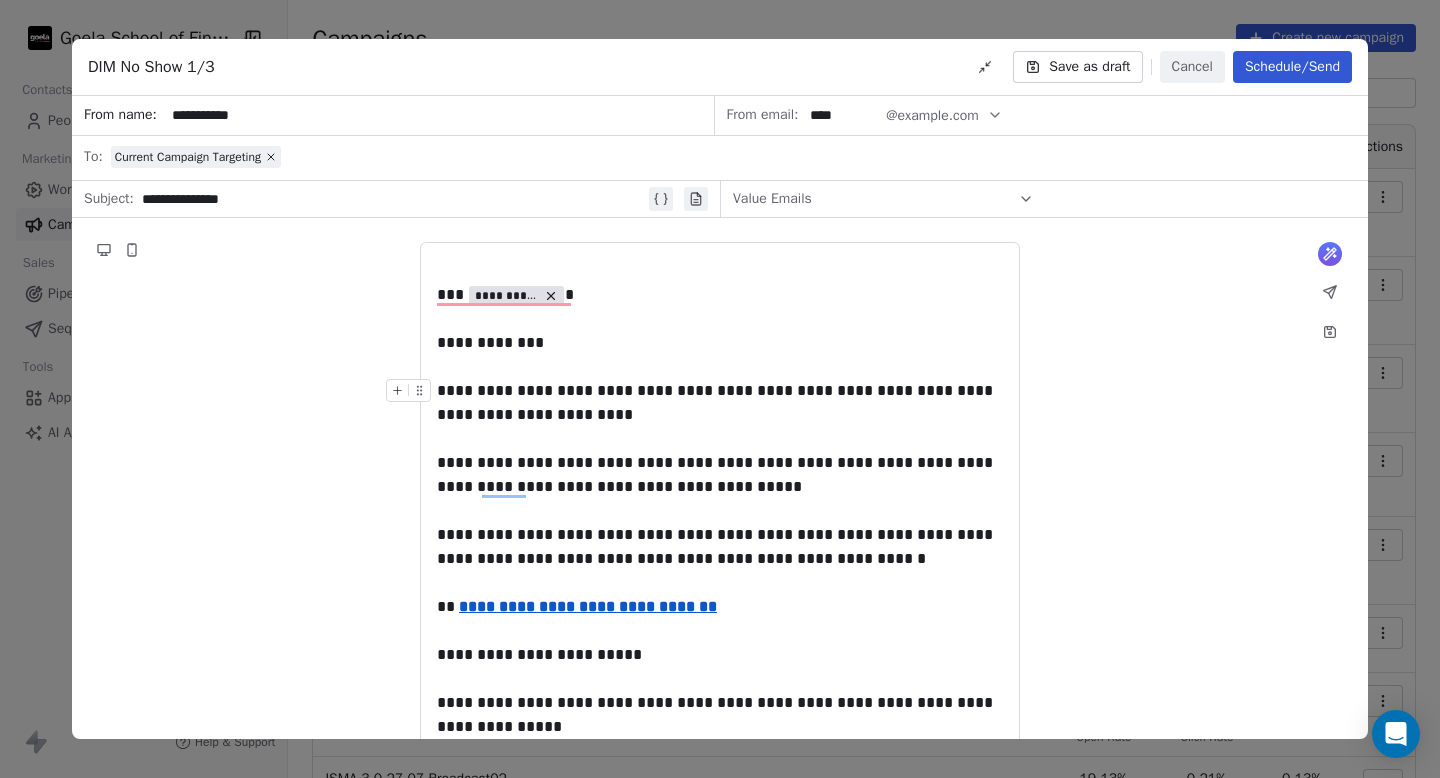 click on "**********" at bounding box center (393, 199) 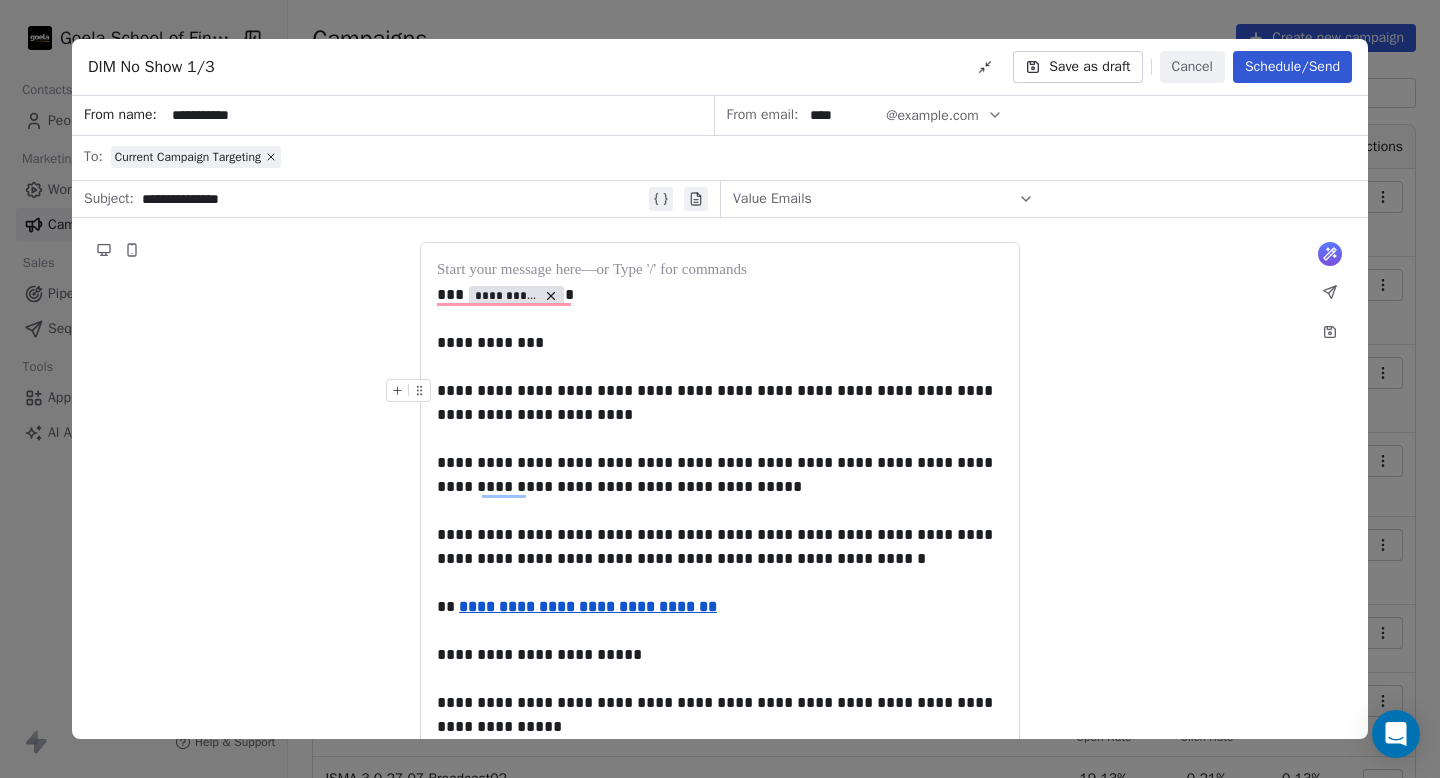 click on "**********" at bounding box center (393, 199) 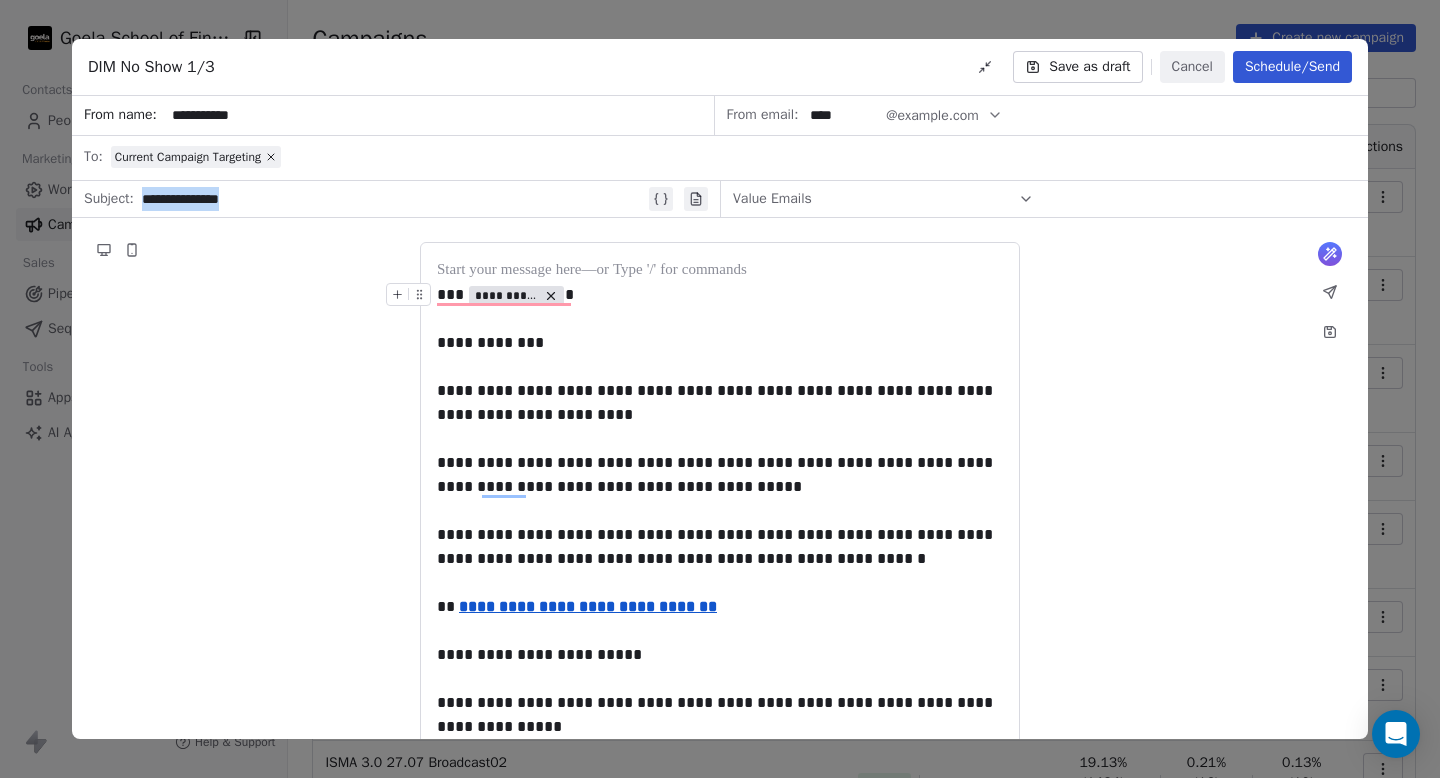 click on "**********" at bounding box center (393, 199) 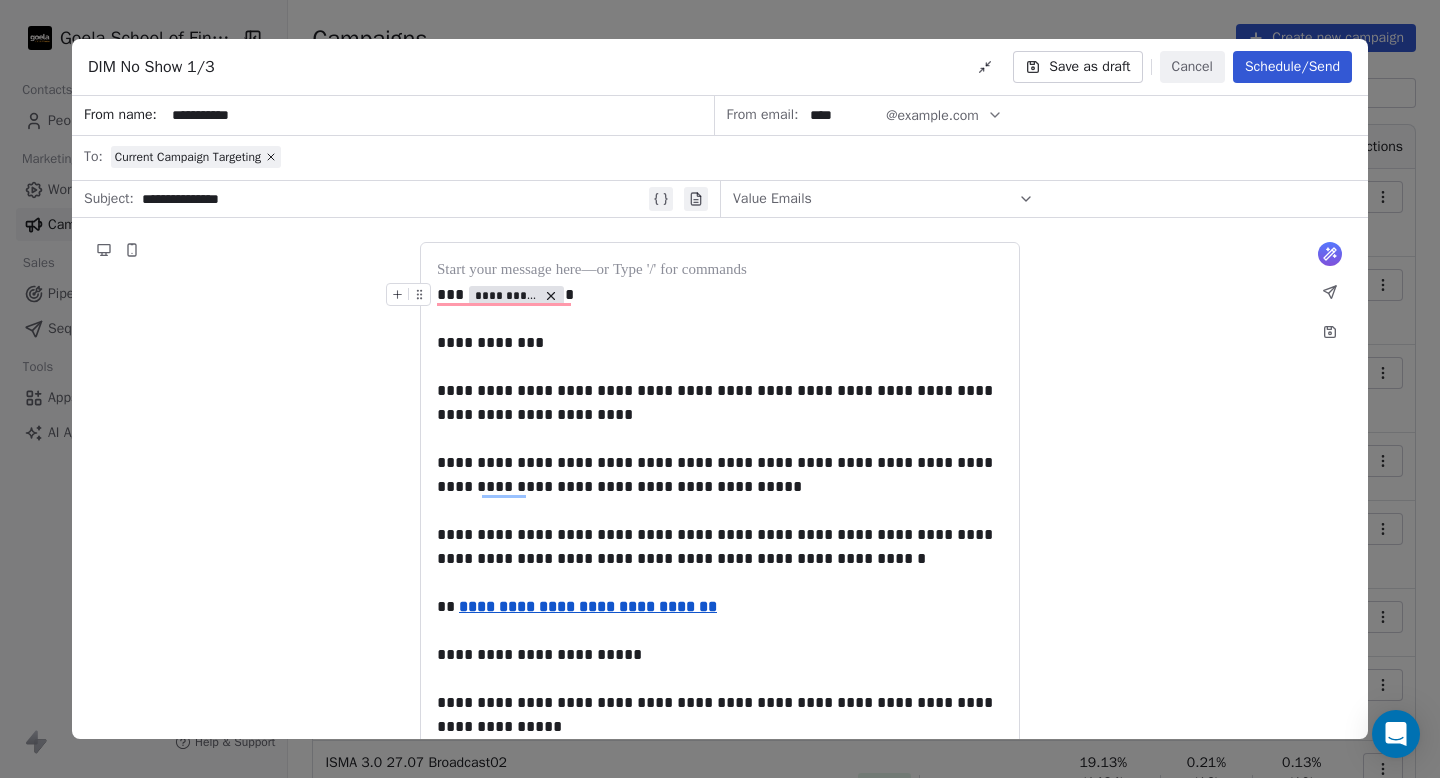 click on "**********" at bounding box center (393, 199) 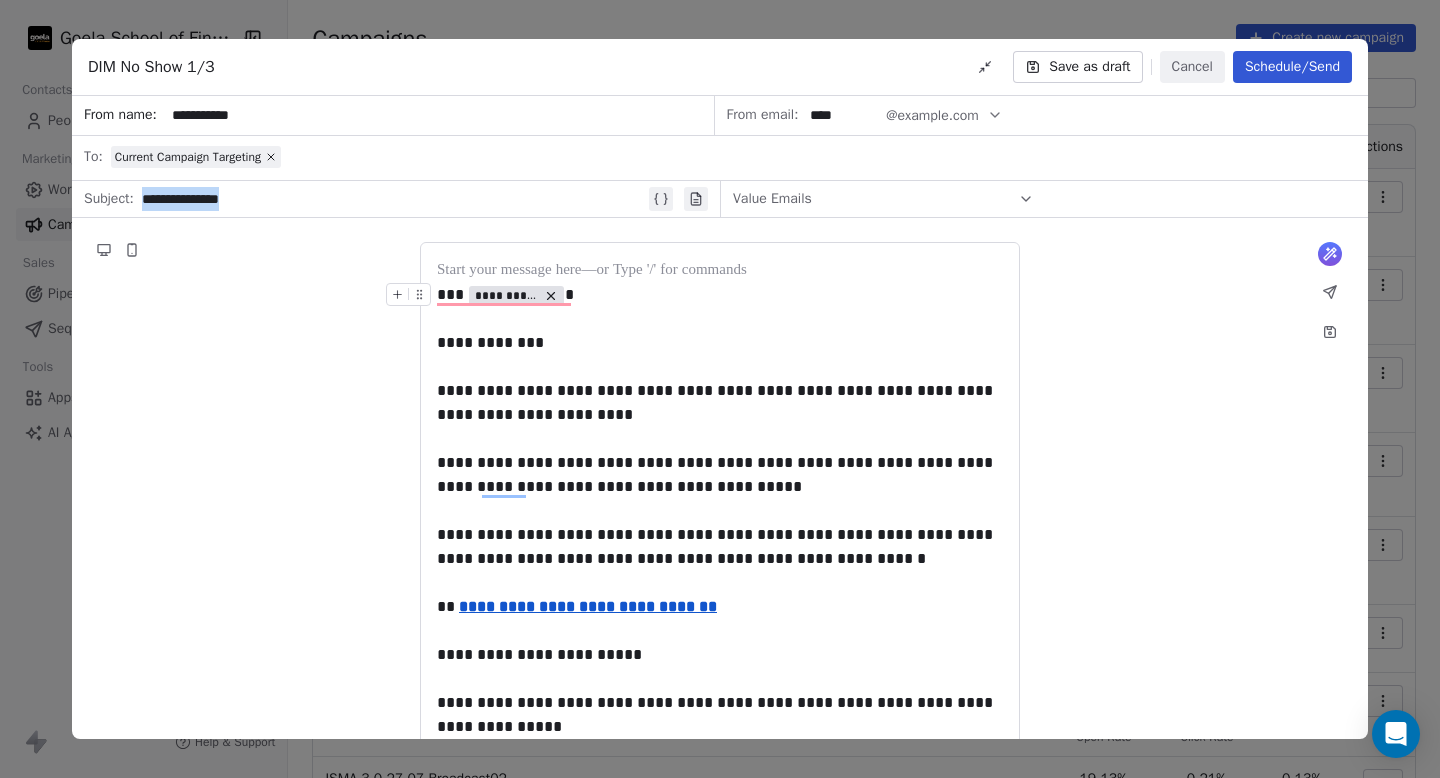 click on "**********" at bounding box center (393, 199) 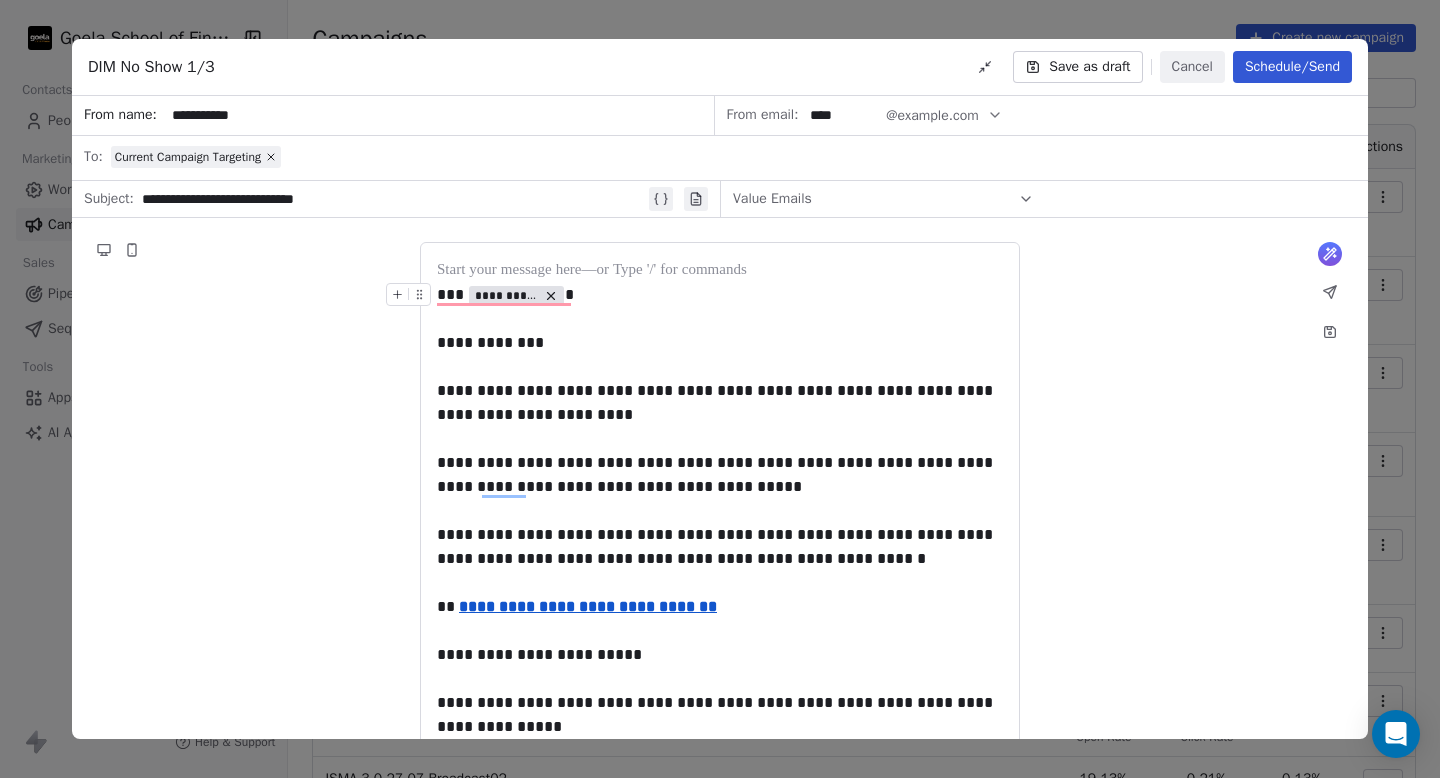click on "**********" at bounding box center (393, 199) 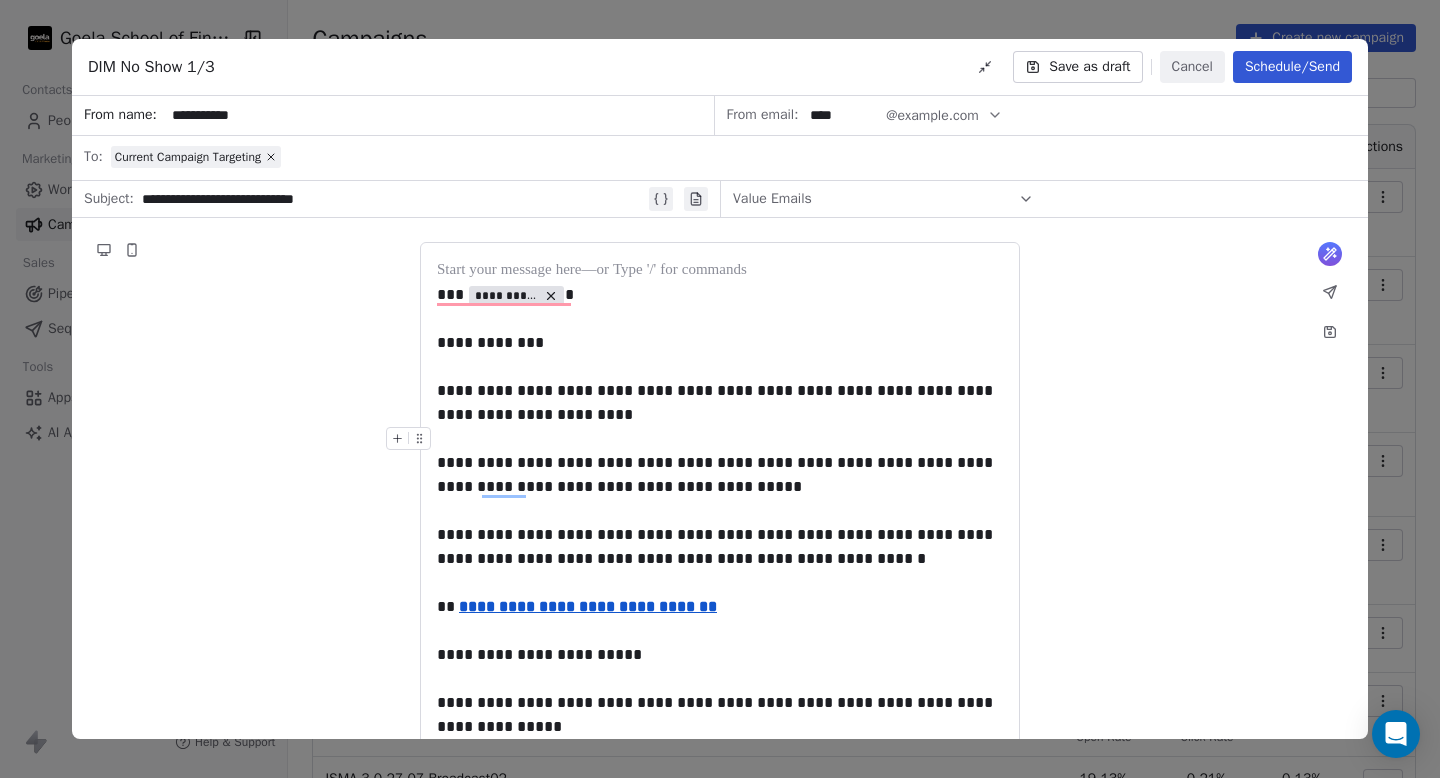 click at bounding box center (720, 439) 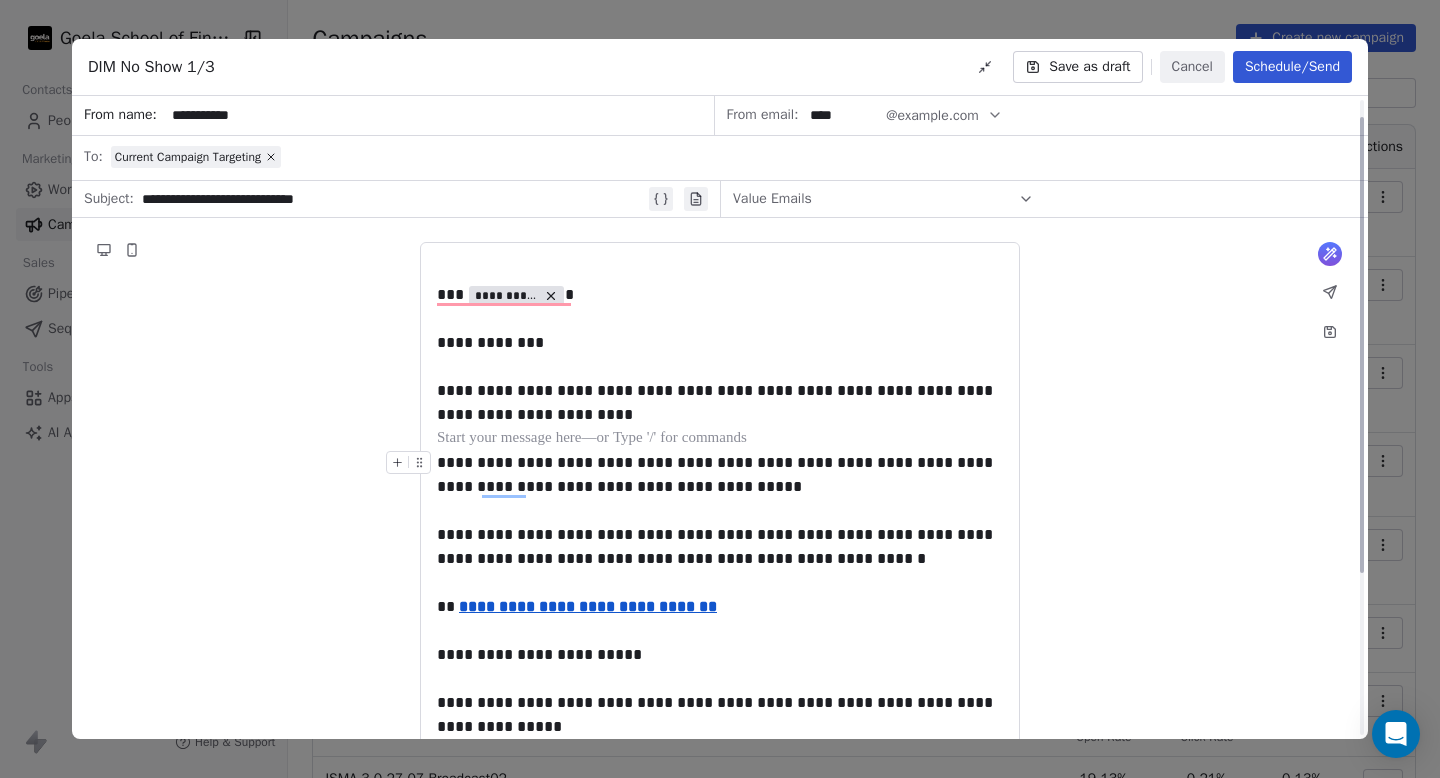 scroll, scrollTop: 97, scrollLeft: 0, axis: vertical 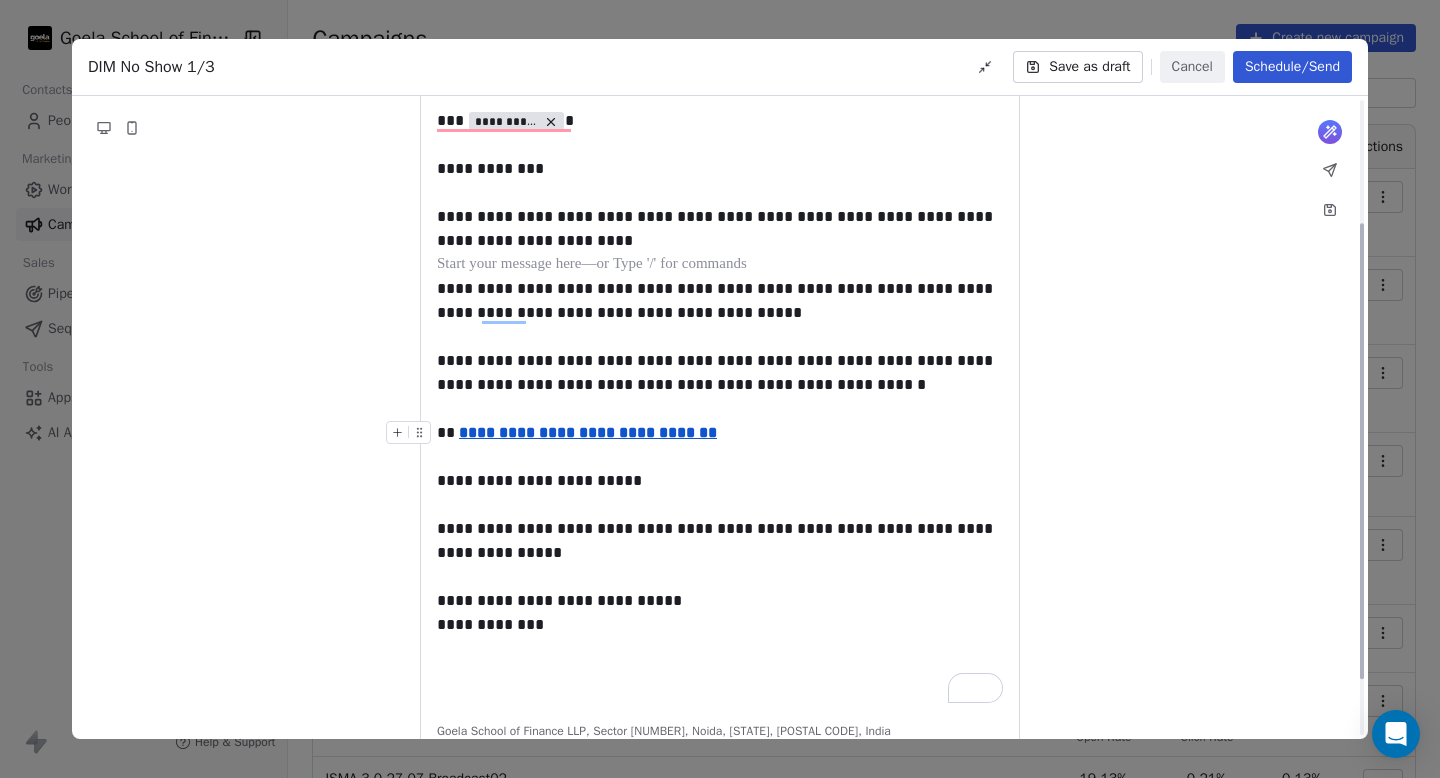 click on "**********" at bounding box center (588, 432) 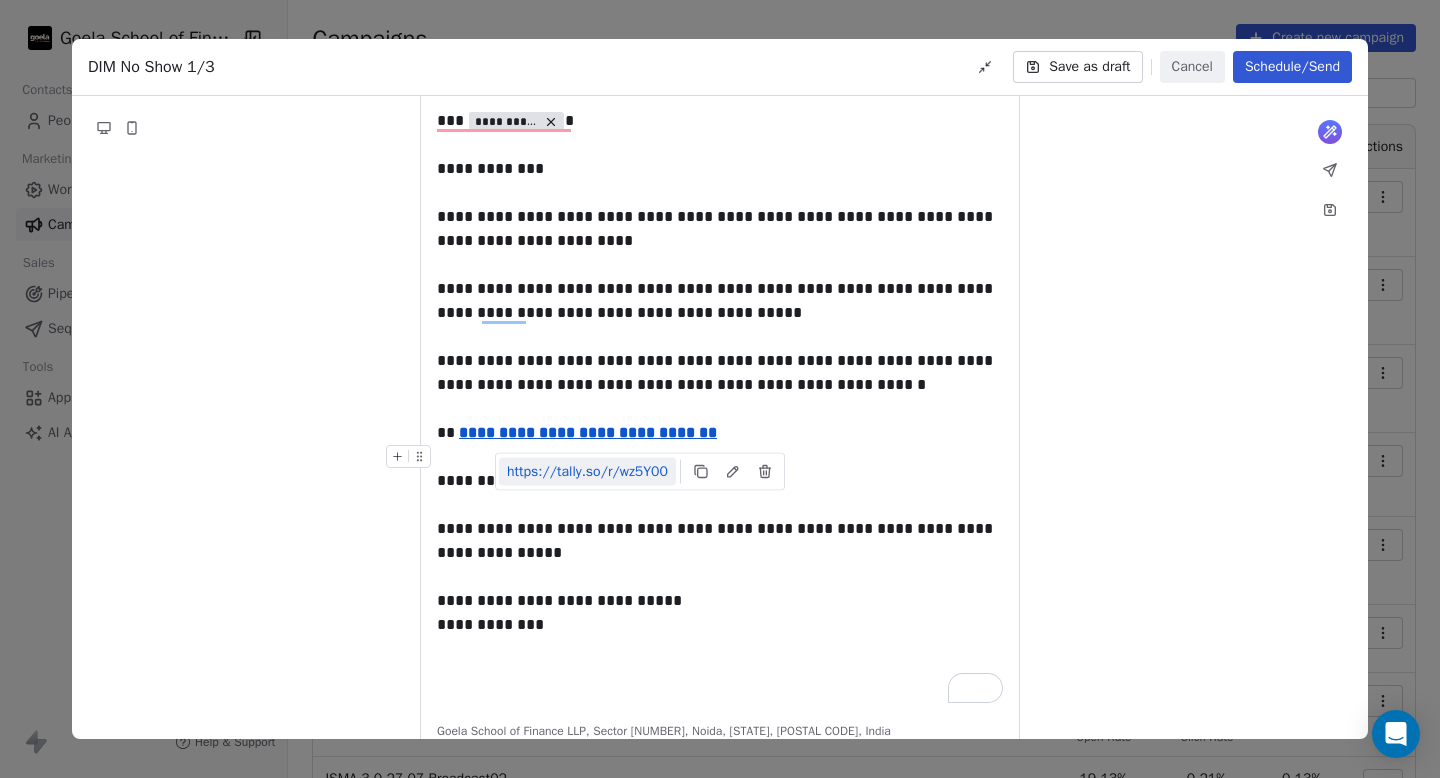 click on "https://tally.so/r/wz5Y00" at bounding box center (587, 471) 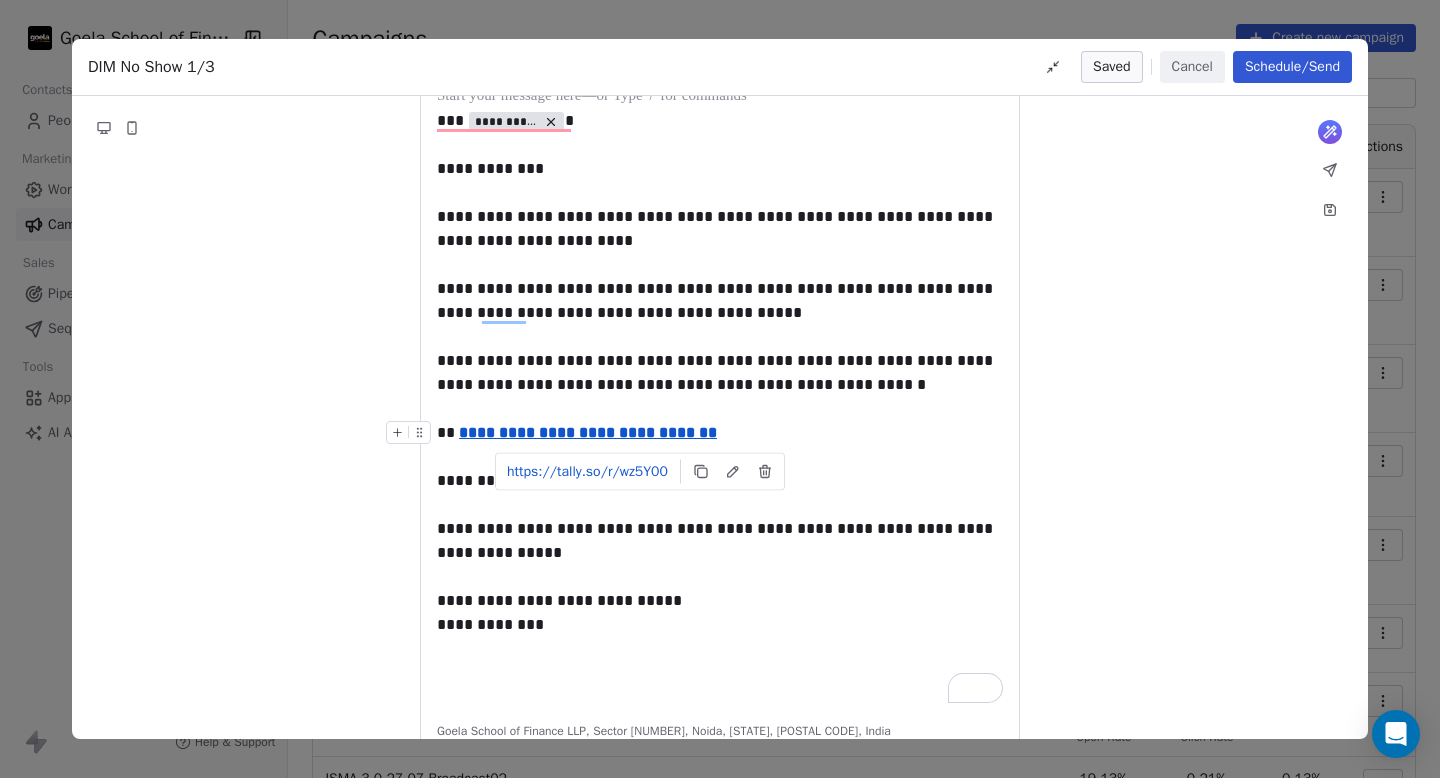 click on "**********" at bounding box center (720, 433) 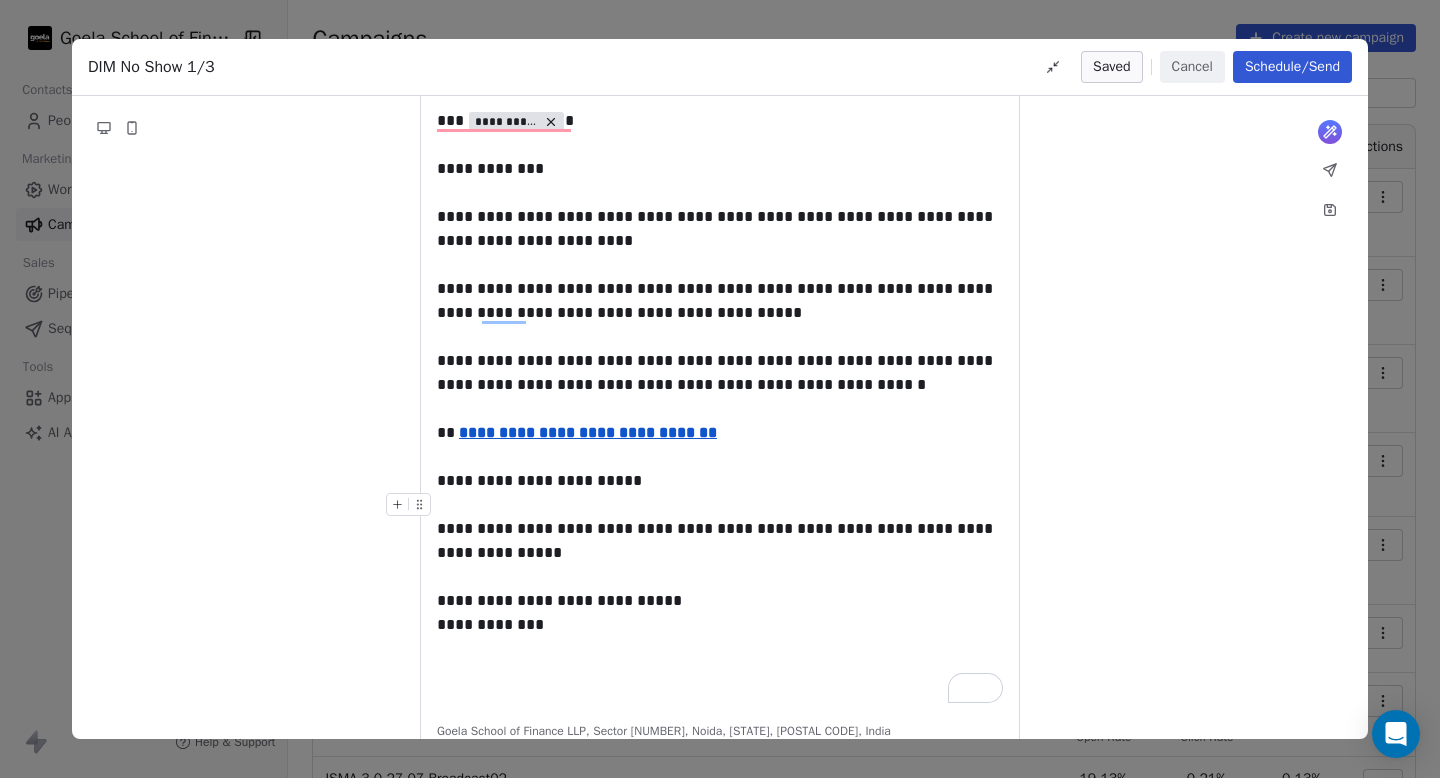 scroll, scrollTop: 1, scrollLeft: 0, axis: vertical 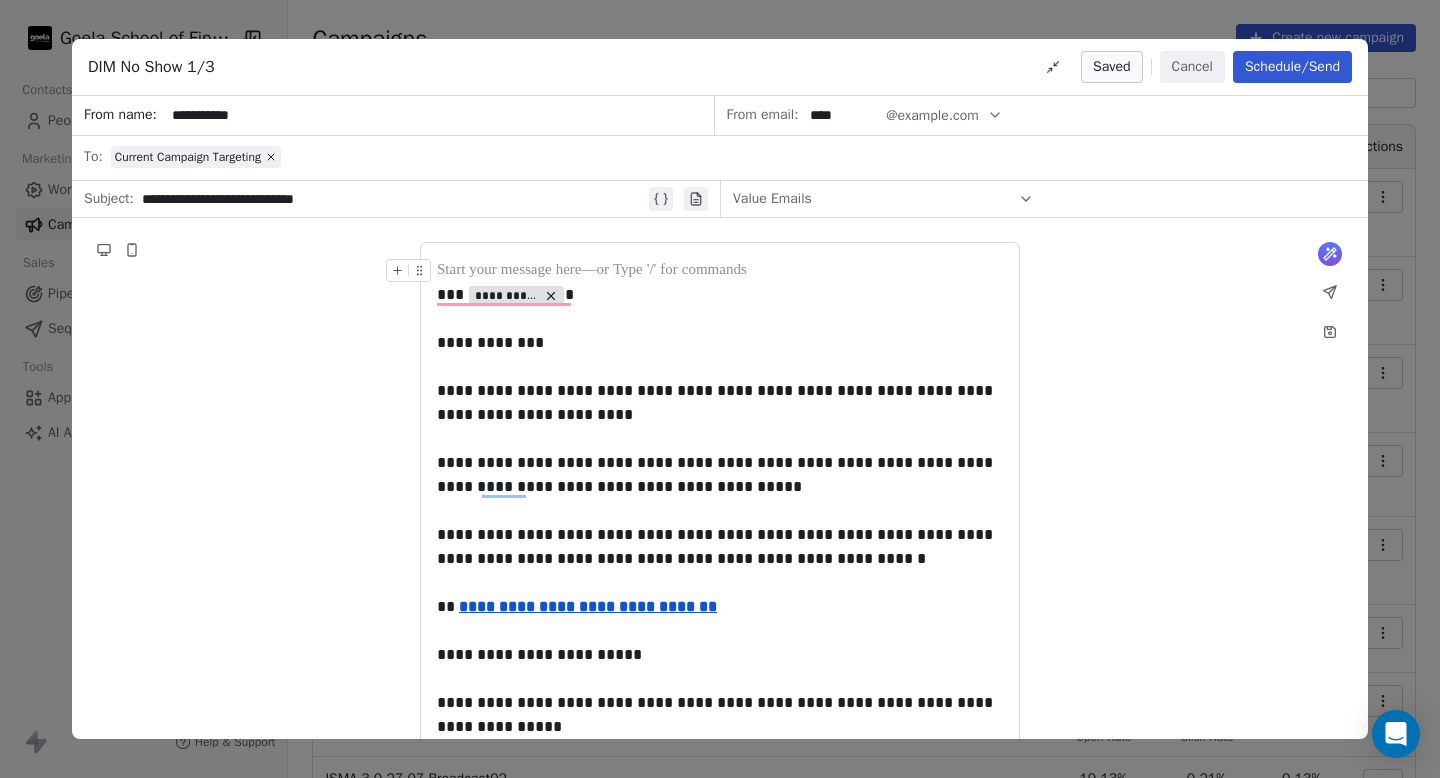 click at bounding box center (720, 271) 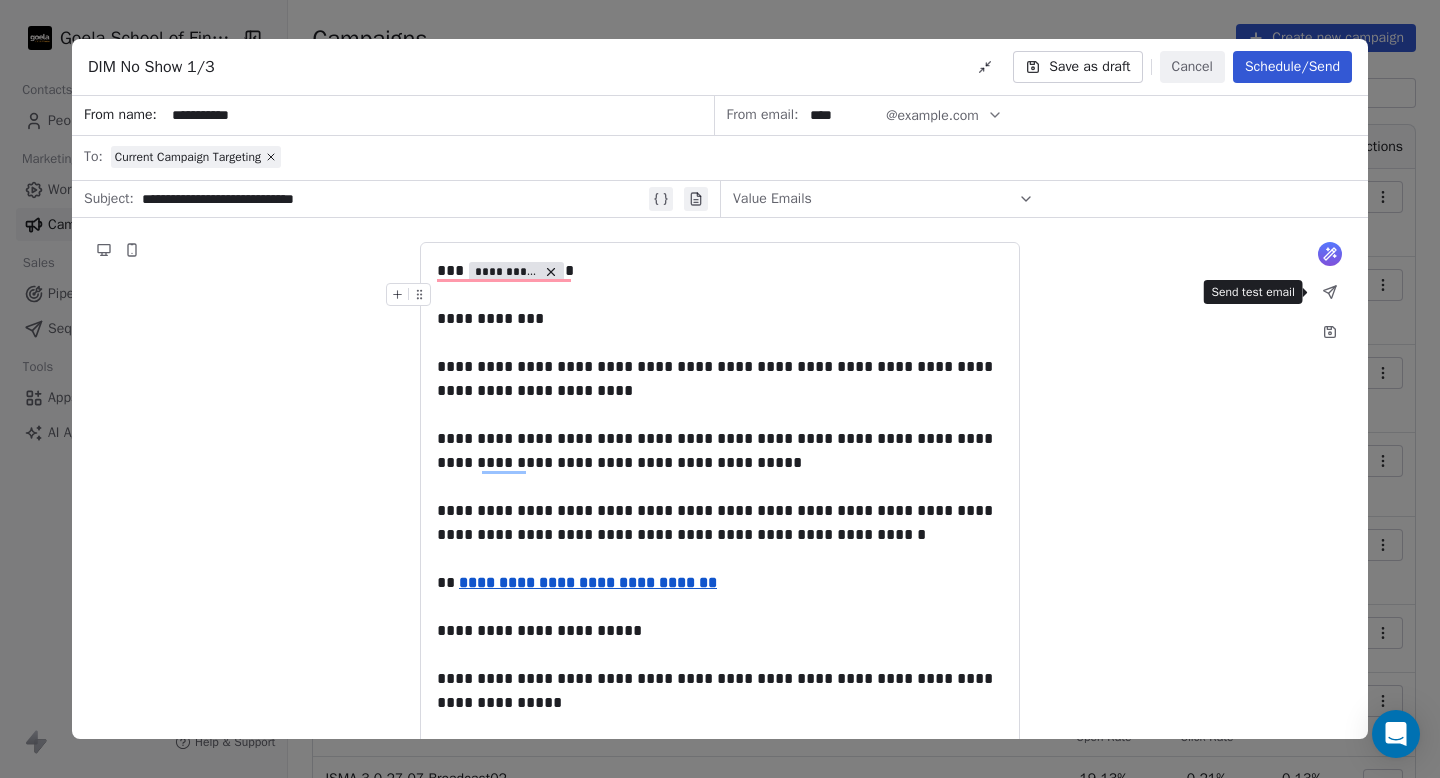 click 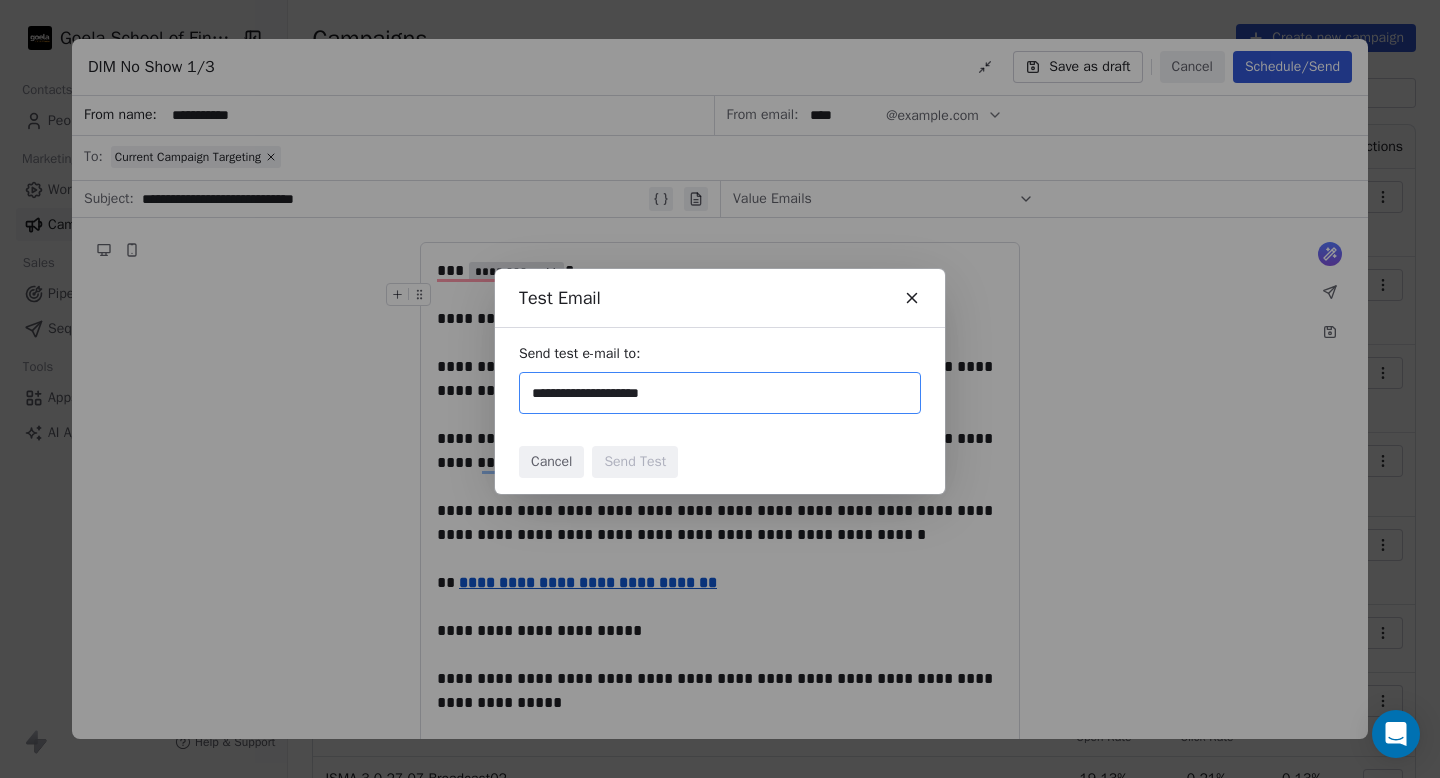 type on "**********" 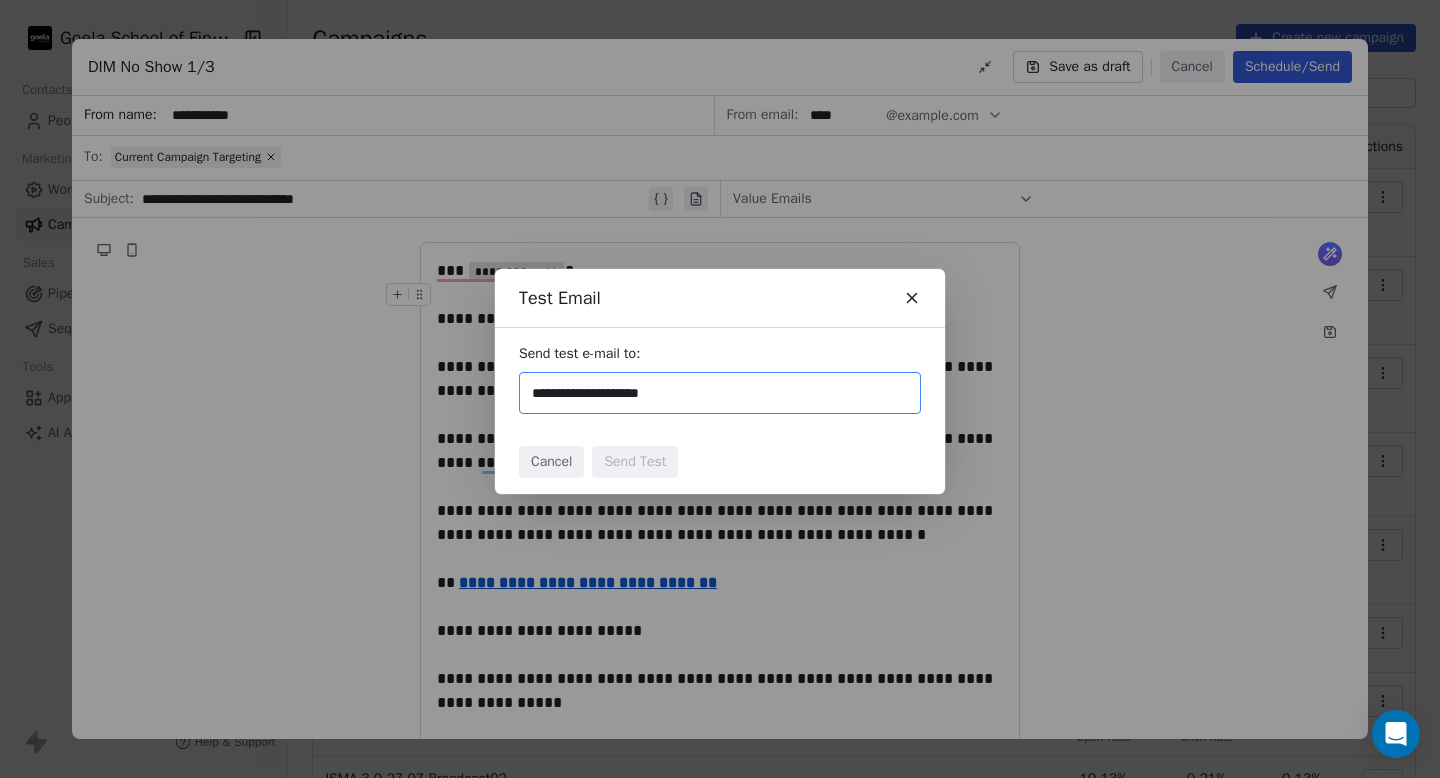 type 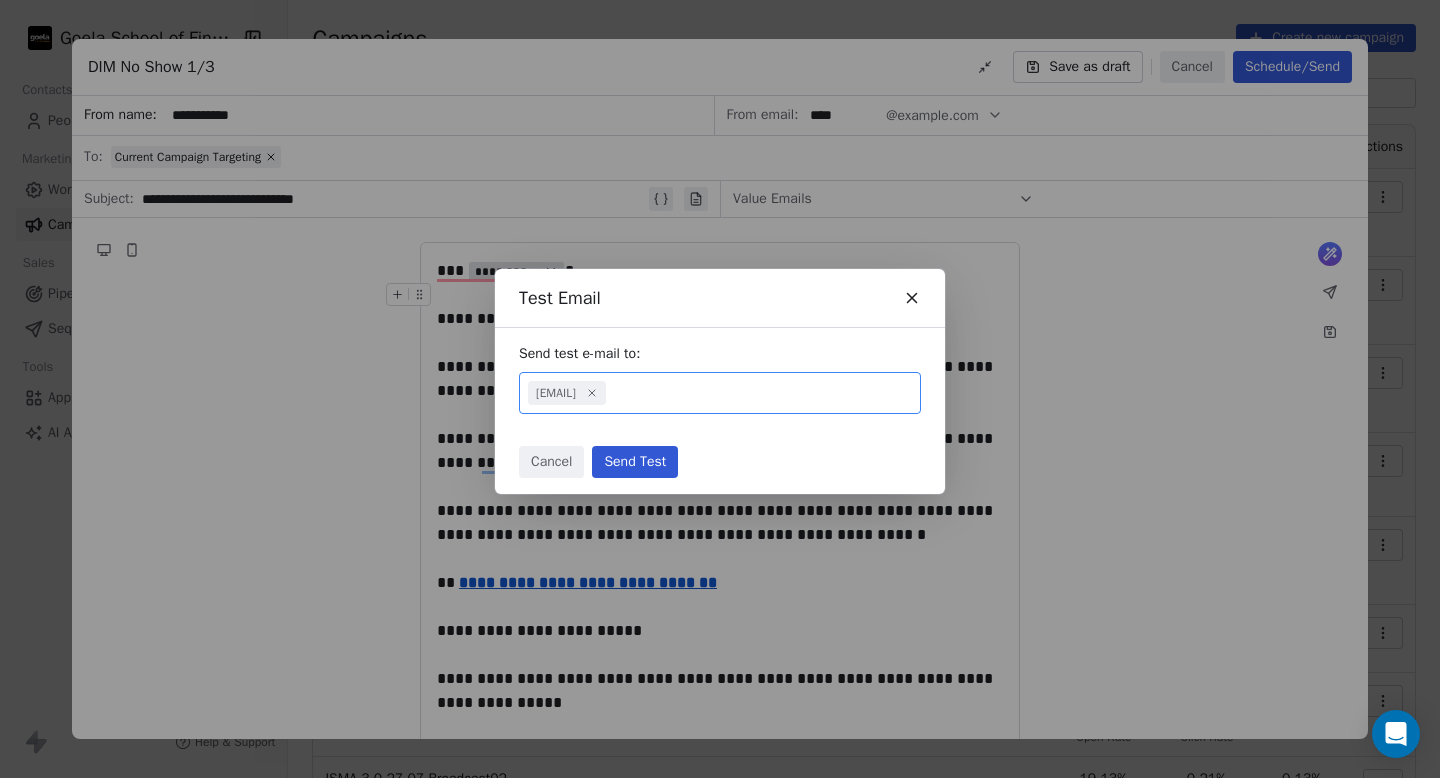 click on "Send Test" at bounding box center [635, 462] 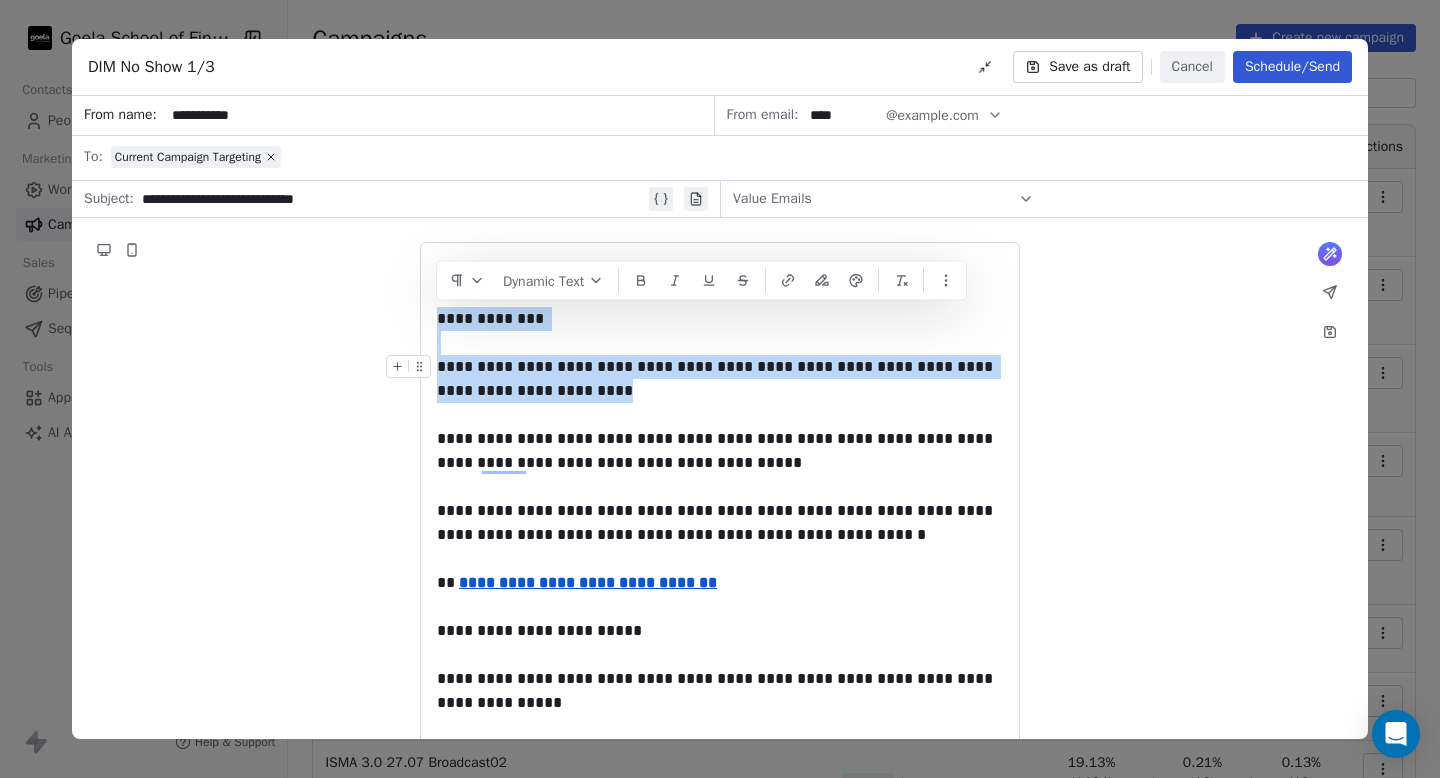 drag, startPoint x: 440, startPoint y: 323, endPoint x: 612, endPoint y: 384, distance: 182.49658 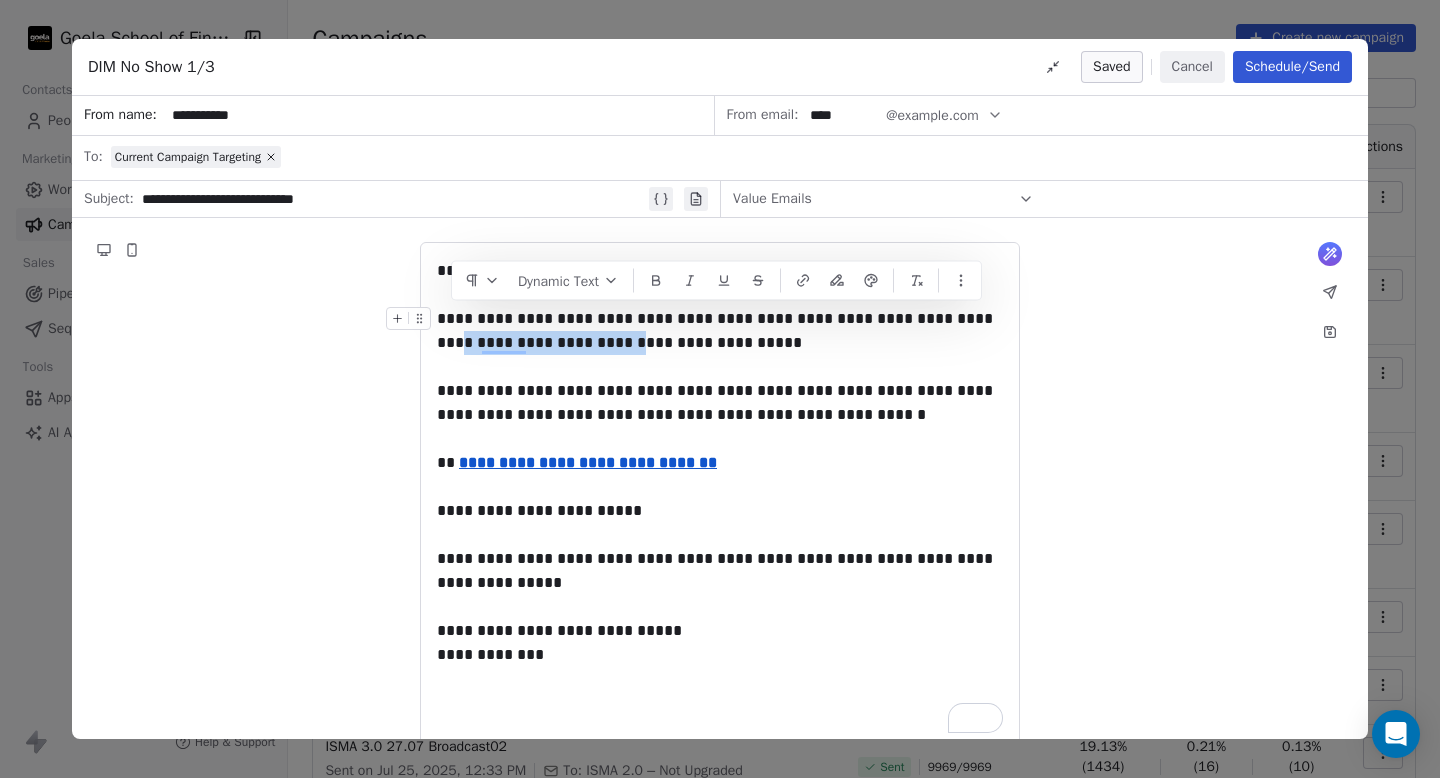 drag, startPoint x: 564, startPoint y: 341, endPoint x: 973, endPoint y: 334, distance: 409.0599 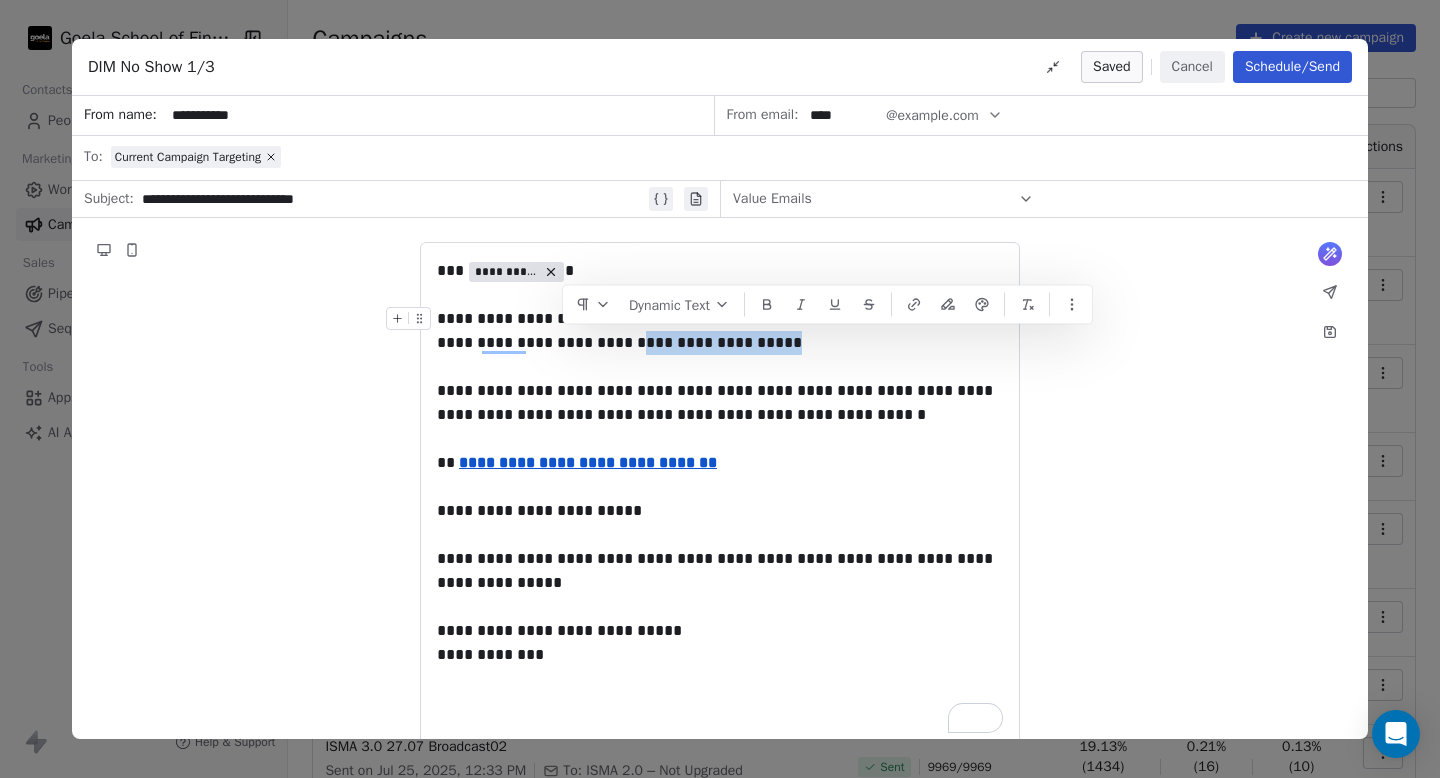 type 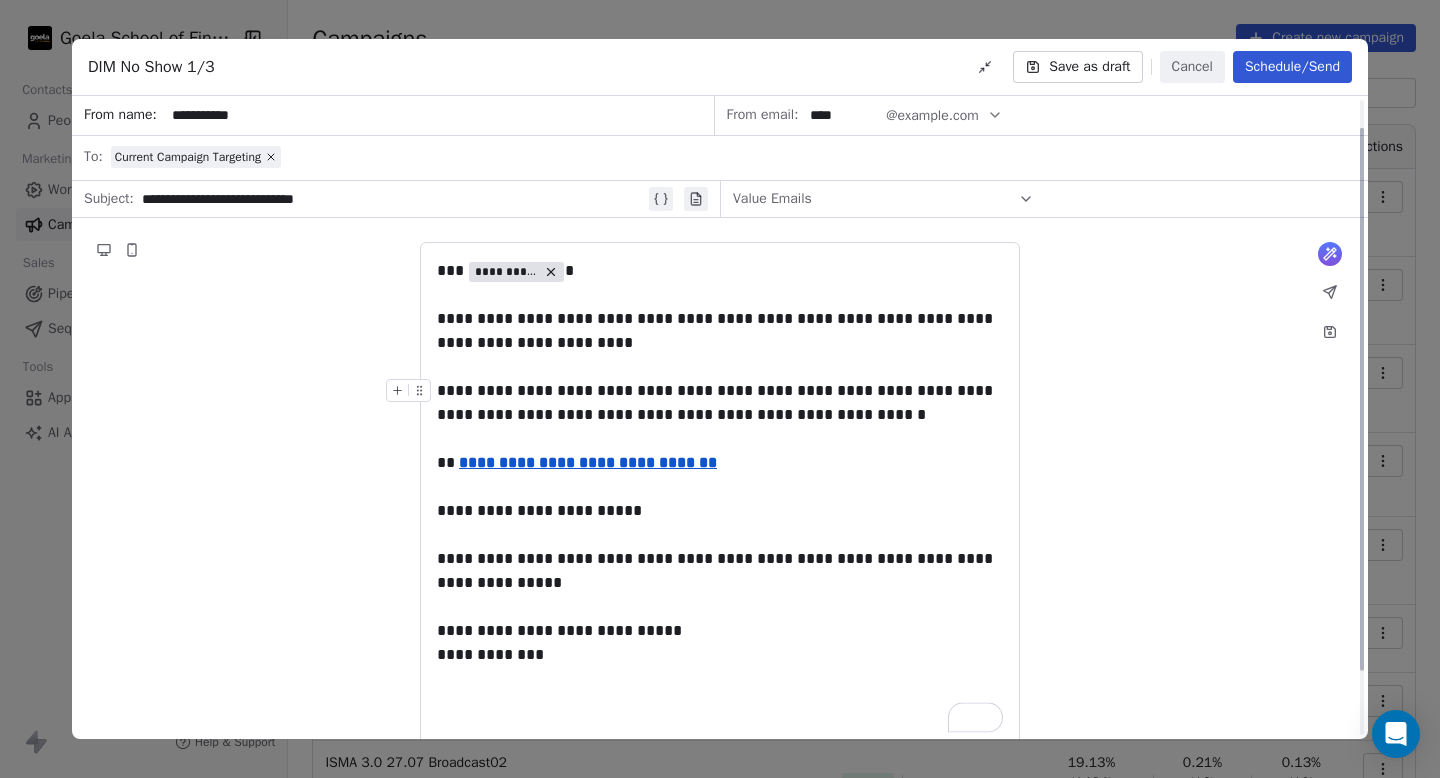 scroll, scrollTop: 109, scrollLeft: 0, axis: vertical 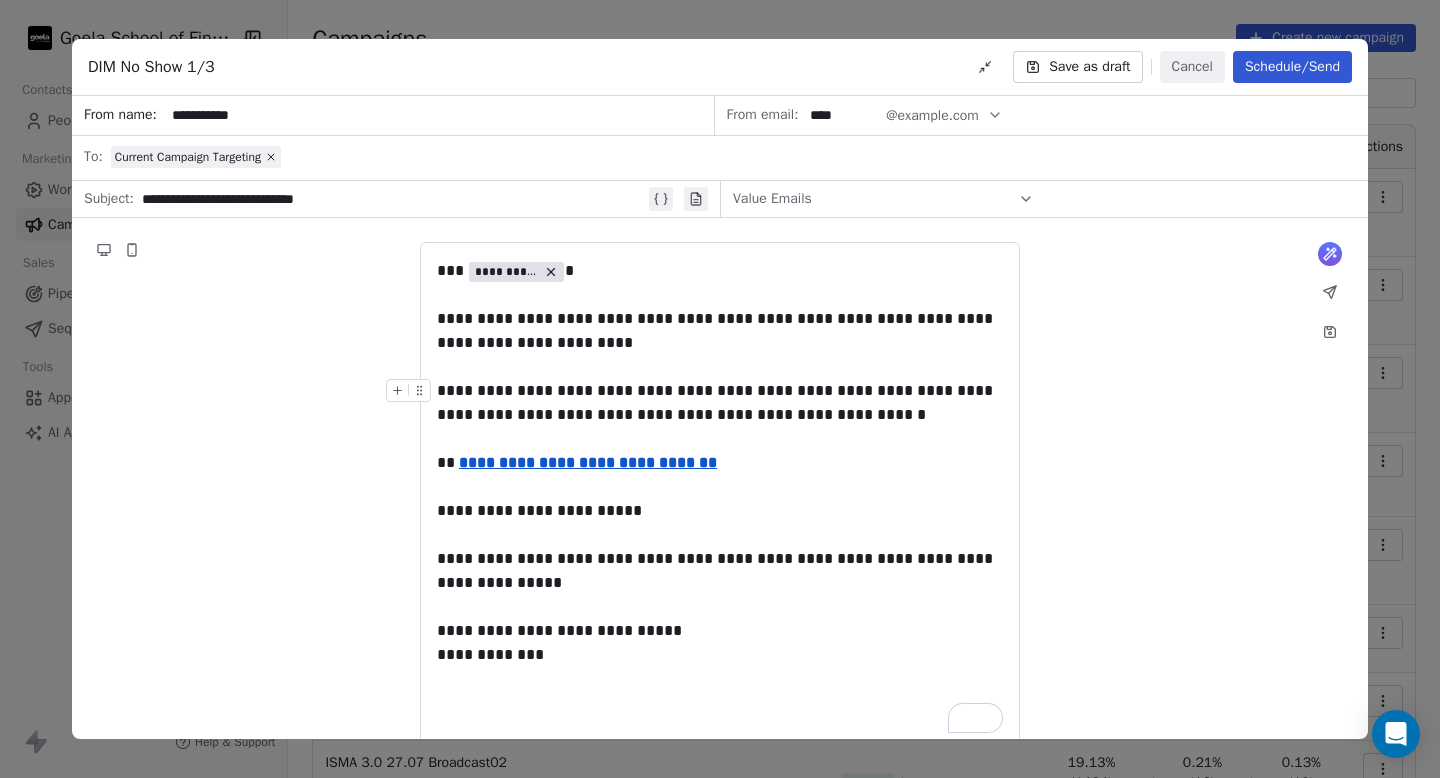 click on "Save as draft" at bounding box center [1077, 67] 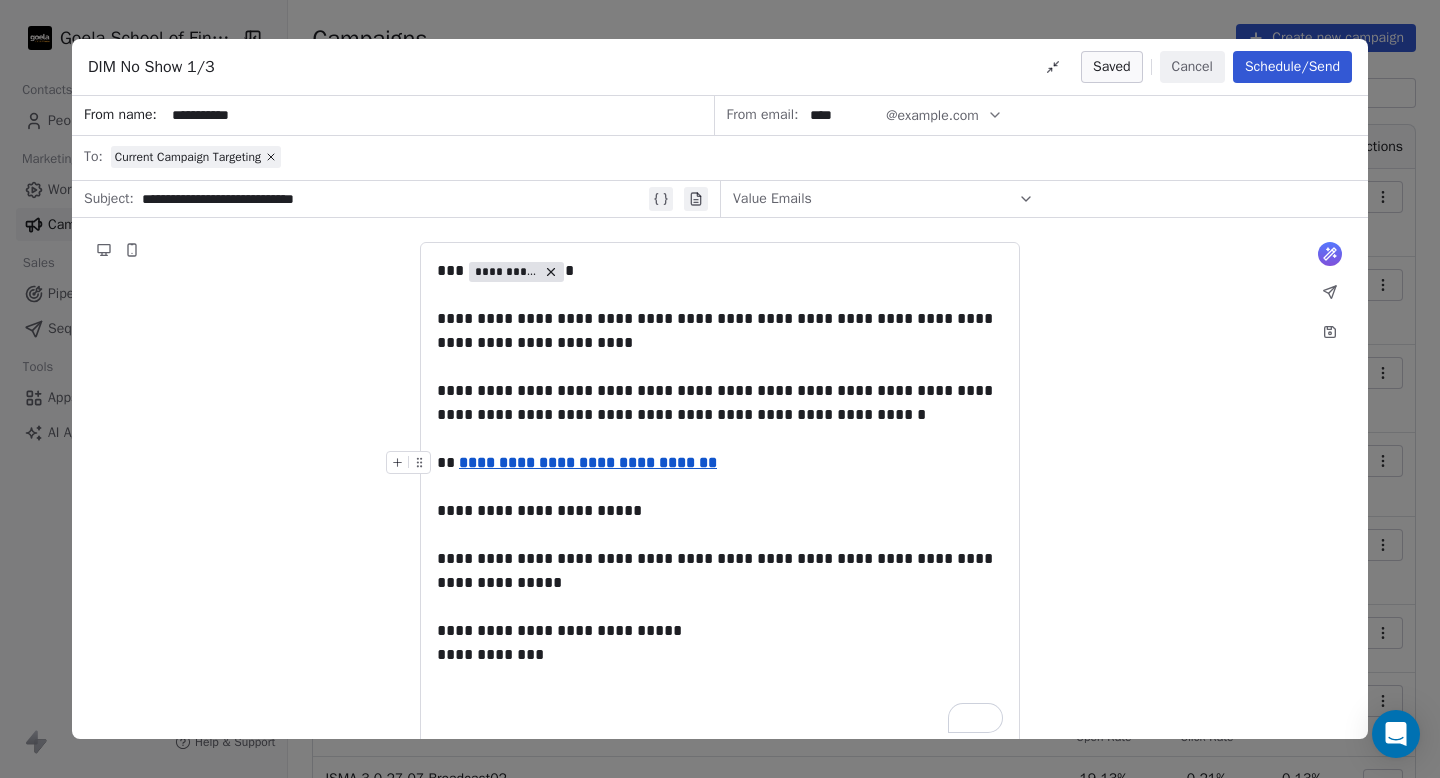 click on "**********" at bounding box center (588, 462) 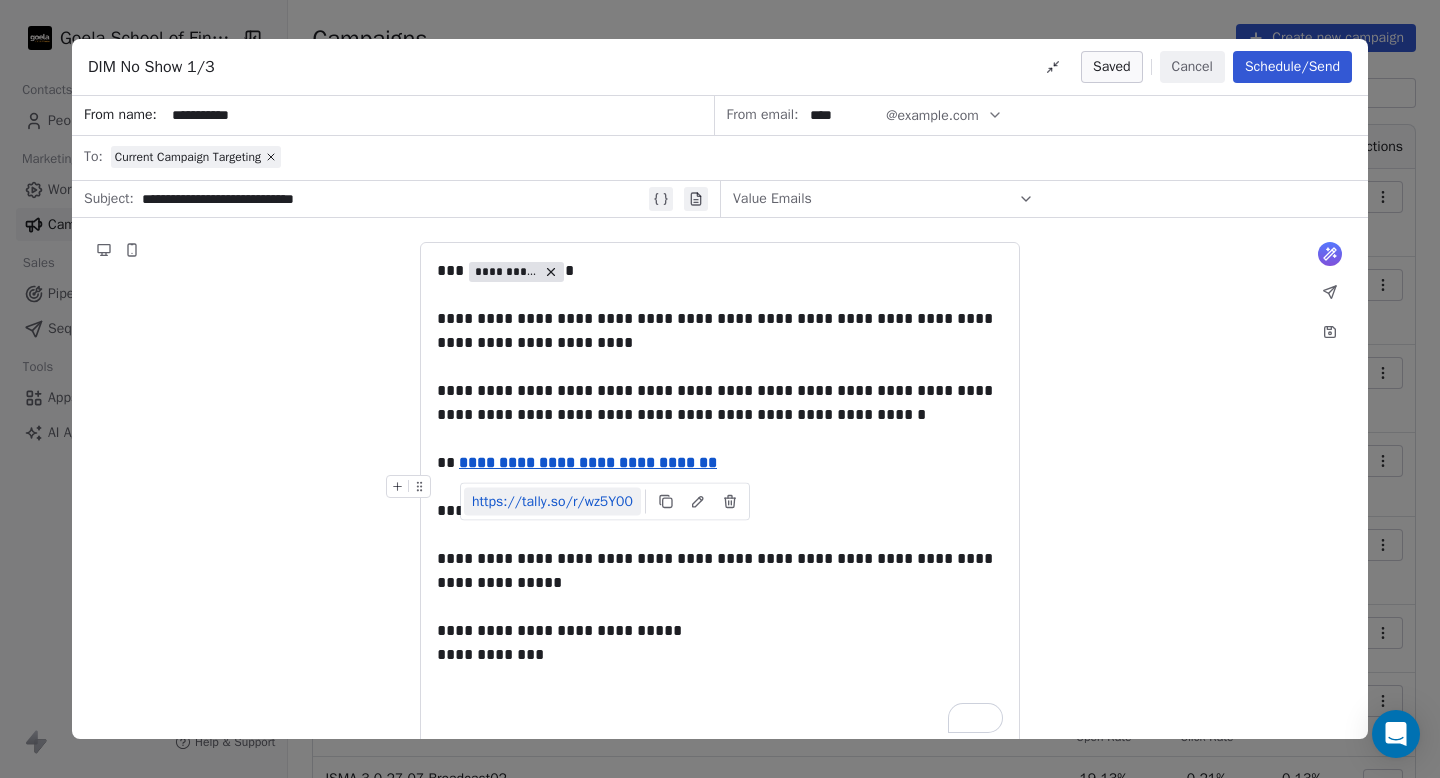 click on "https://tally.so/r/wz5Y00" at bounding box center [552, 501] 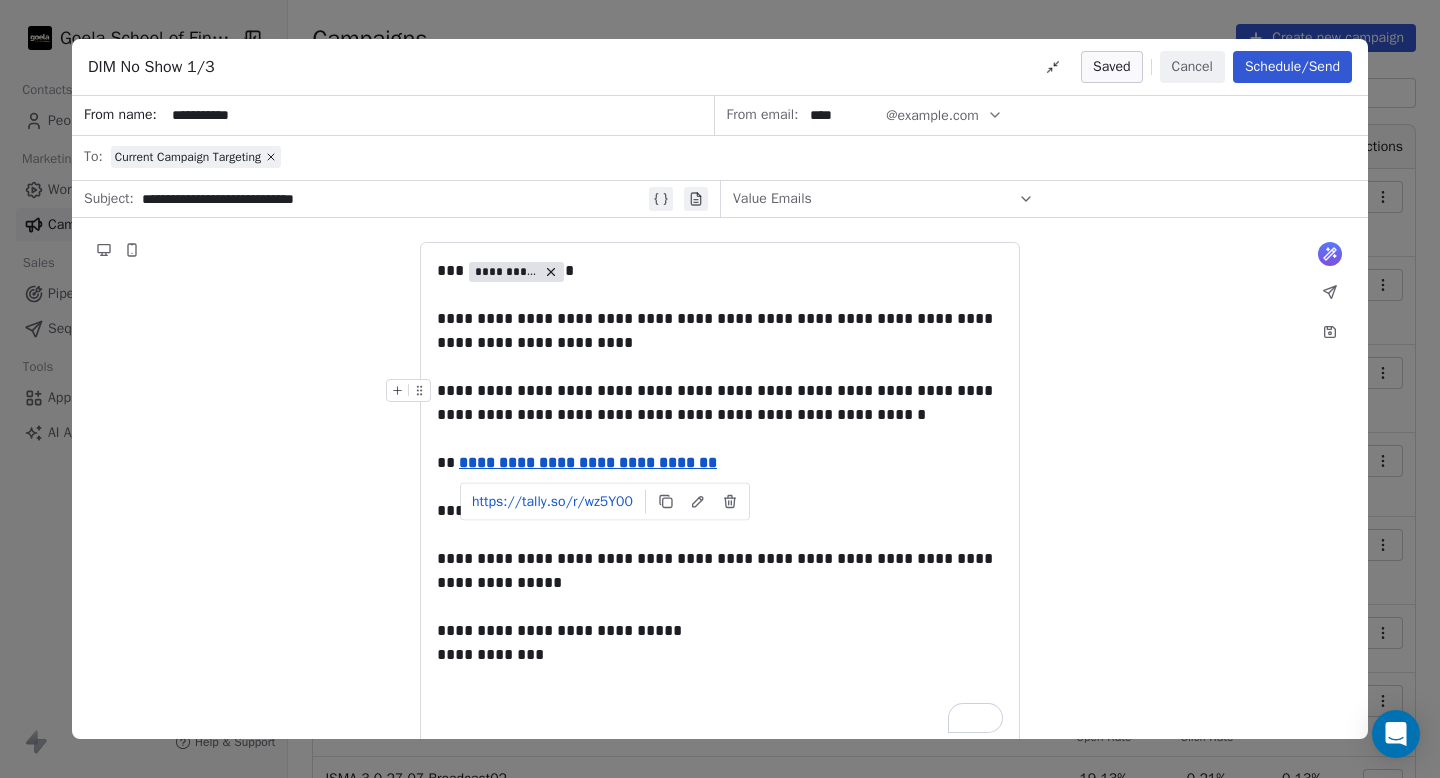 click on "**********" at bounding box center [720, 403] 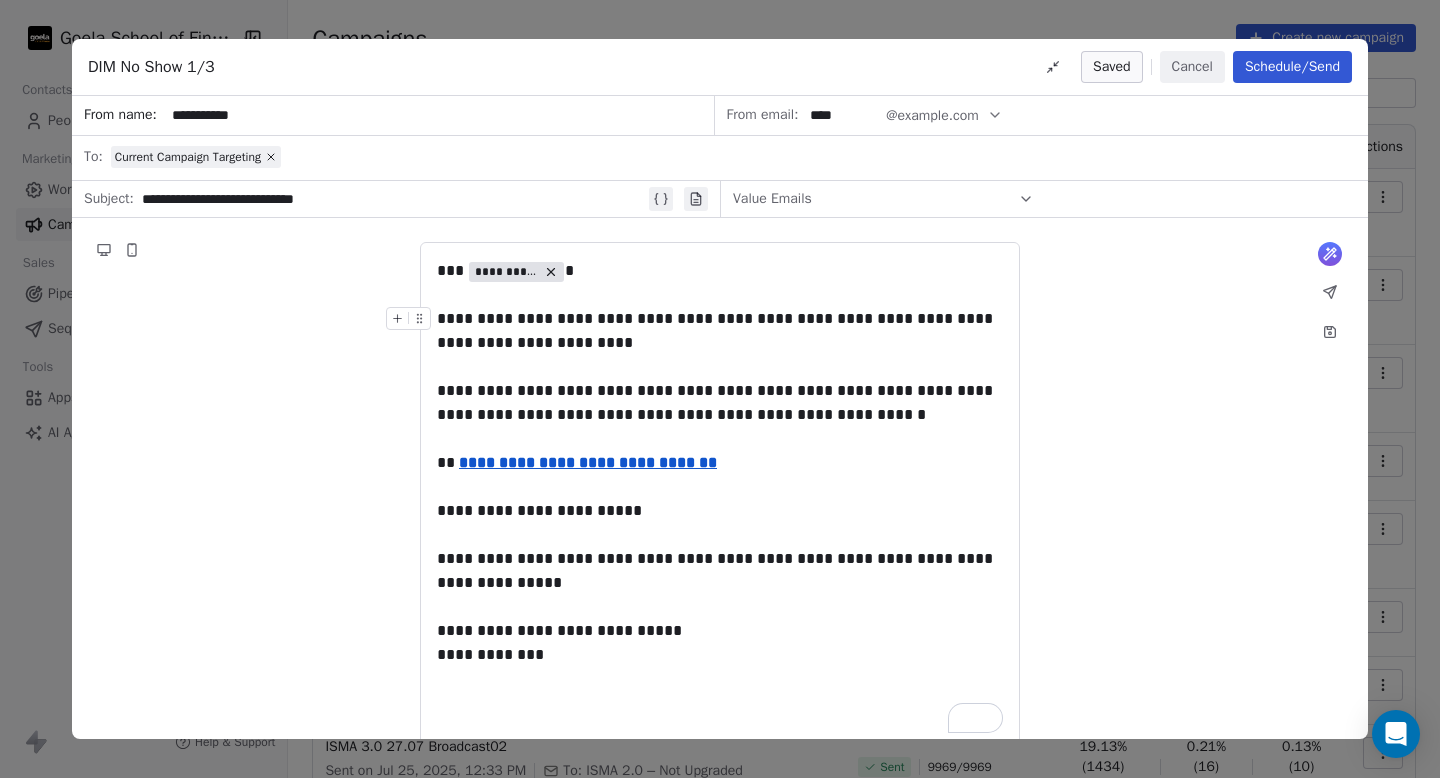 click on "Cancel" at bounding box center (1192, 67) 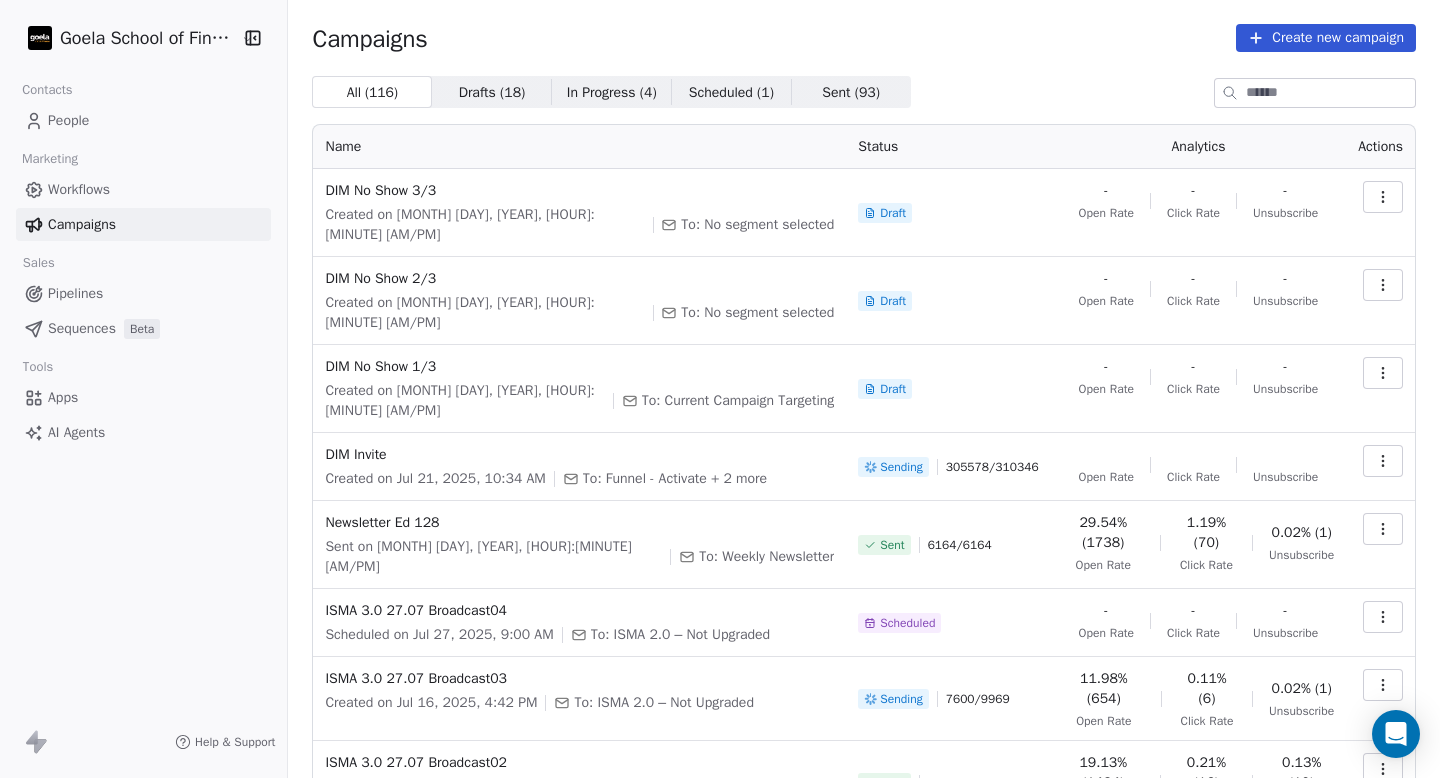 click on "People" at bounding box center [143, 120] 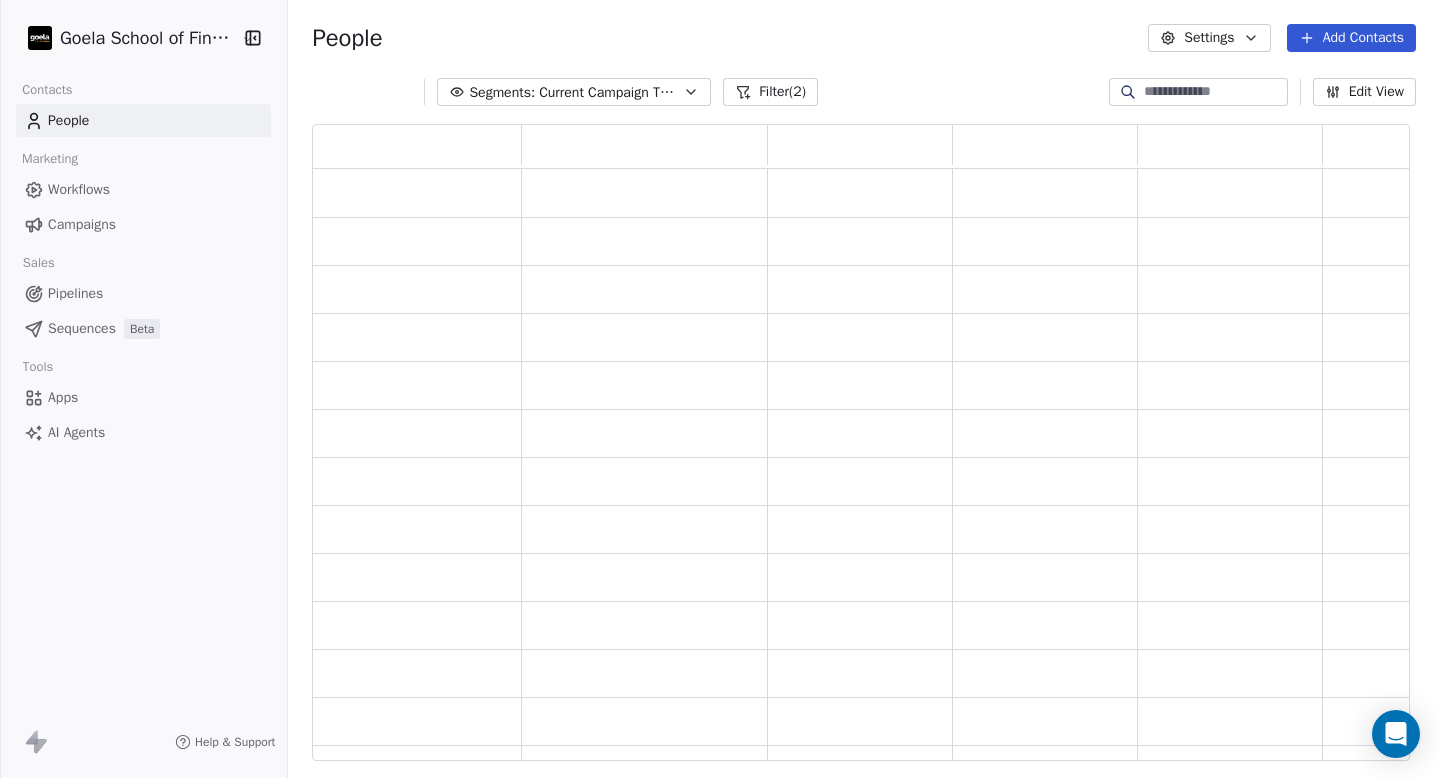 scroll, scrollTop: 622, scrollLeft: 1082, axis: both 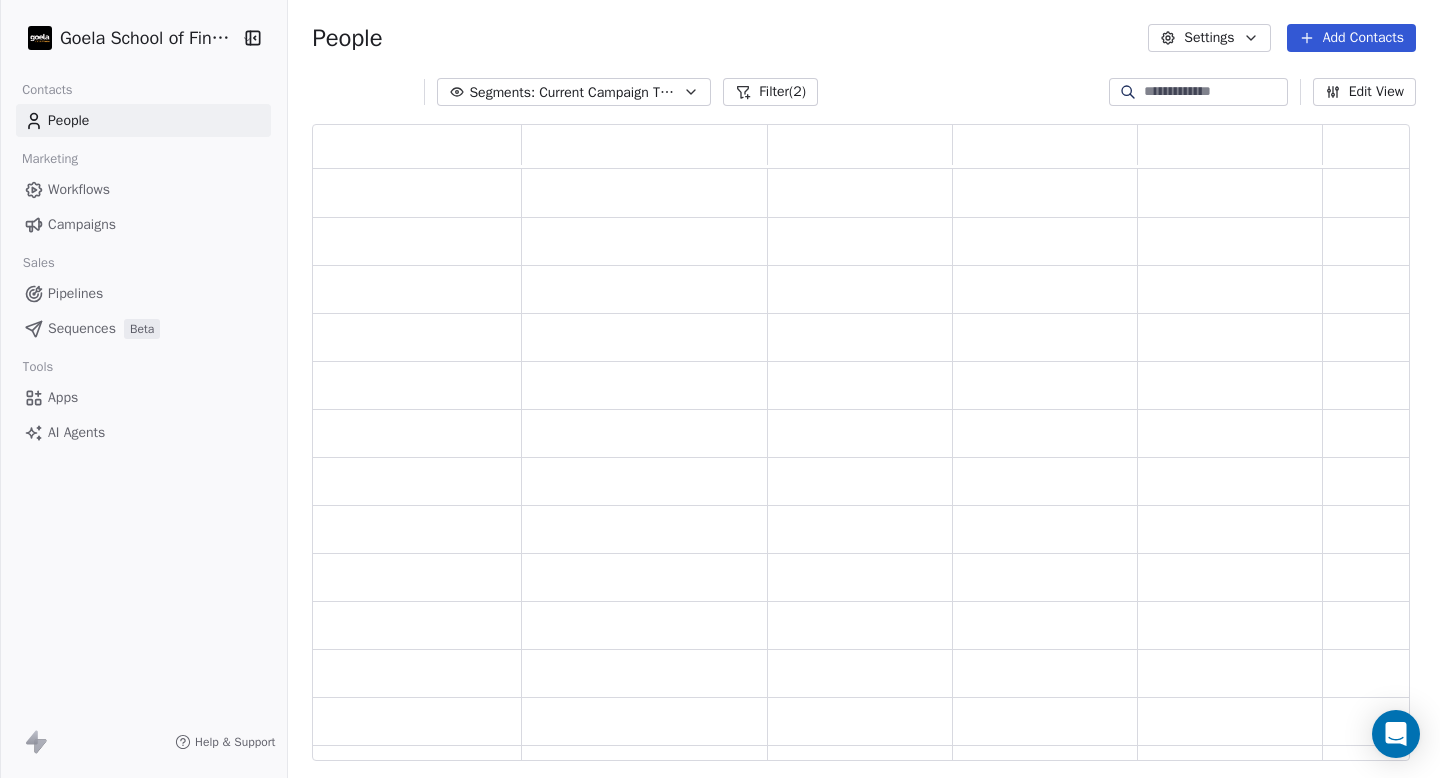 click on "Workflows" at bounding box center [79, 189] 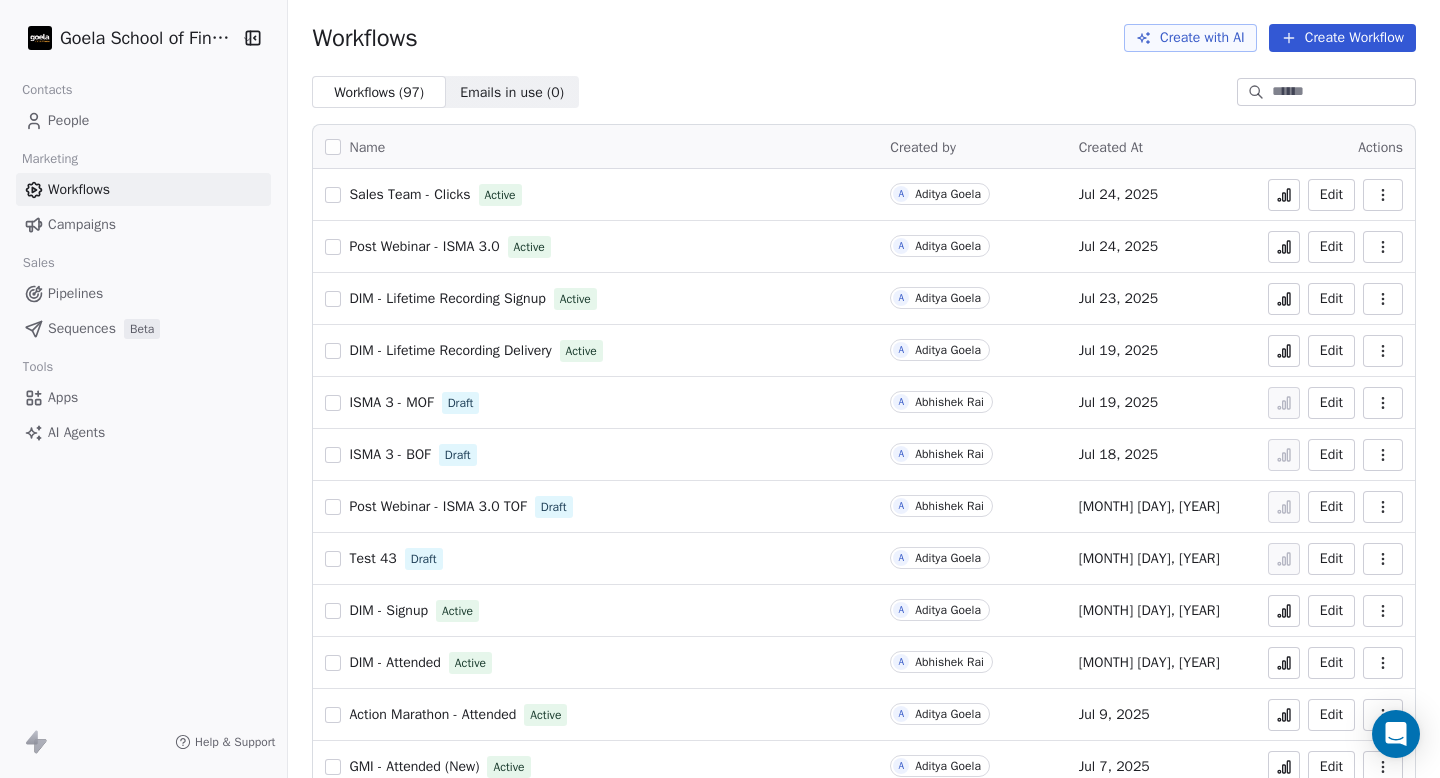 click on "People" at bounding box center [68, 120] 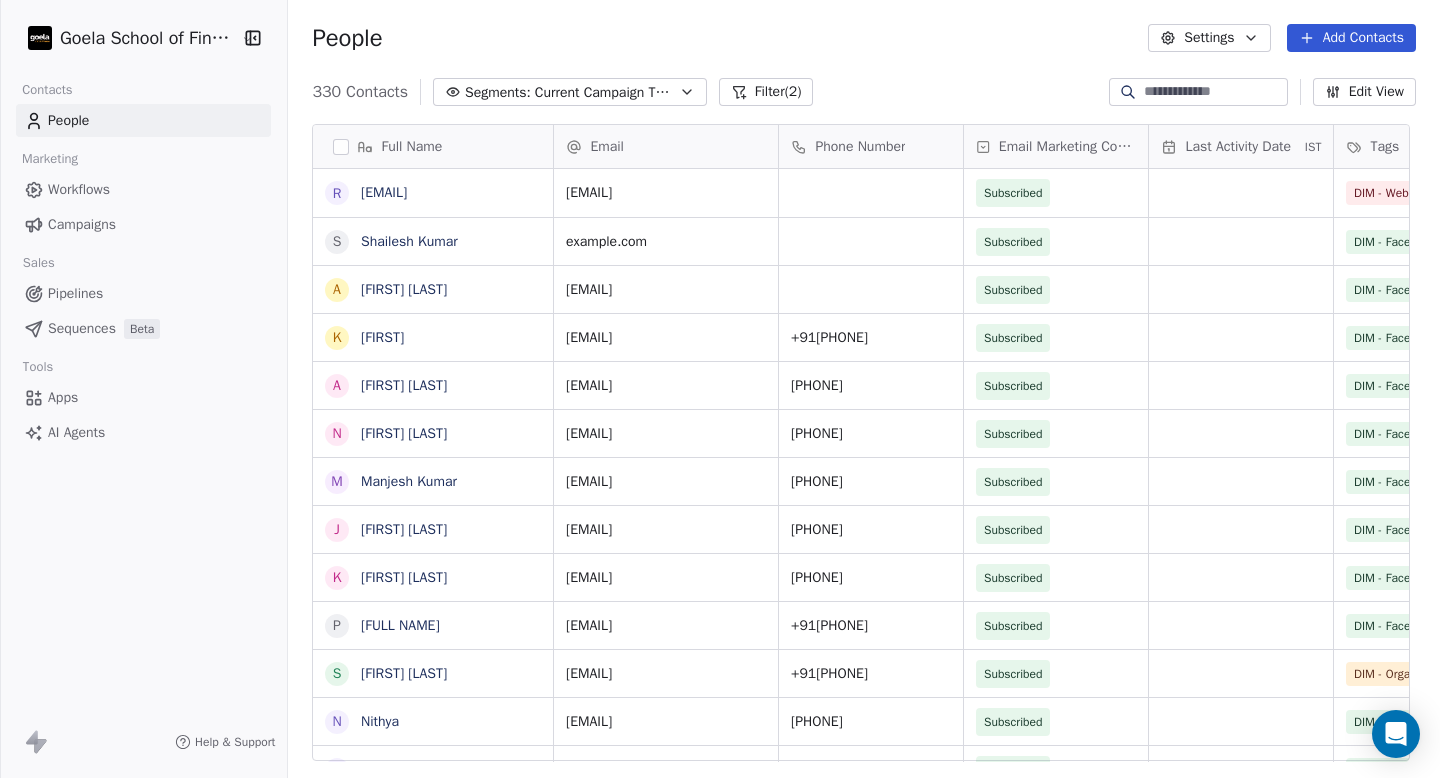 scroll, scrollTop: 16, scrollLeft: 16, axis: both 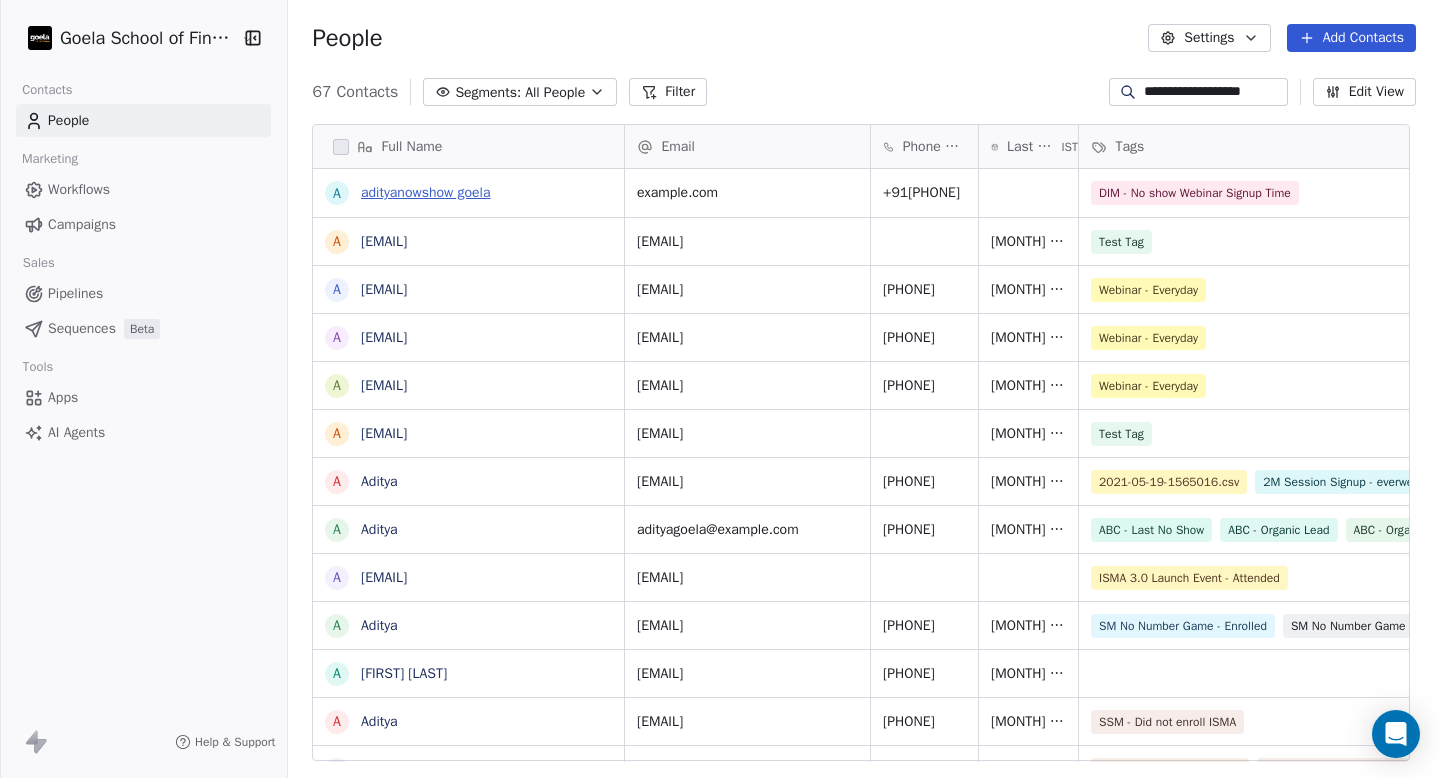 type on "**********" 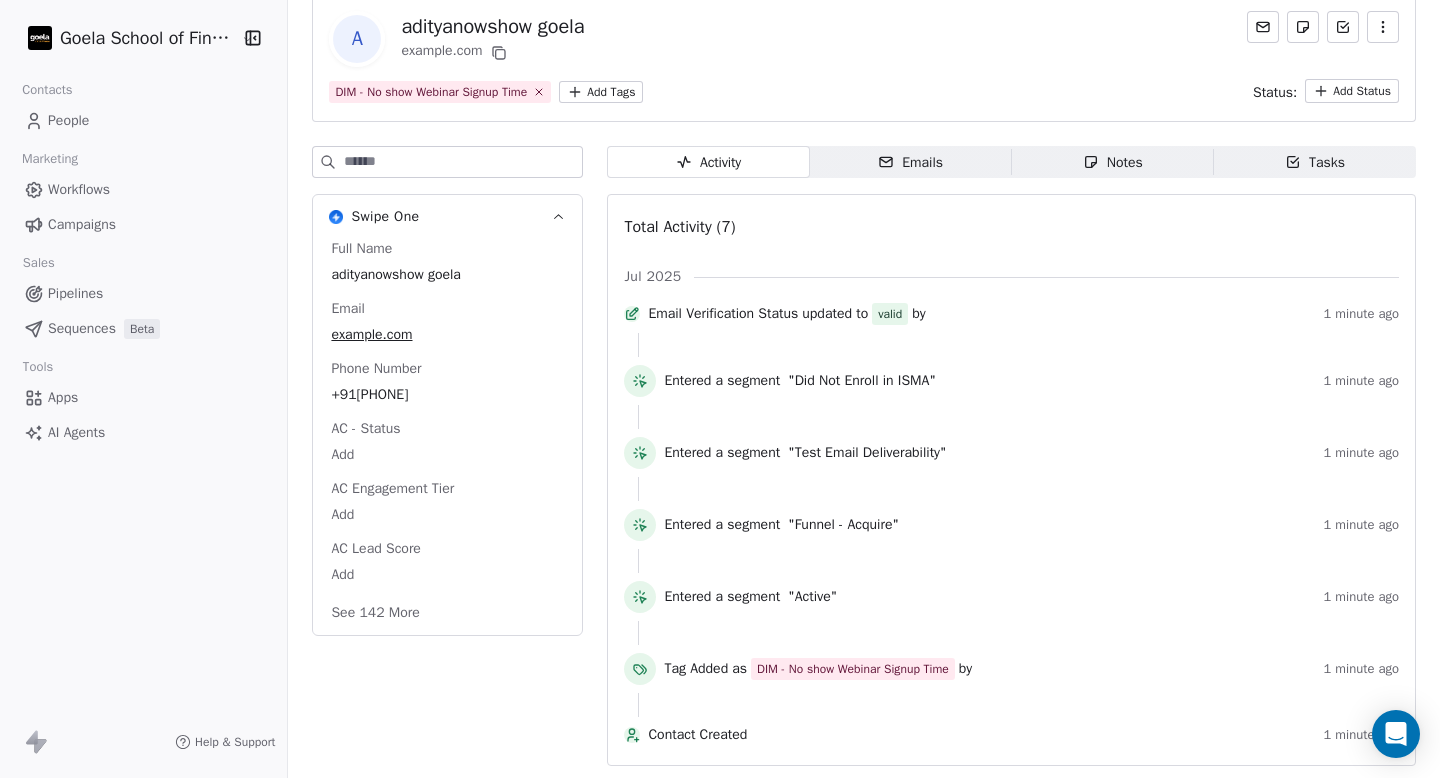 scroll, scrollTop: 0, scrollLeft: 0, axis: both 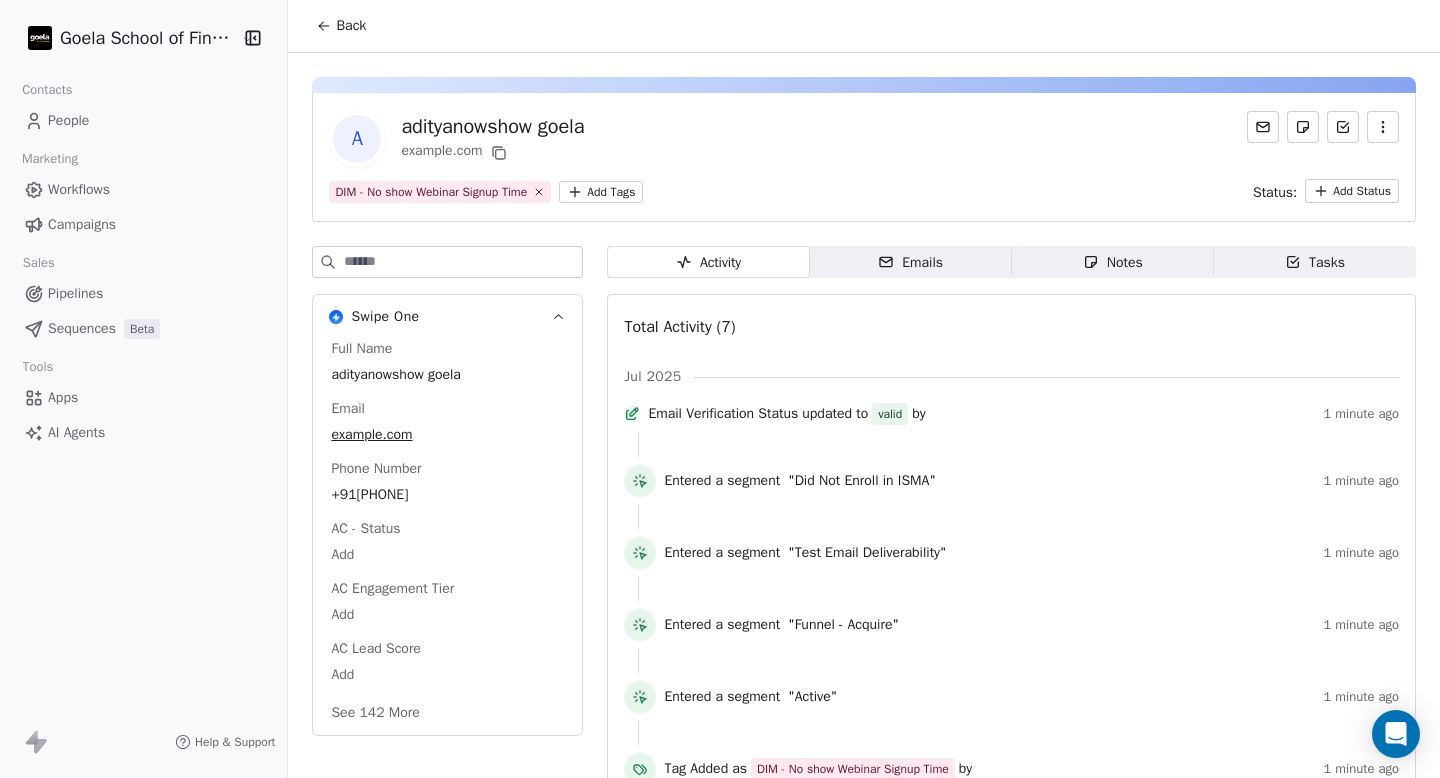 click on "DIM - No show Webinar Signup Time" at bounding box center (431, 192) 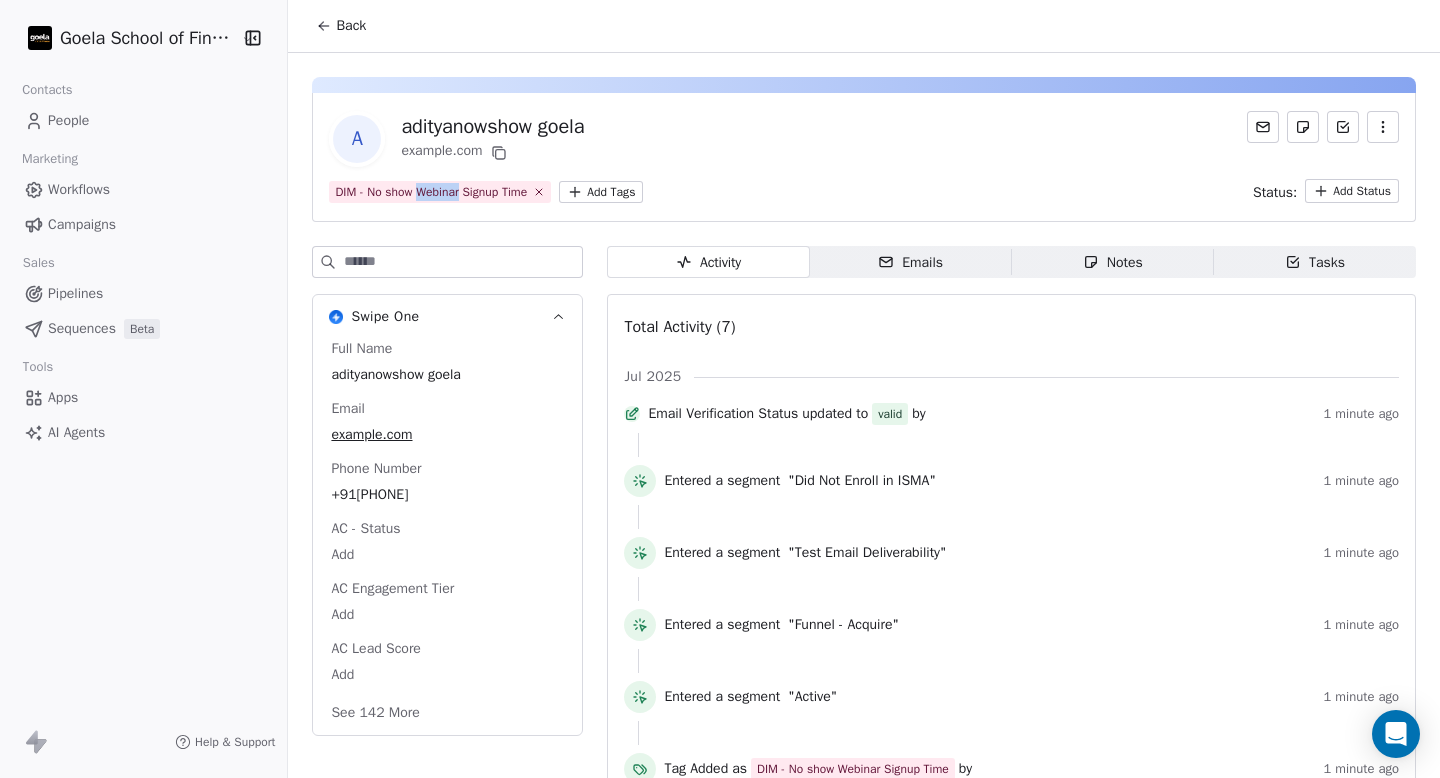 click on "DIM - No show Webinar Signup Time" at bounding box center (431, 192) 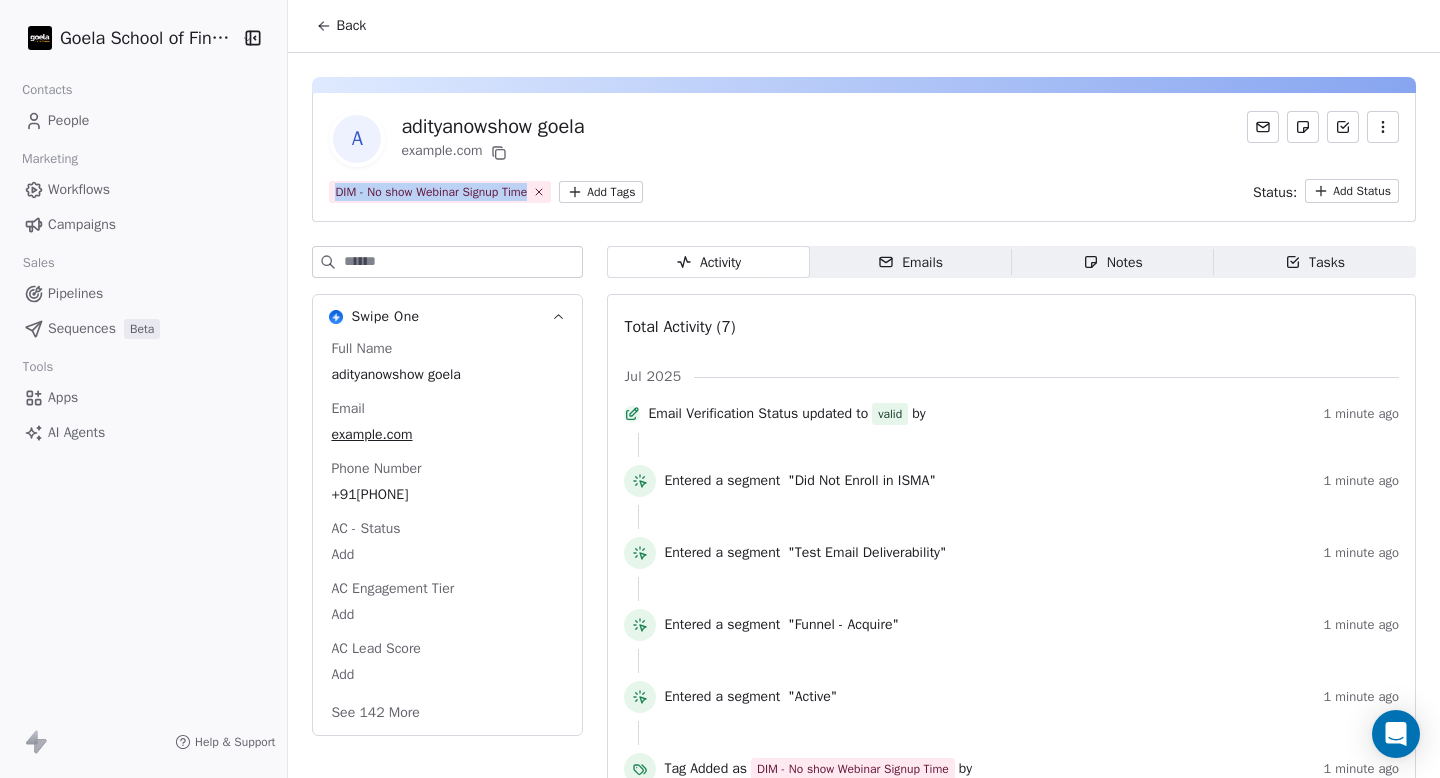 click on "DIM - No show Webinar Signup Time" at bounding box center (431, 192) 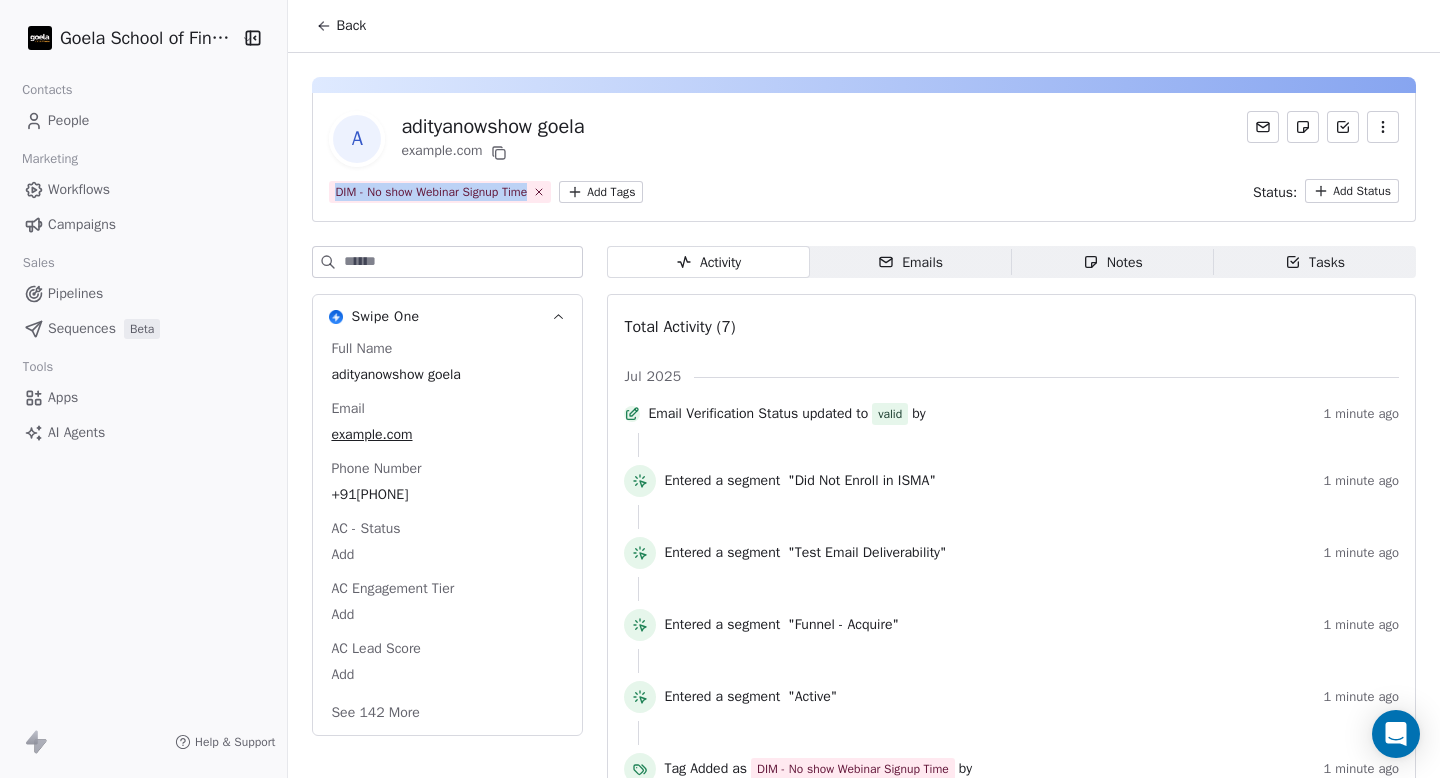 click on "Campaigns" at bounding box center (82, 224) 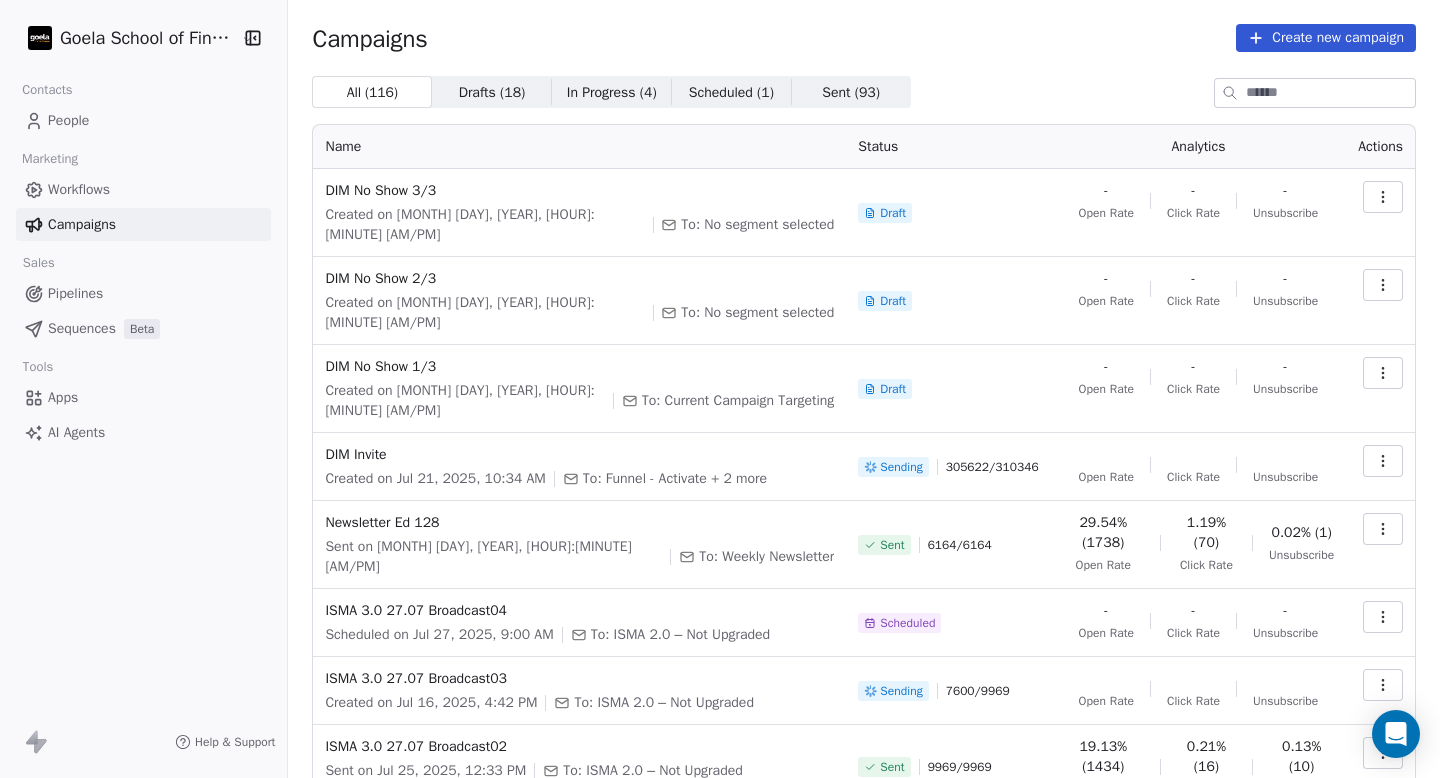 click on "Workflows" at bounding box center [79, 189] 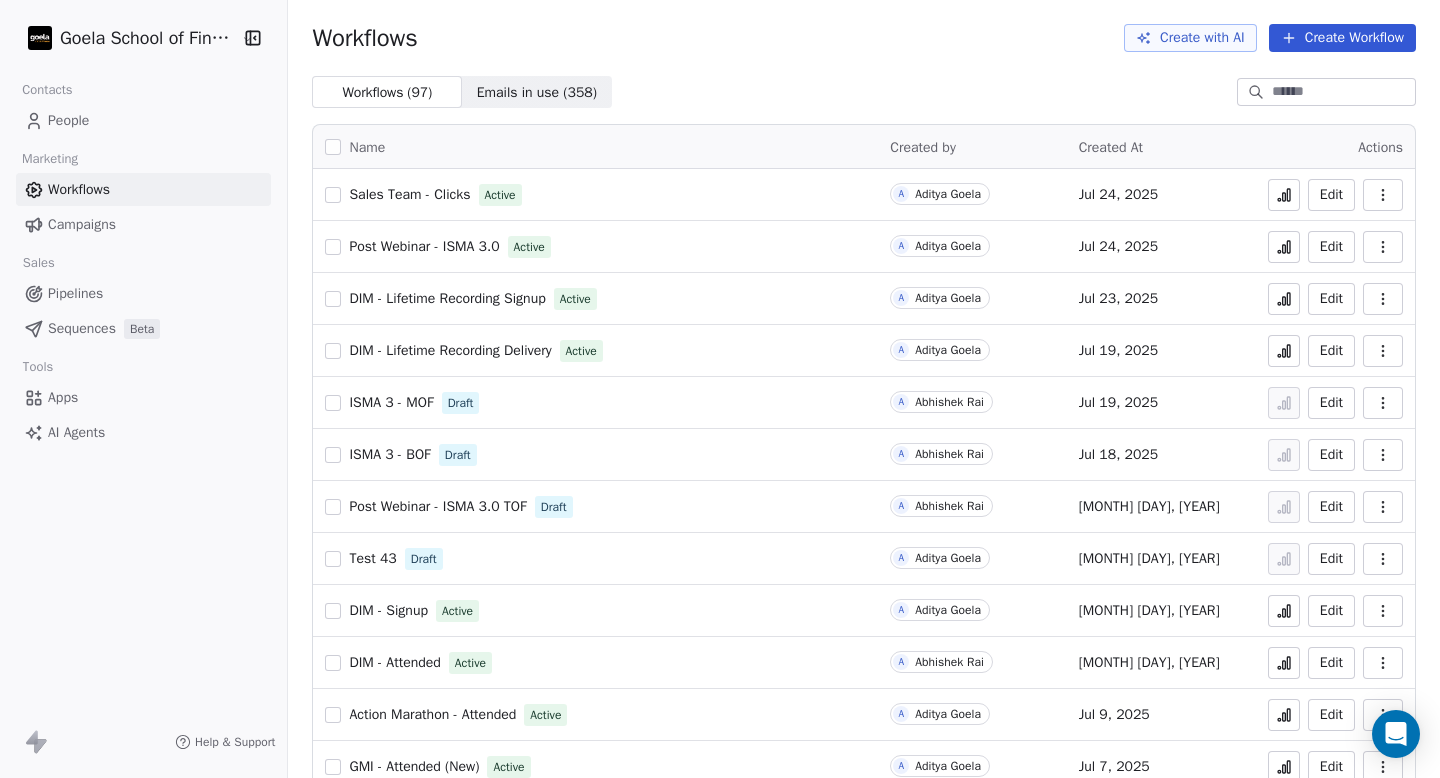 click on "DIM - Signup" at bounding box center [388, 610] 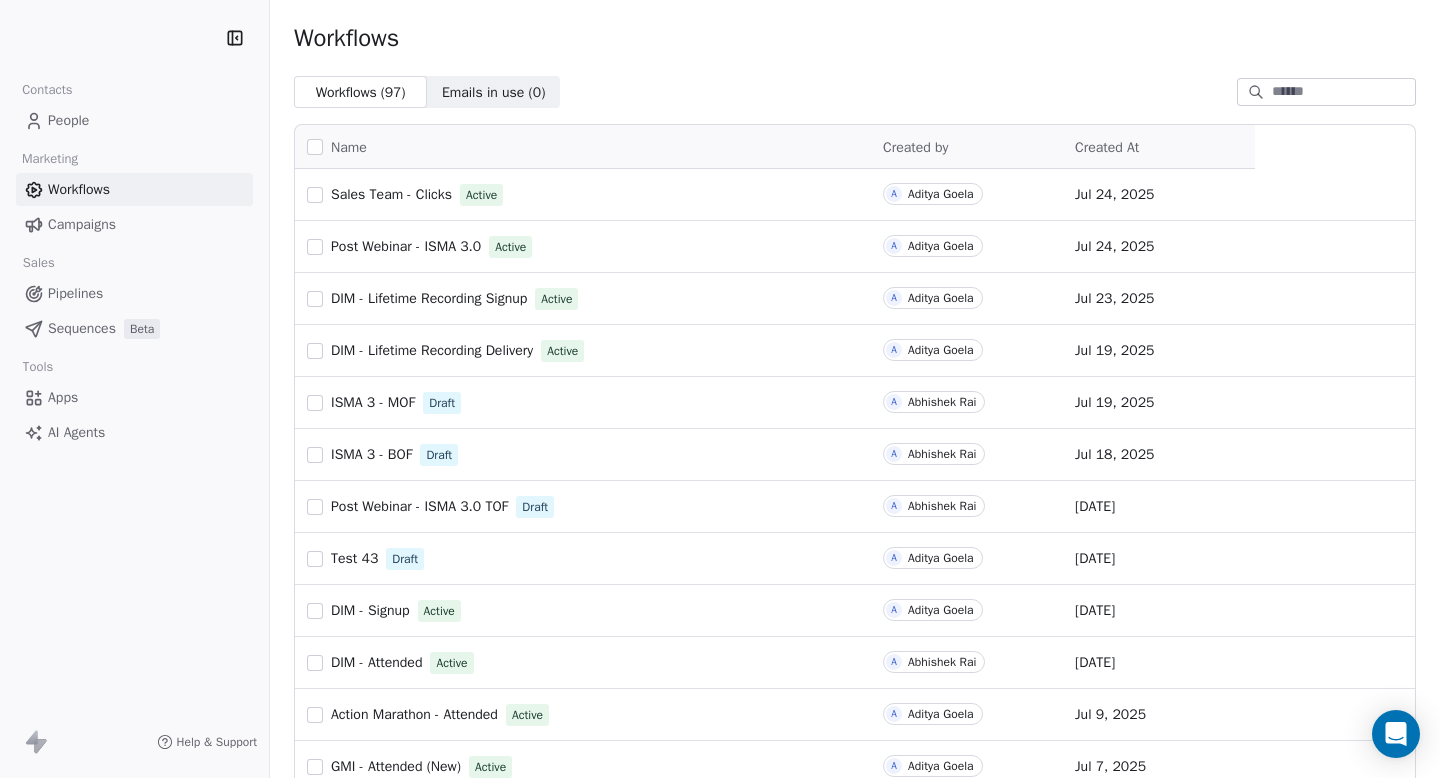 scroll, scrollTop: 0, scrollLeft: 0, axis: both 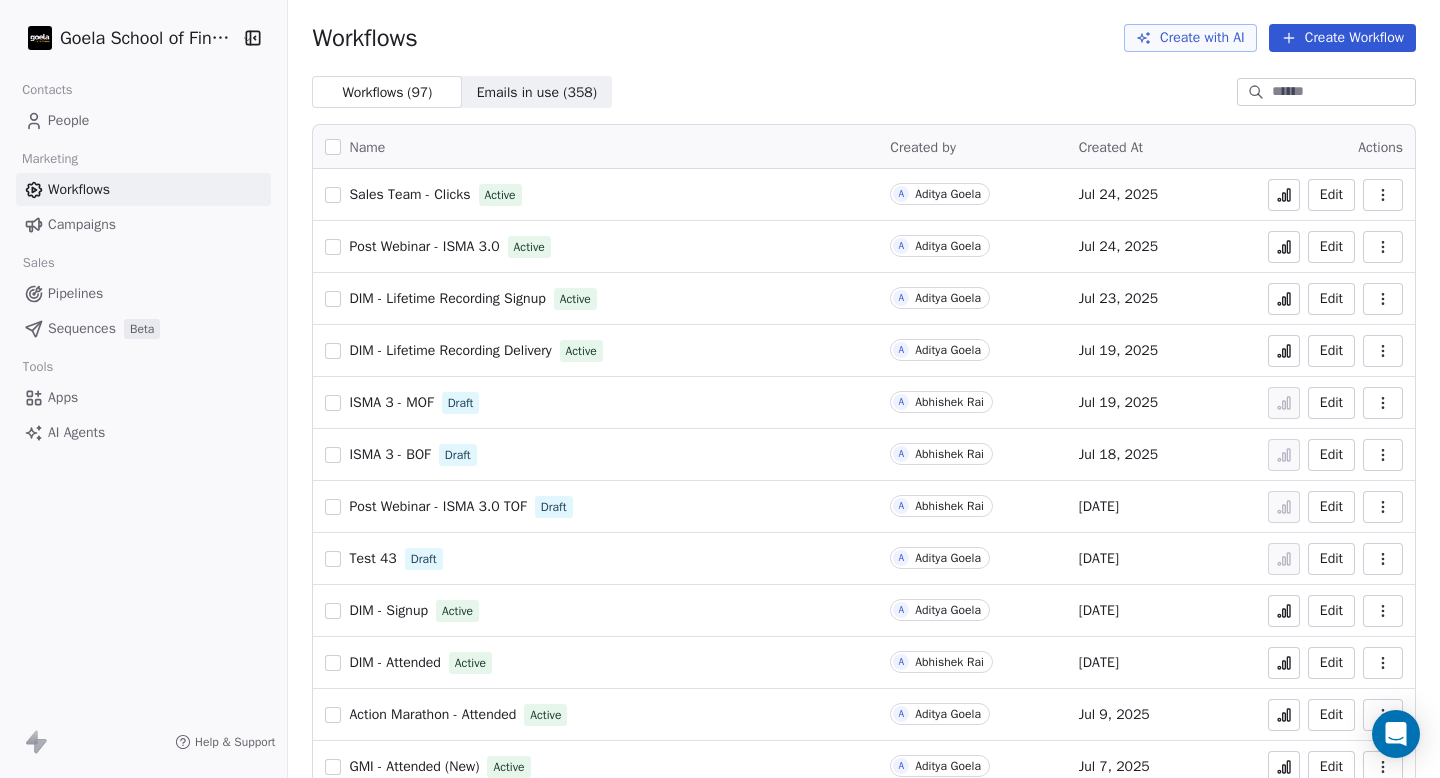 click on "Campaigns" at bounding box center (82, 224) 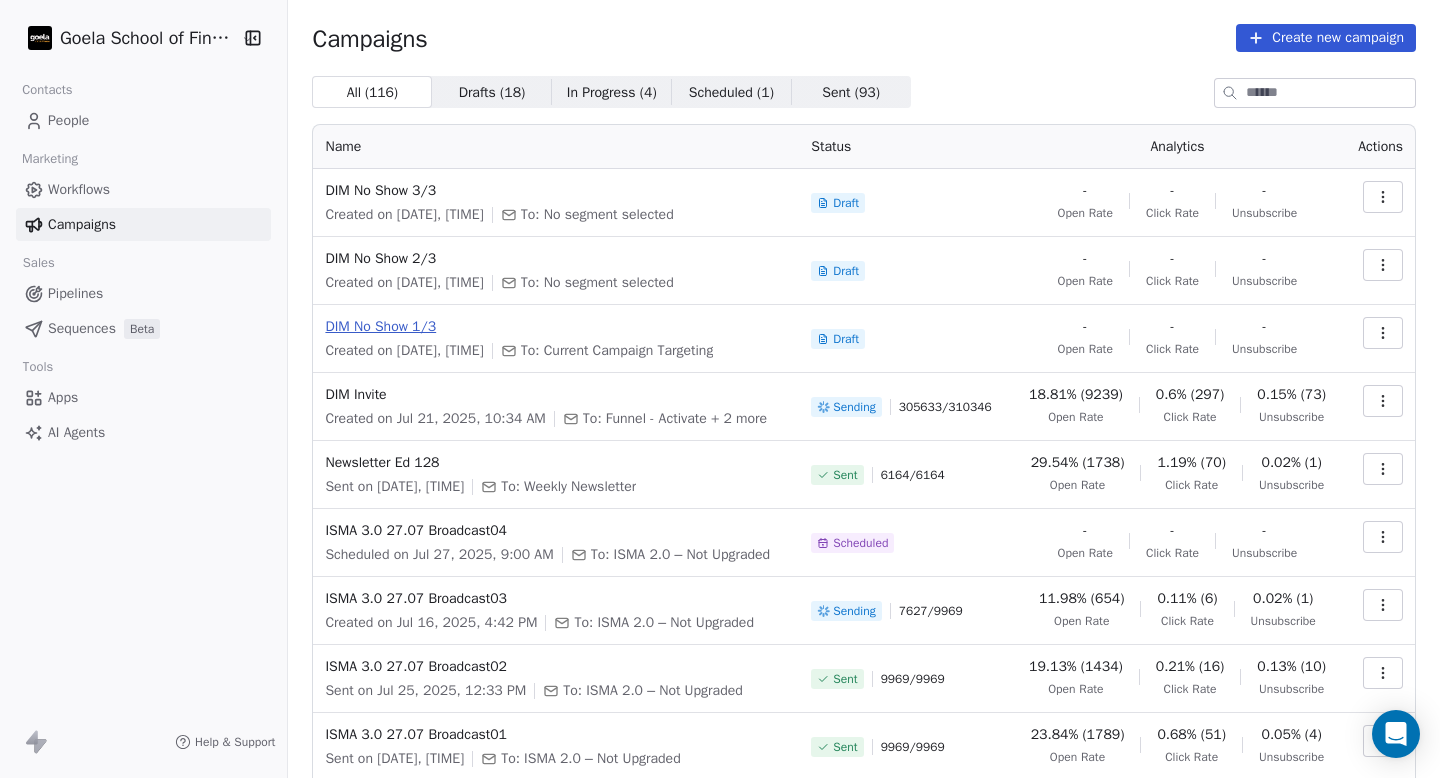 click on "DIM No Show 1/3" at bounding box center [556, 327] 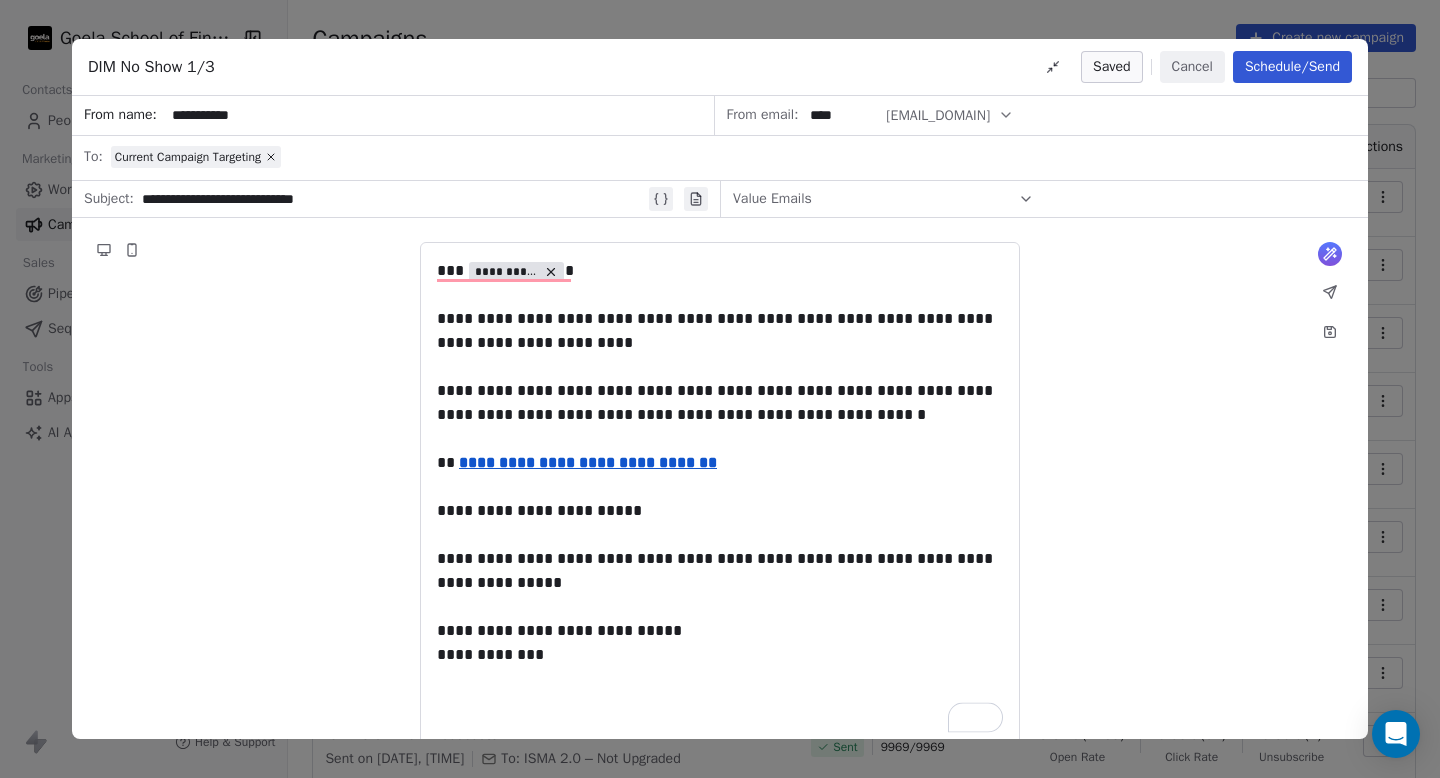 click on "Schedule/Send" at bounding box center (1292, 67) 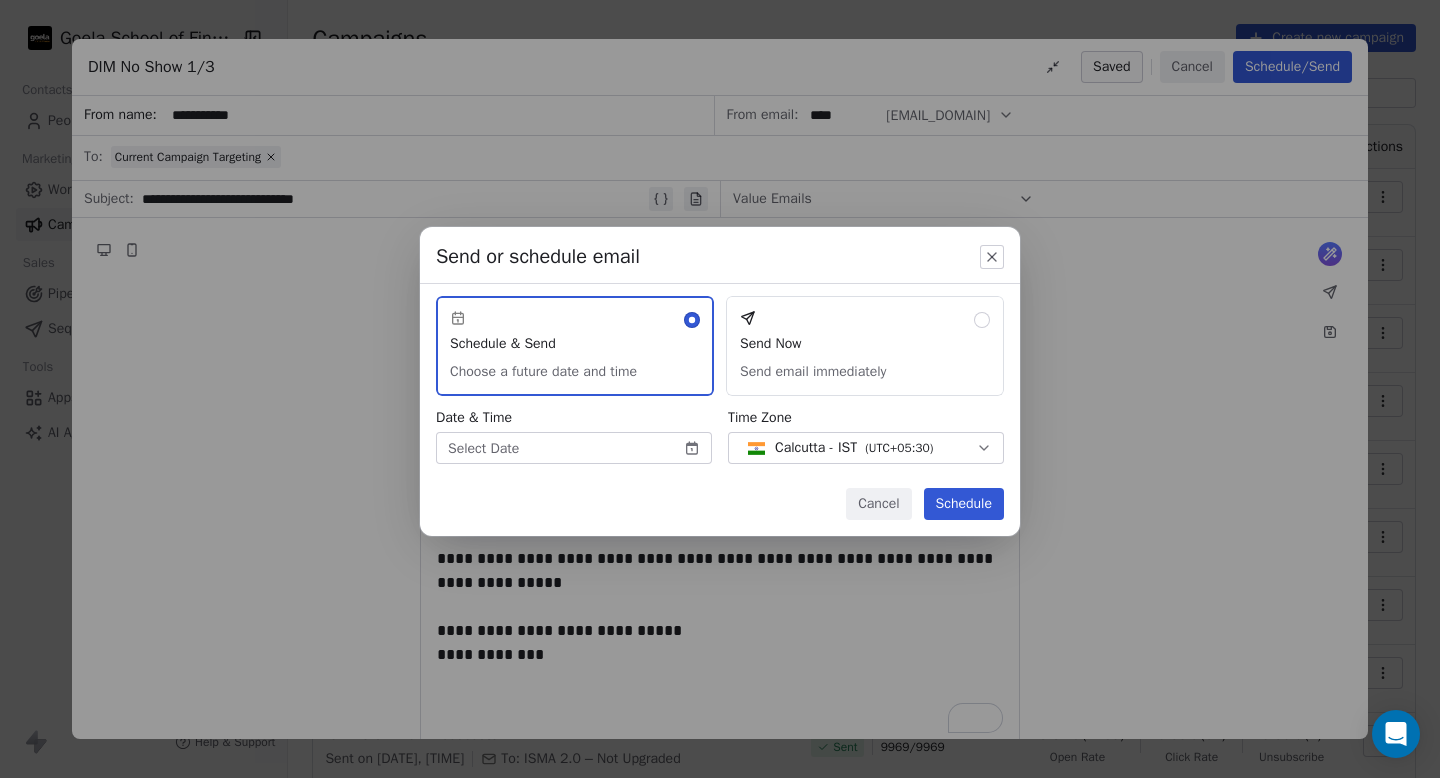 click on "Send Now Send email immediately" at bounding box center [865, 346] 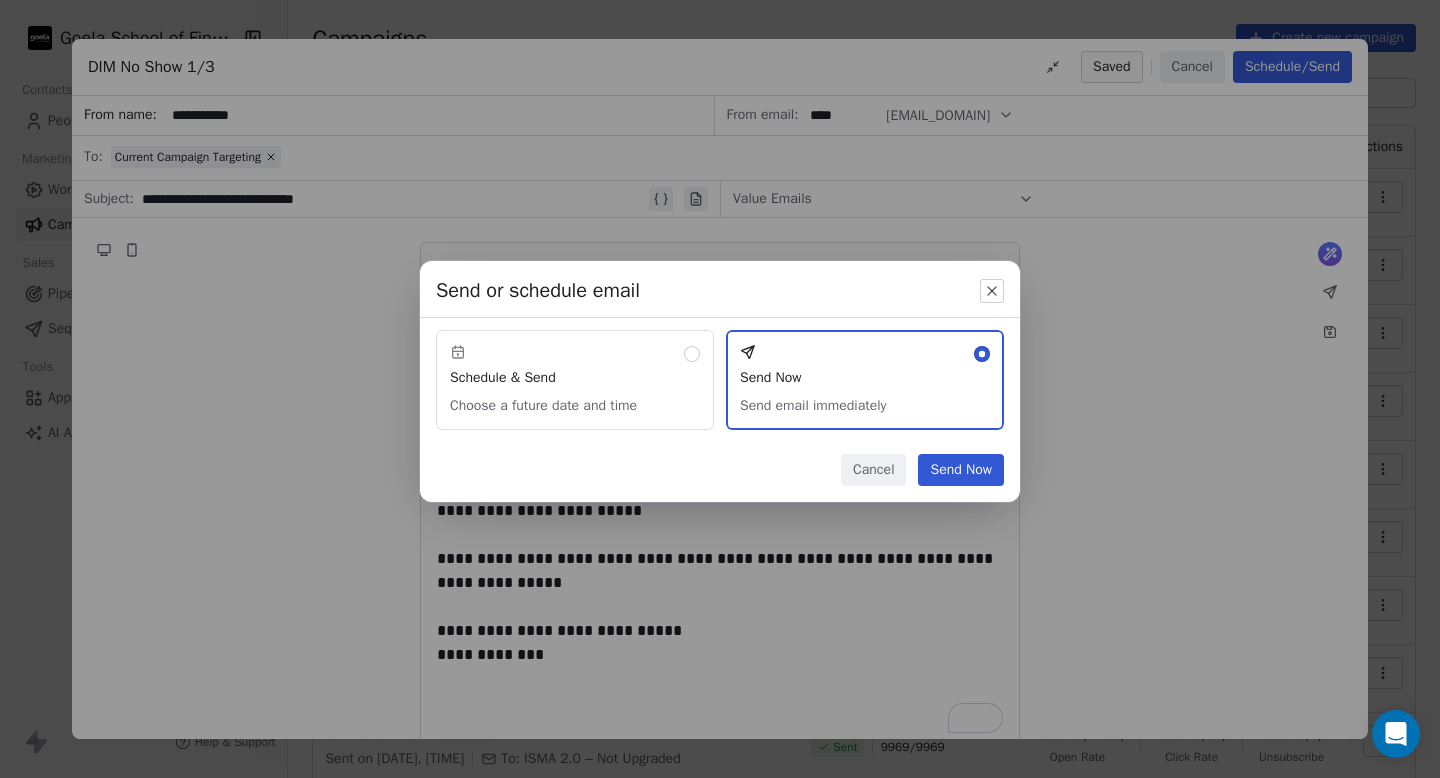 click on "Schedule & Send Choose a future date and time" at bounding box center [575, 380] 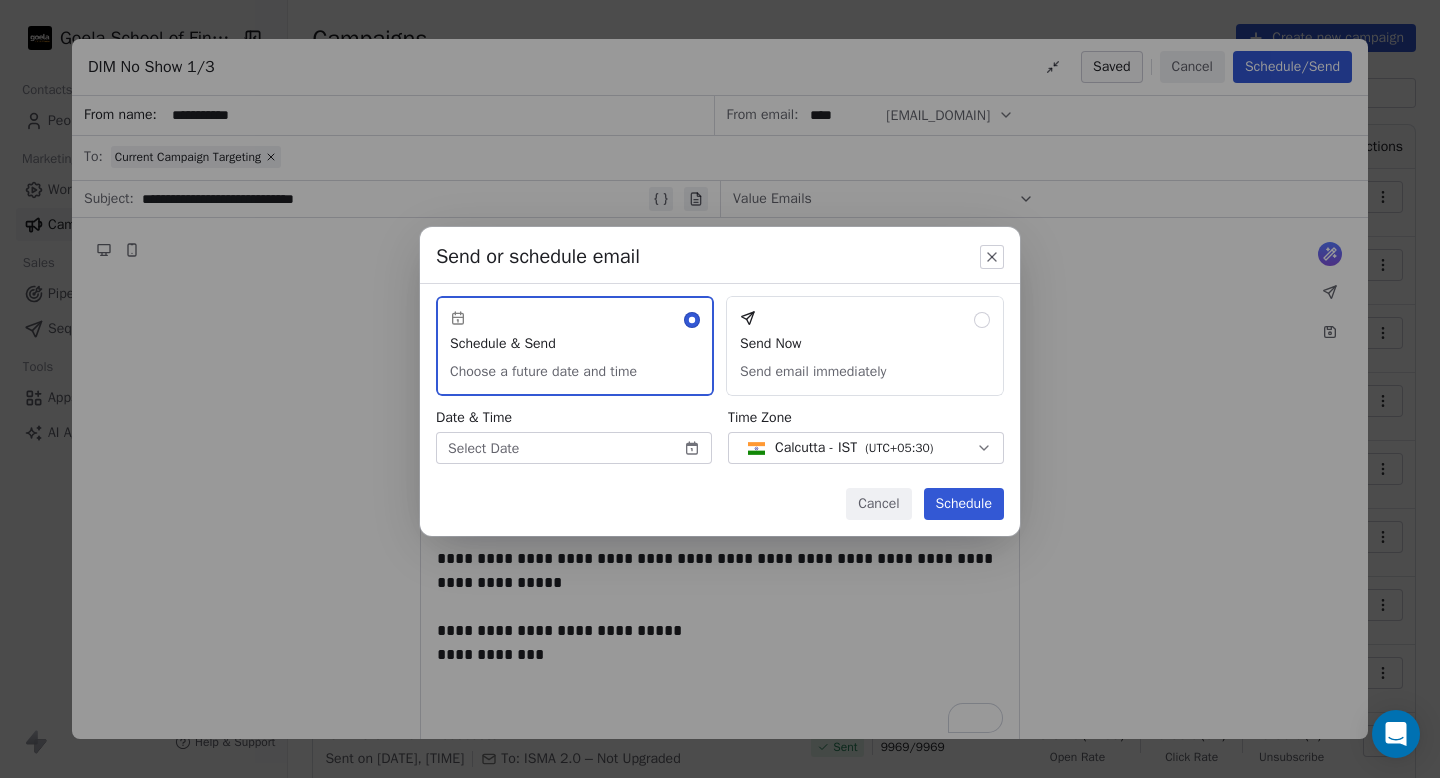 click on "Send or schedule email Schedule & Send Choose a future date and time Send Now Send email immediately Date & Time Select Date Time Zone Calcutta - IST ( UTC+05:30 ) Cancel Schedule" at bounding box center (720, 389) 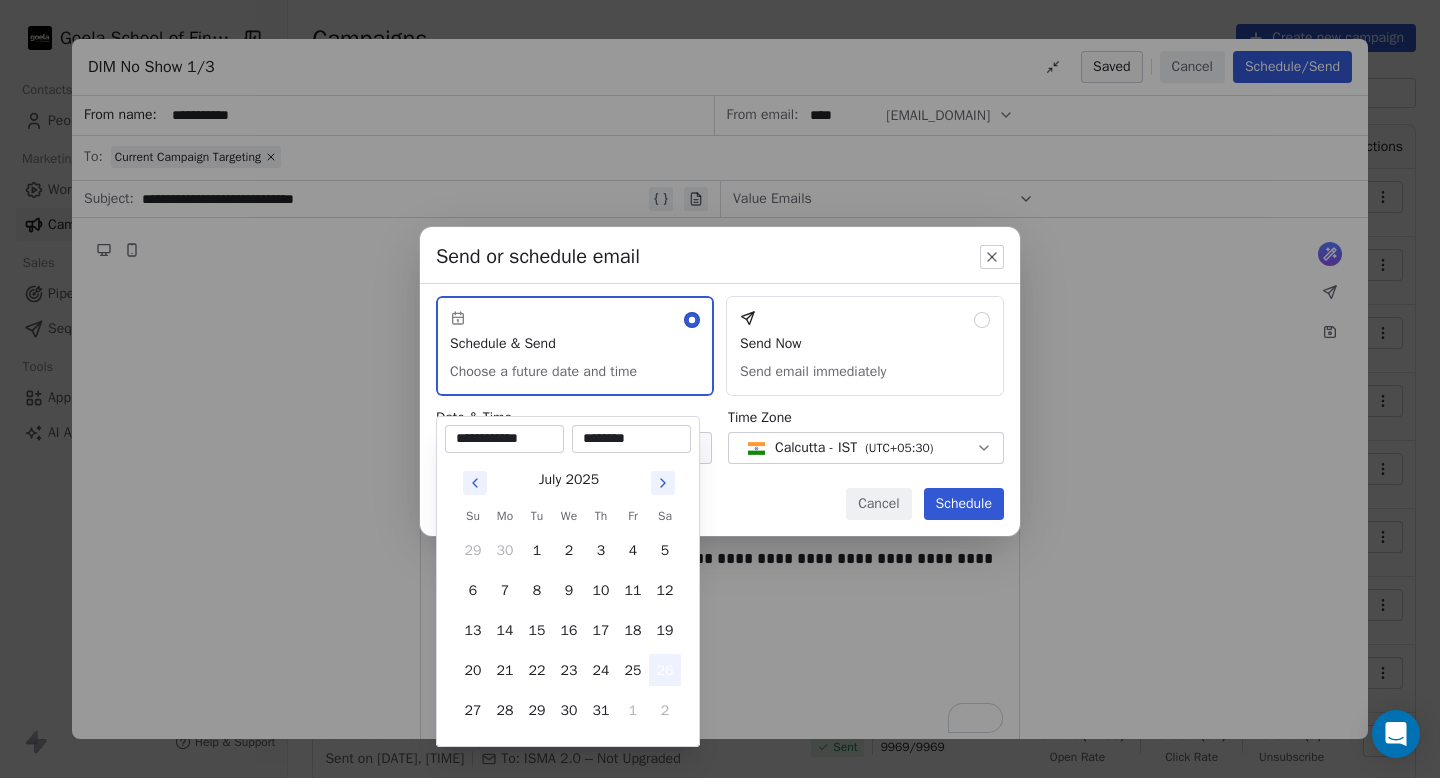 click on "26" at bounding box center [665, 670] 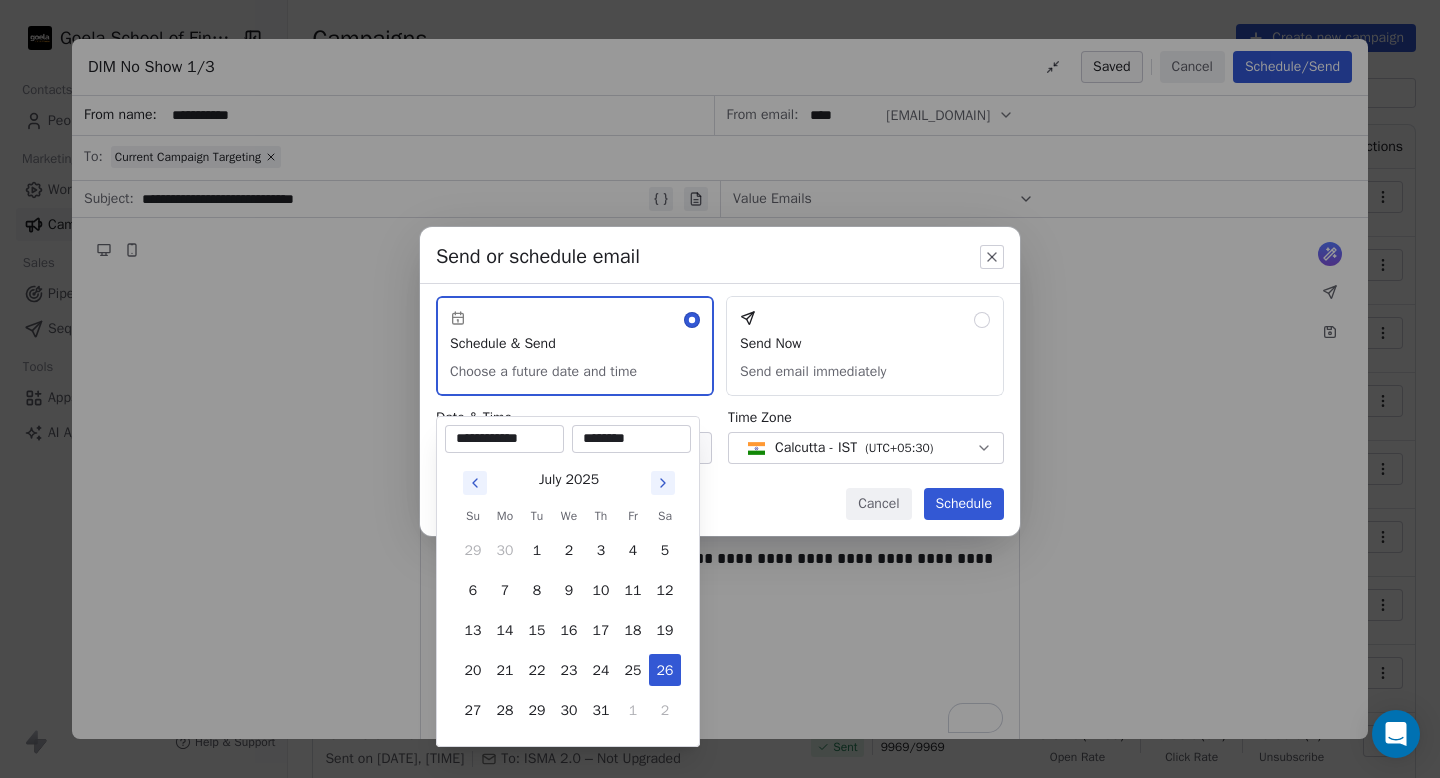 click on "********" at bounding box center (631, 439) 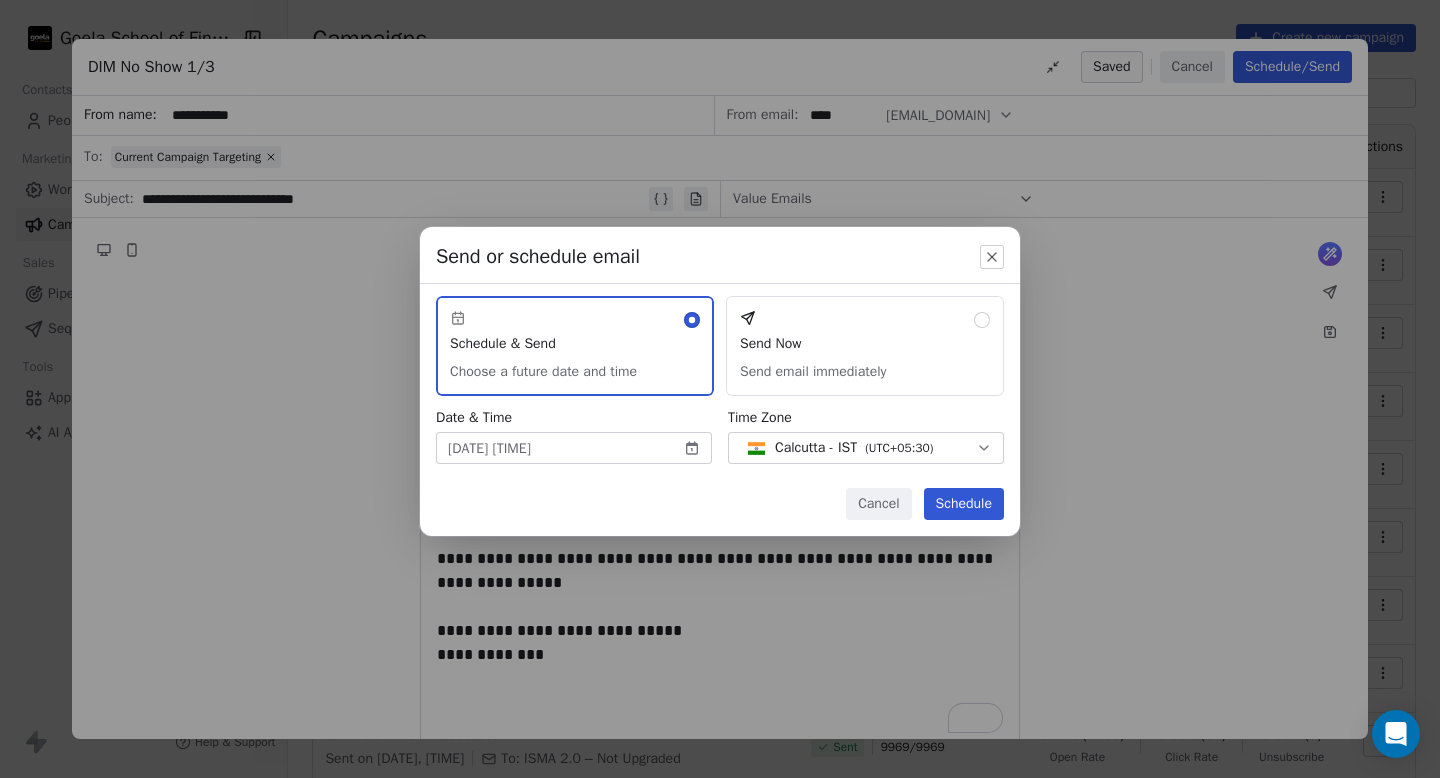 click on "Schedule" at bounding box center (964, 504) 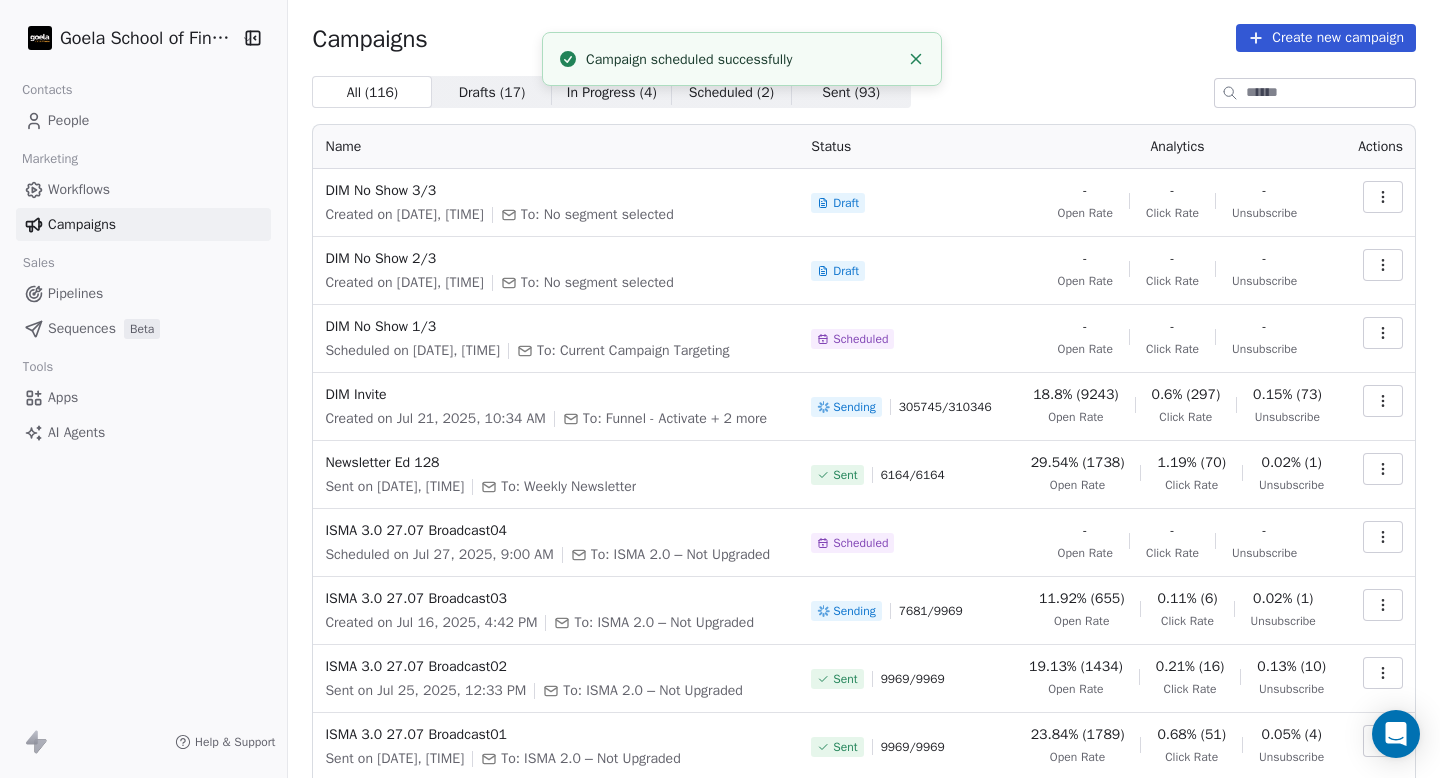 click on "People" at bounding box center [143, 120] 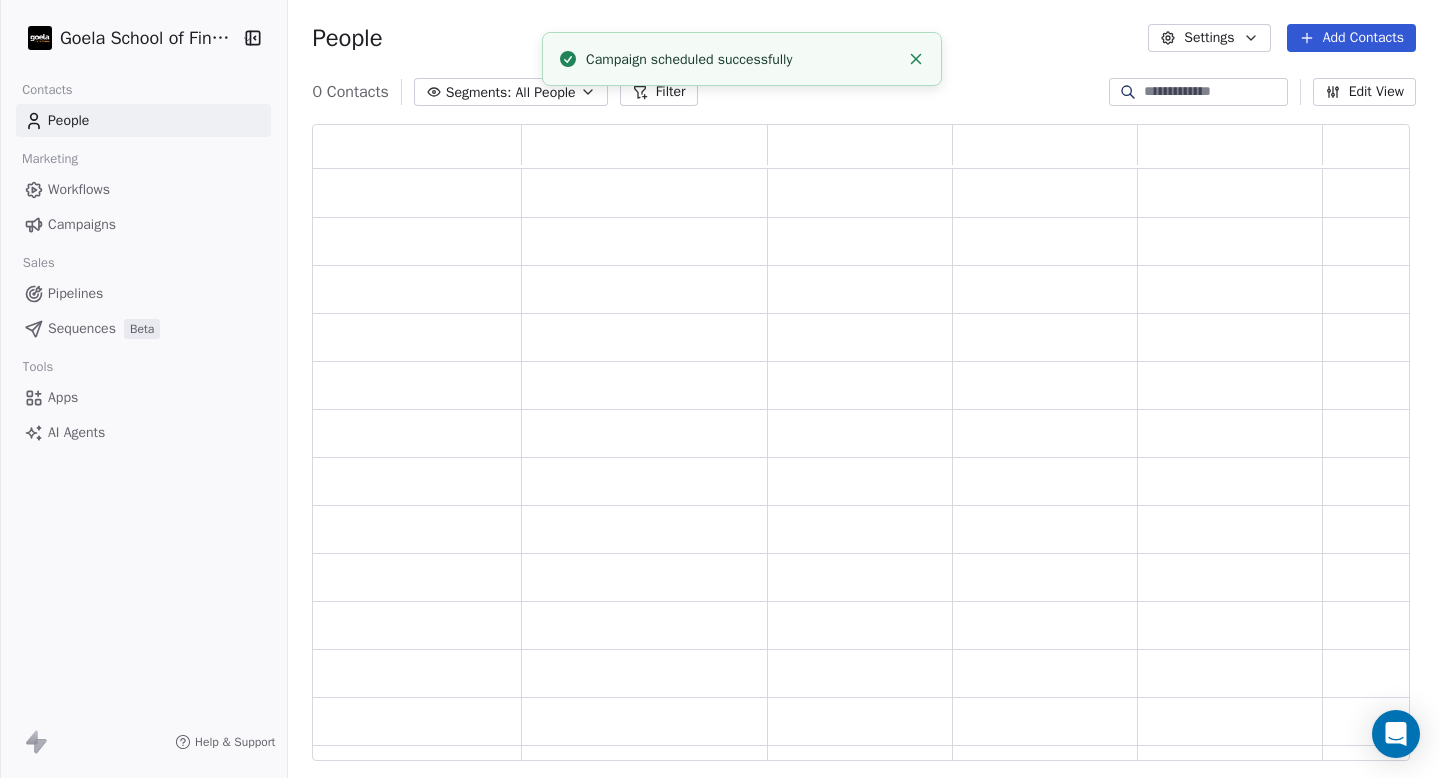 scroll, scrollTop: 16, scrollLeft: 16, axis: both 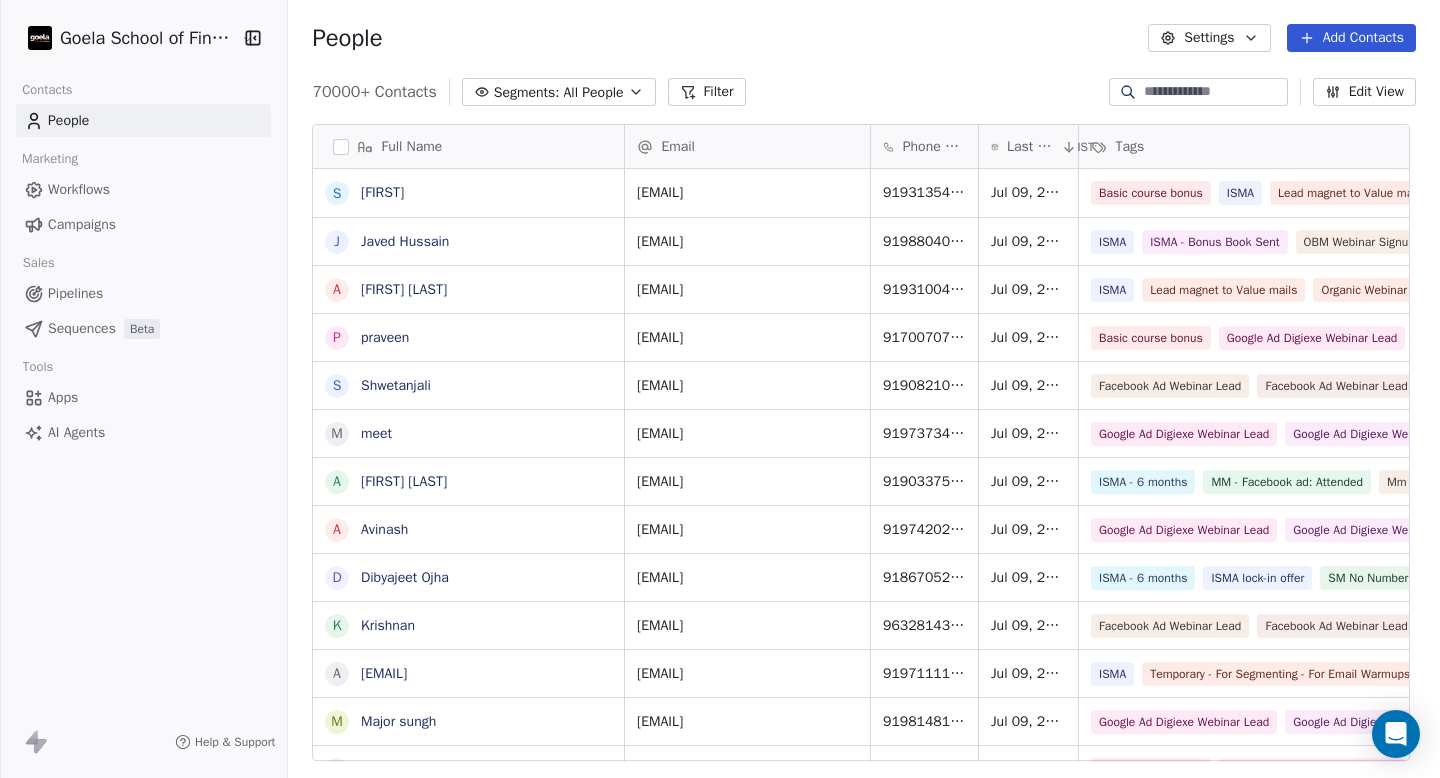 click on "Workflows" at bounding box center (143, 189) 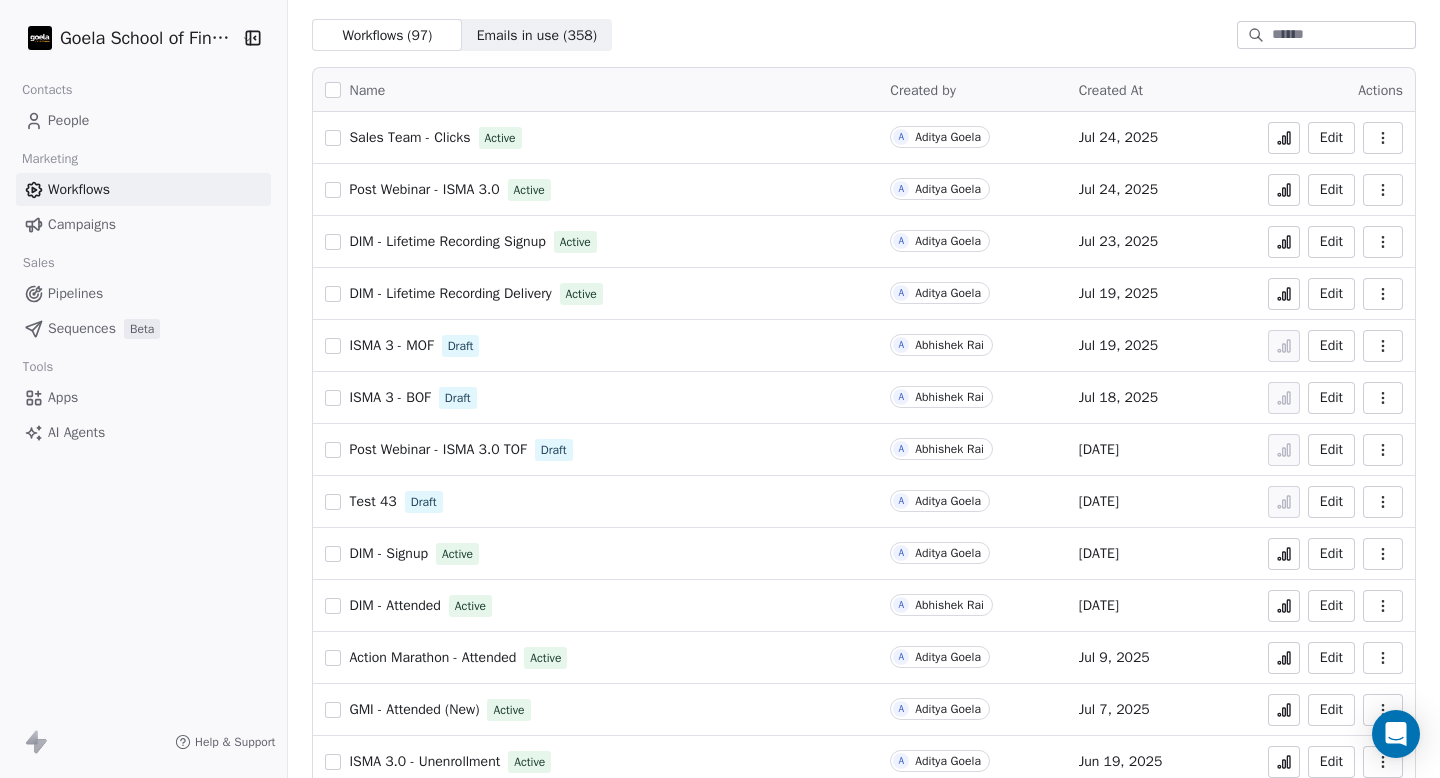 scroll, scrollTop: 59, scrollLeft: 0, axis: vertical 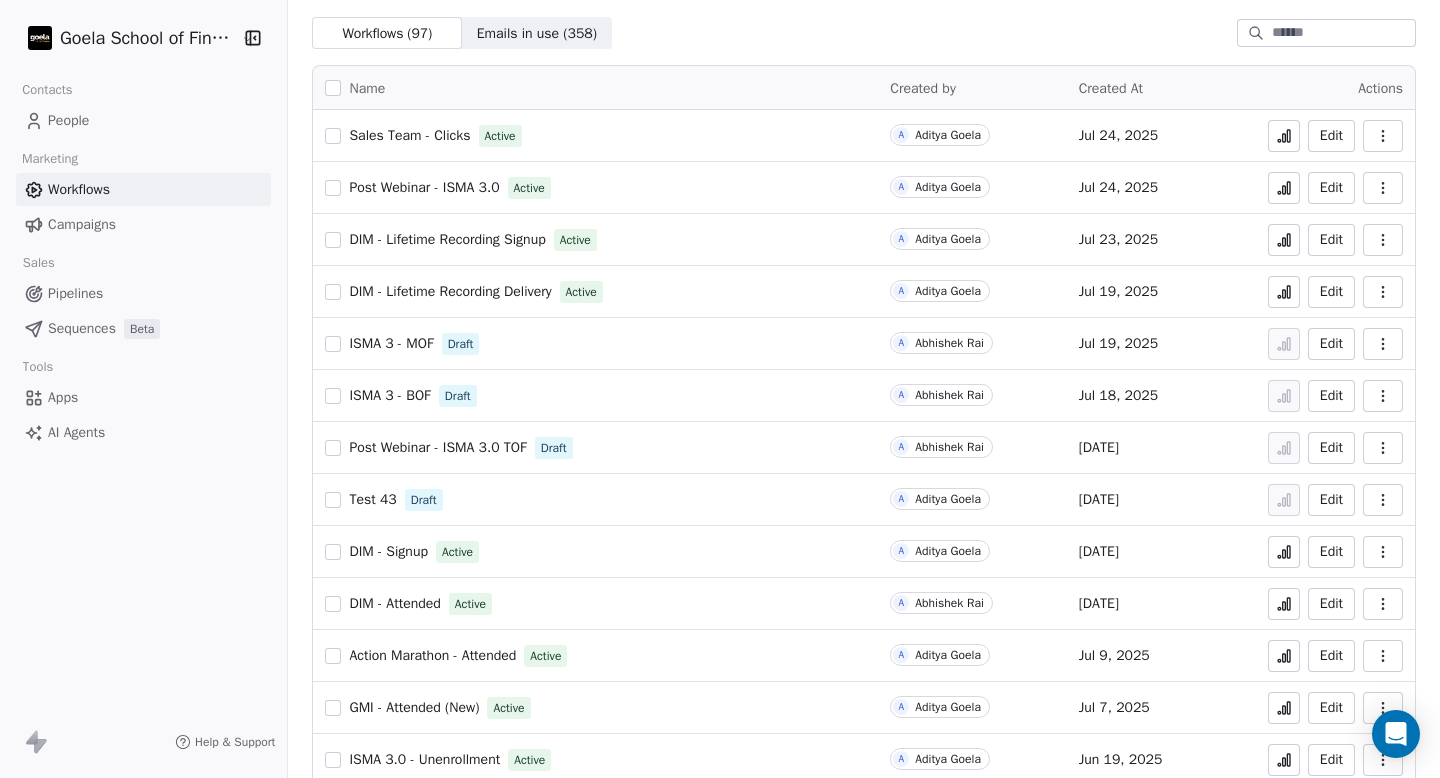 click on "DIM - Signup" at bounding box center [388, 551] 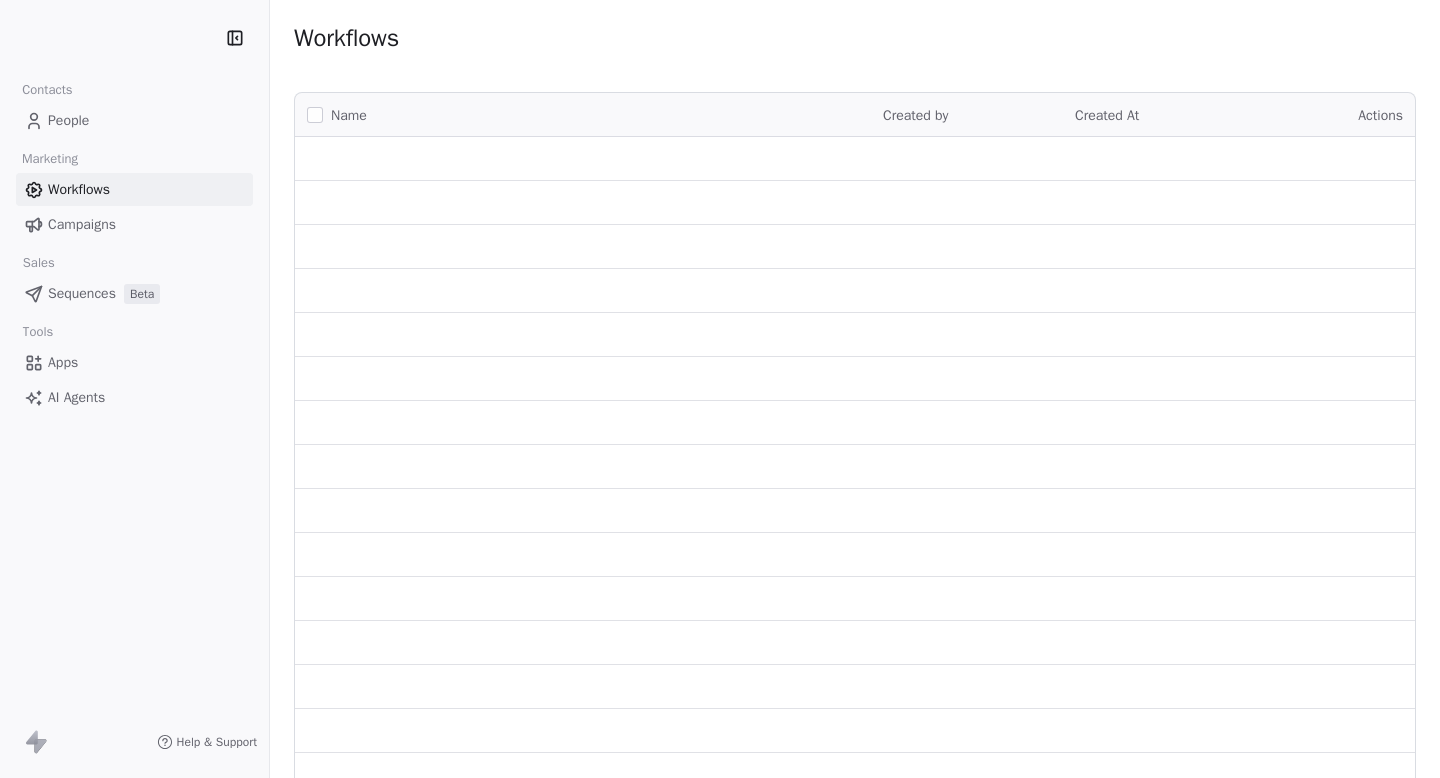 scroll, scrollTop: 0, scrollLeft: 0, axis: both 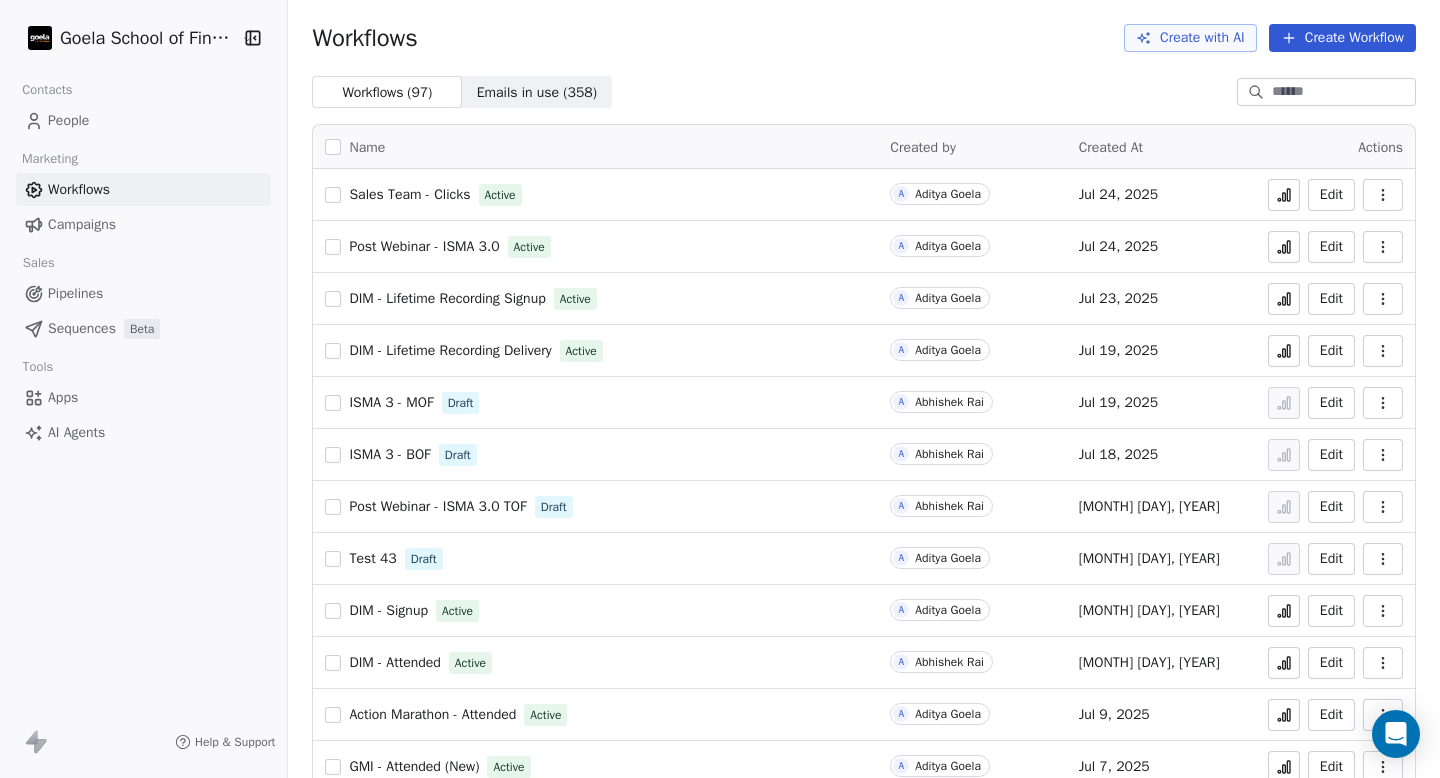 click 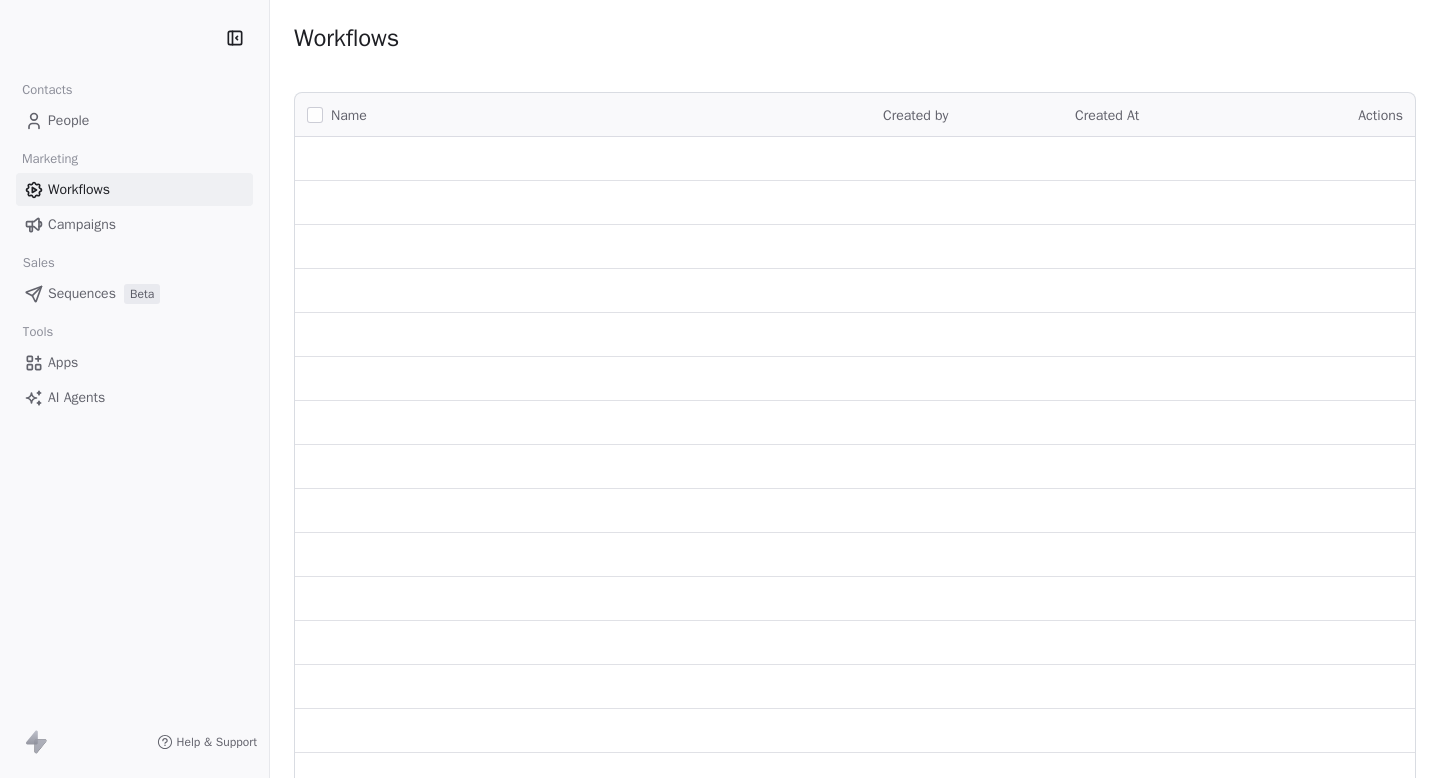 scroll, scrollTop: 0, scrollLeft: 0, axis: both 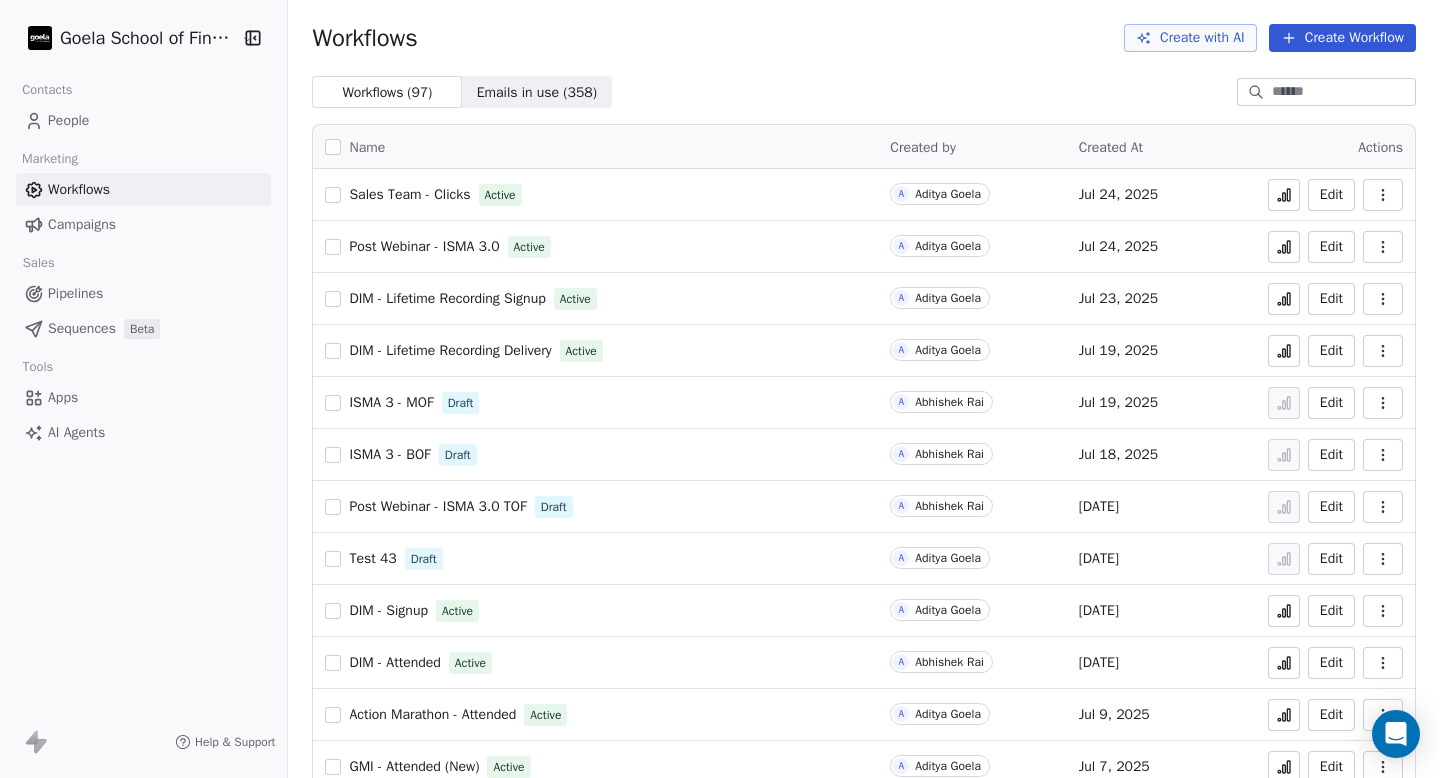 click on "People" at bounding box center [143, 120] 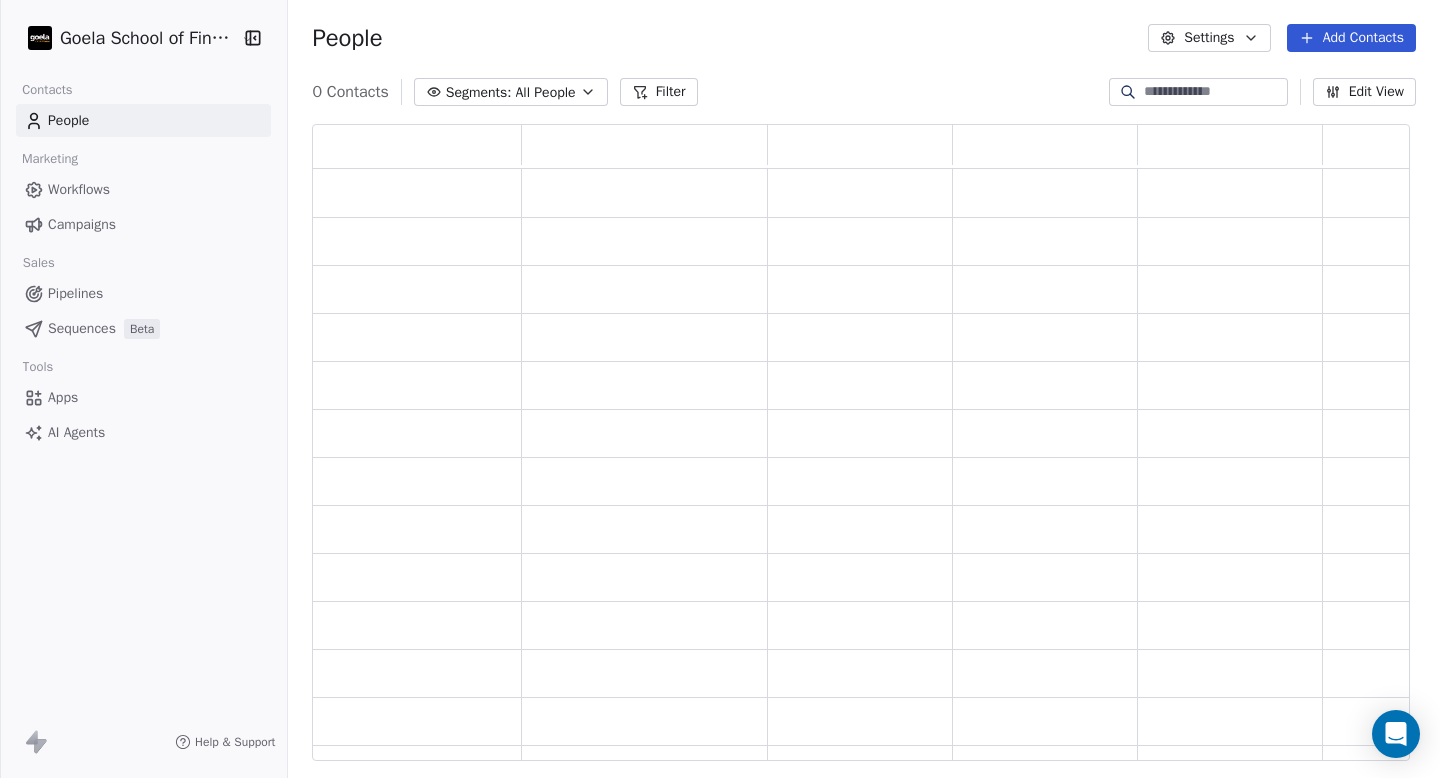 scroll, scrollTop: 16, scrollLeft: 16, axis: both 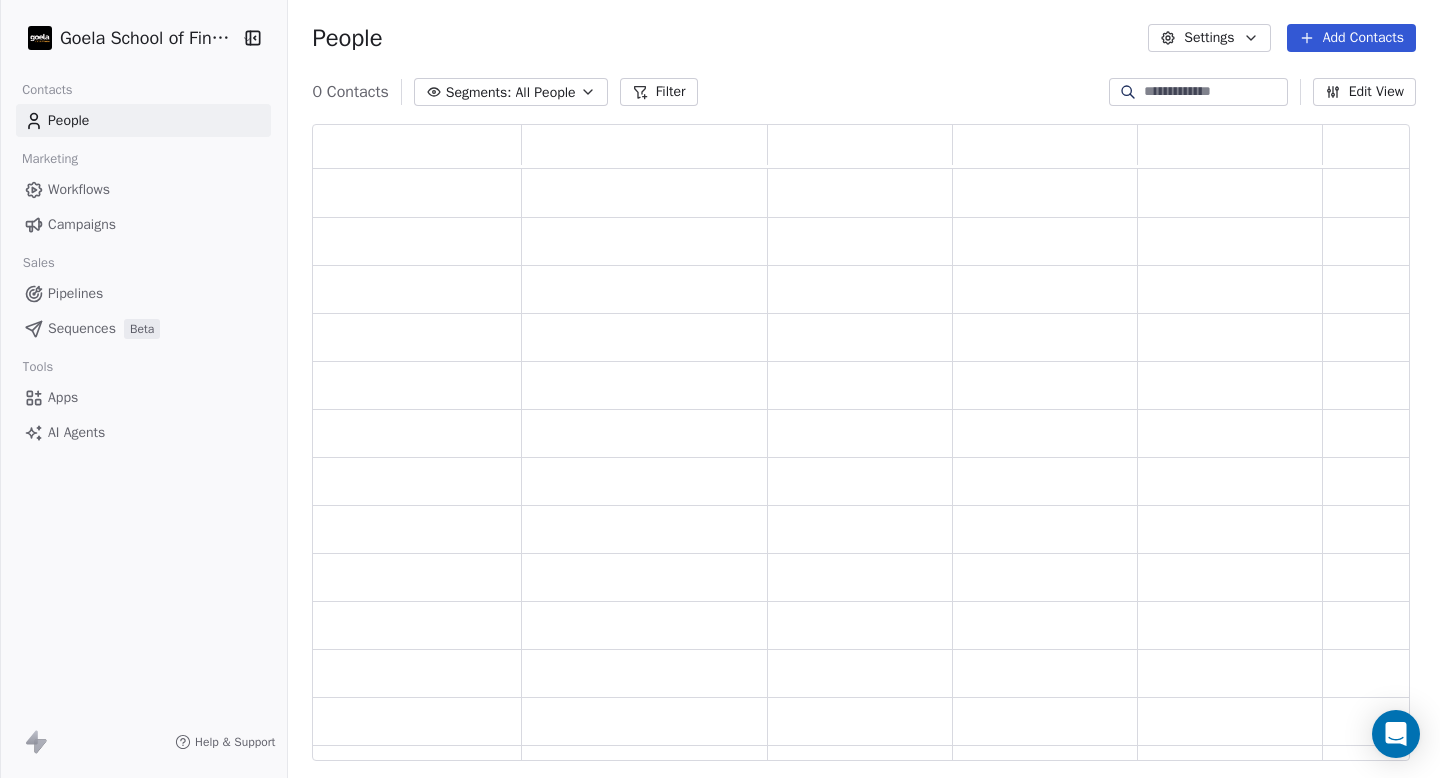 click at bounding box center (1214, 92) 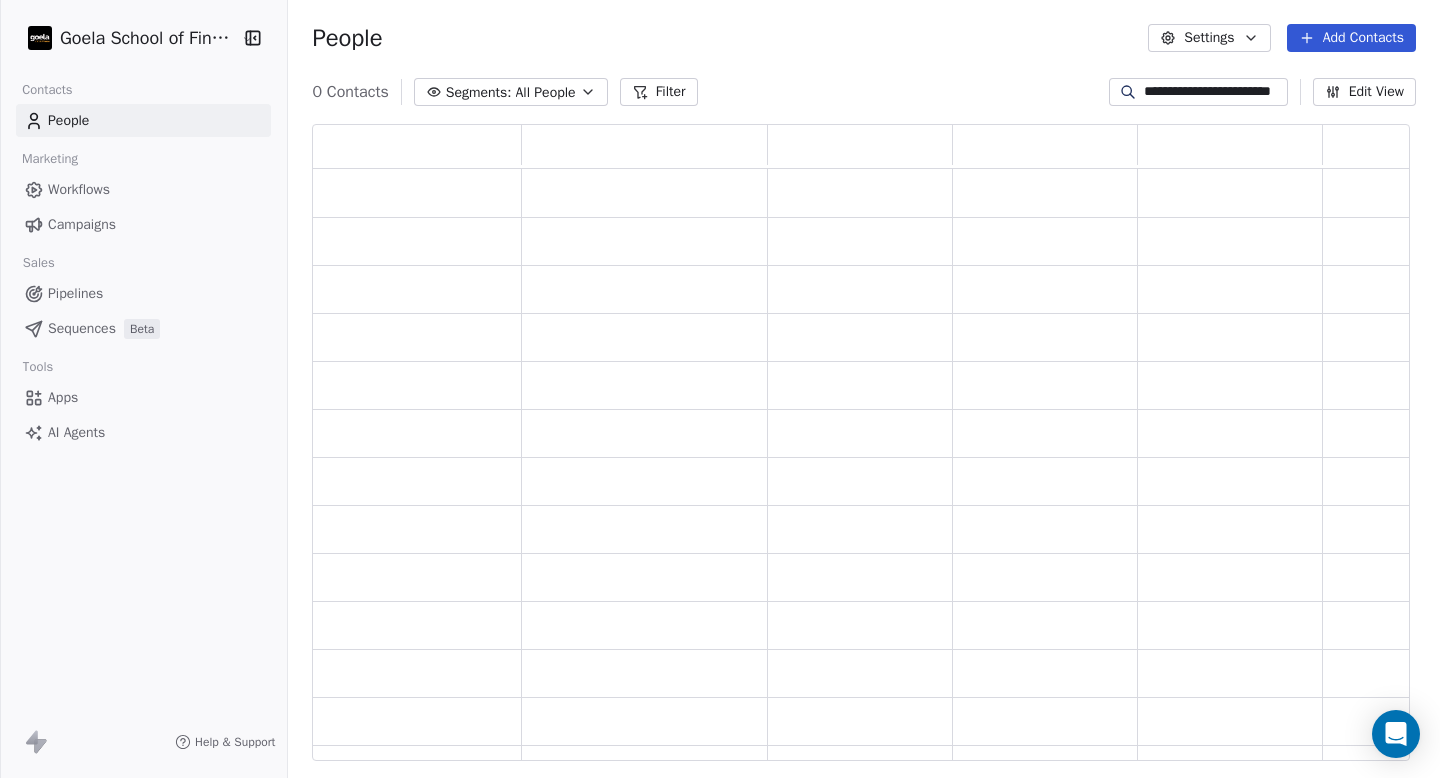 scroll, scrollTop: 0, scrollLeft: 42, axis: horizontal 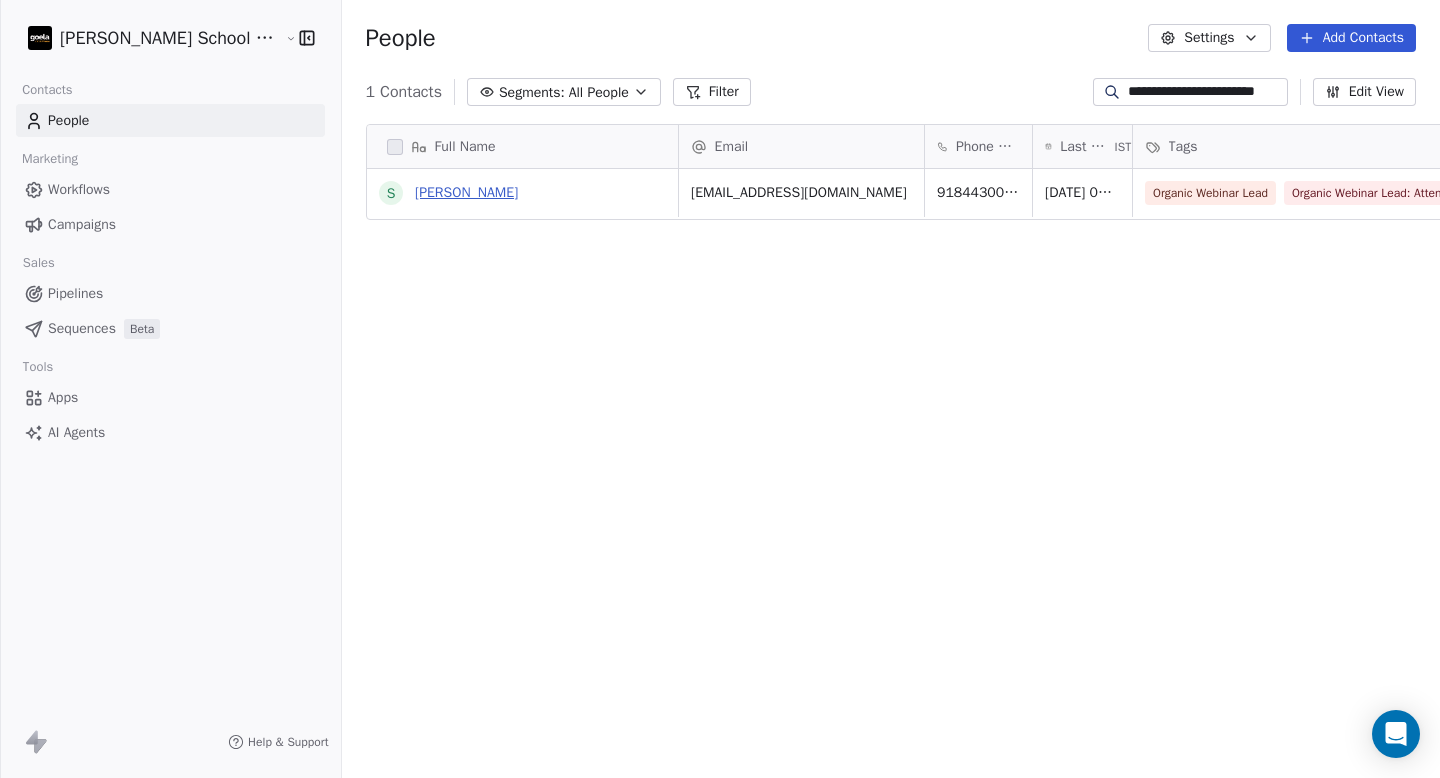type on "**********" 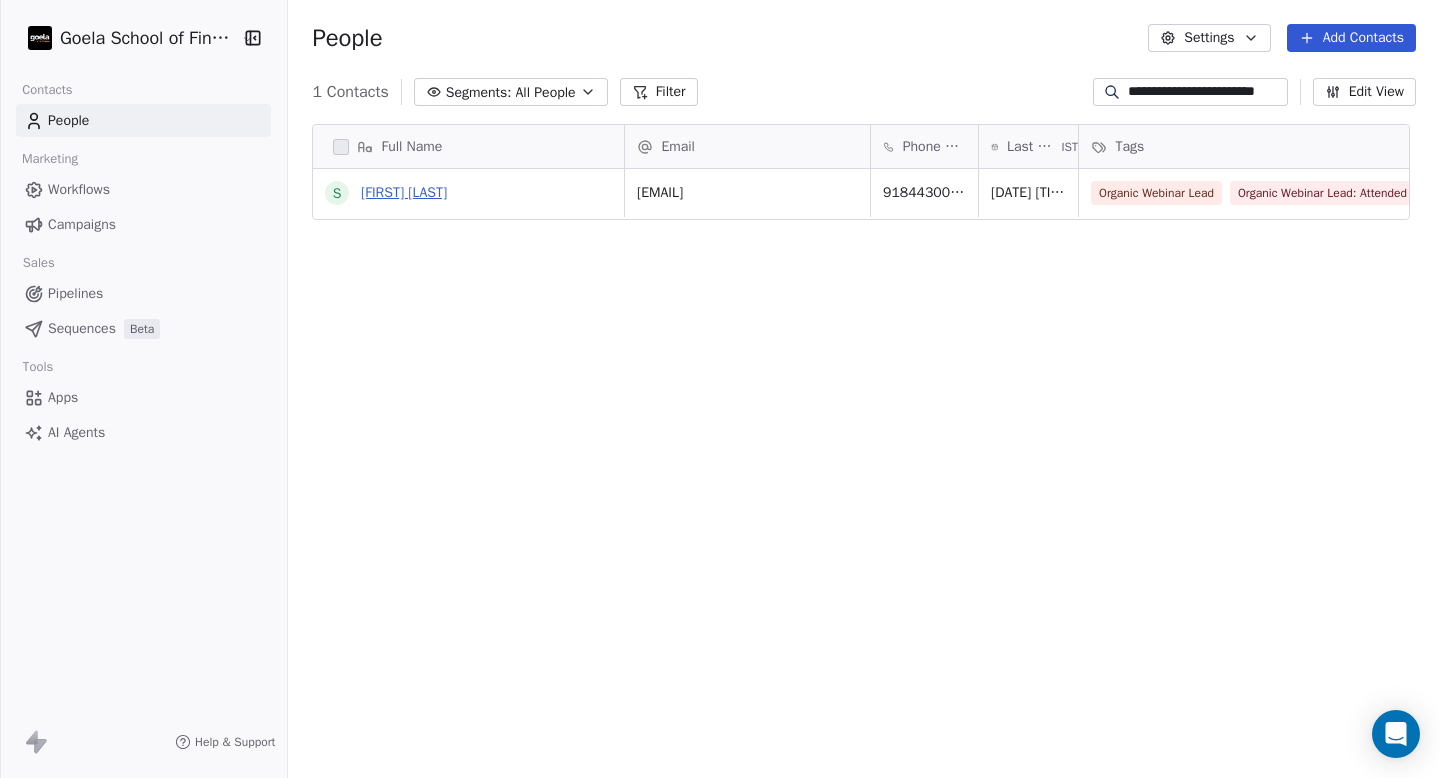 click on "[FIRST] [LAST]" at bounding box center [404, 192] 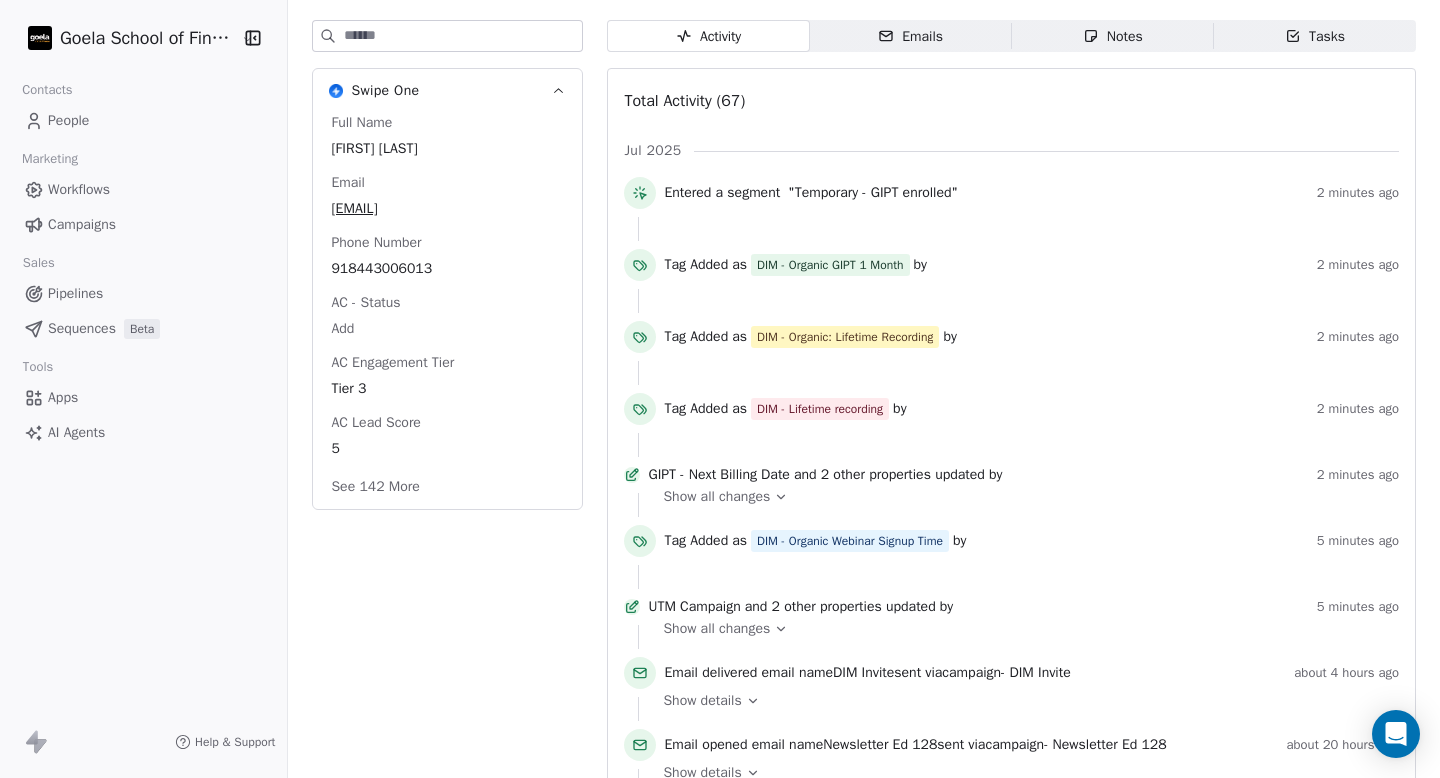 scroll, scrollTop: 324, scrollLeft: 0, axis: vertical 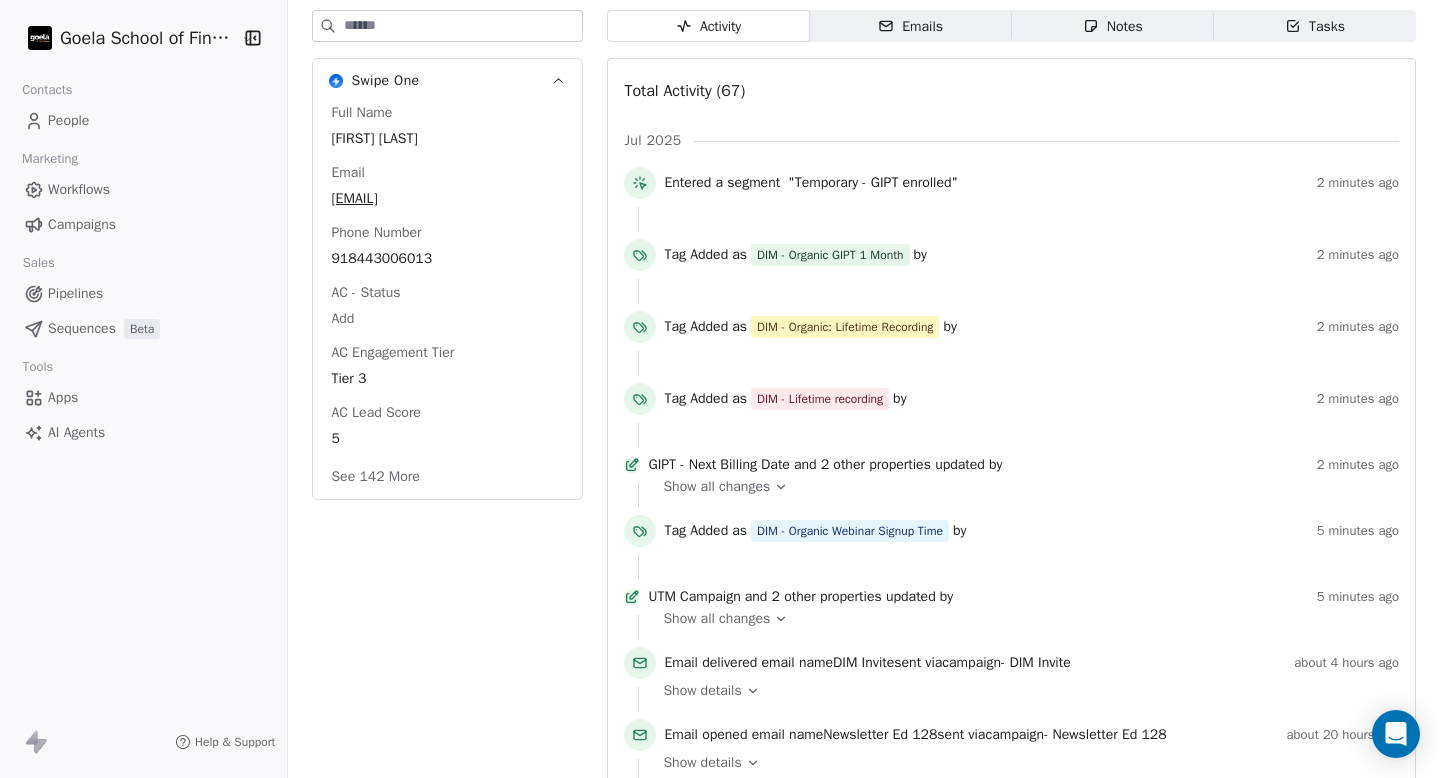 click on "See   142   More" at bounding box center (375, 477) 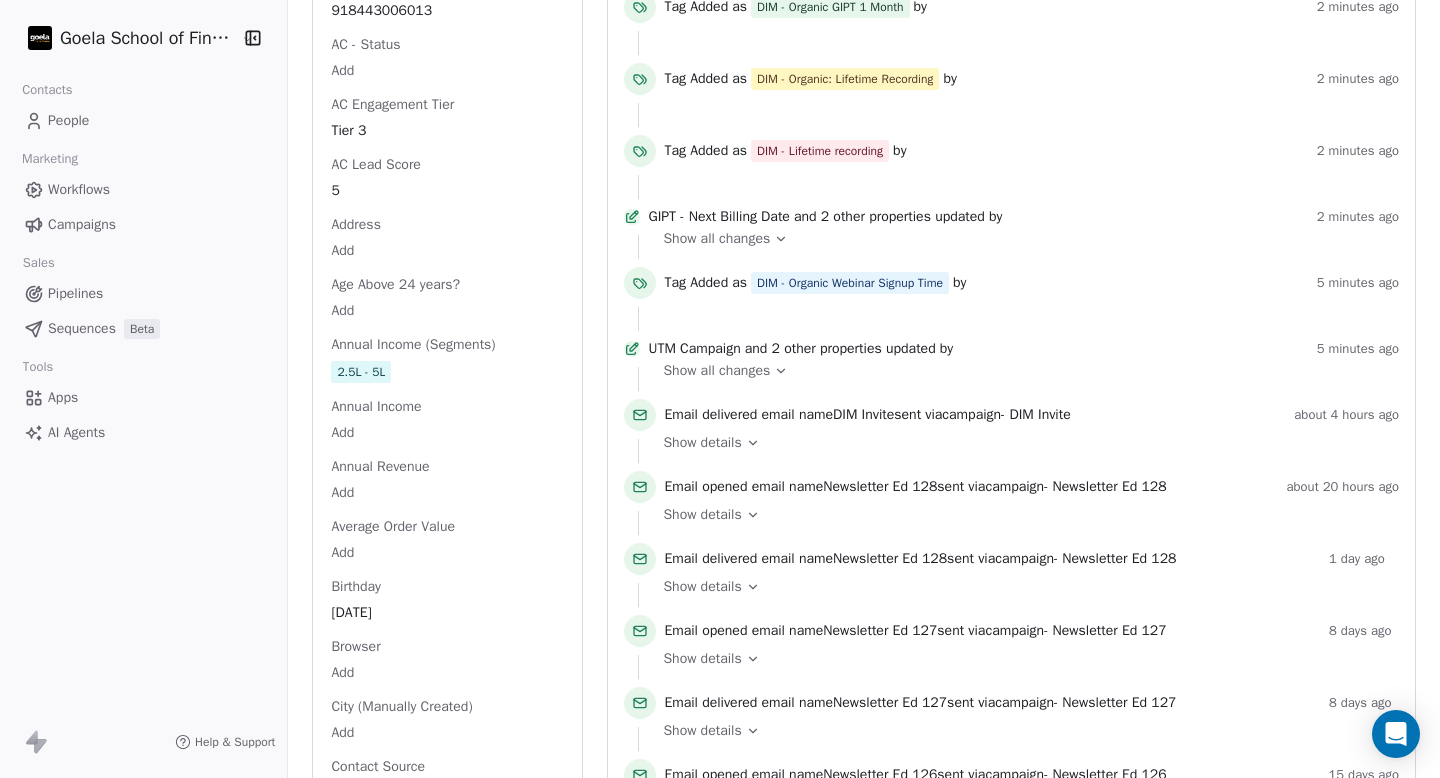 scroll, scrollTop: 576, scrollLeft: 0, axis: vertical 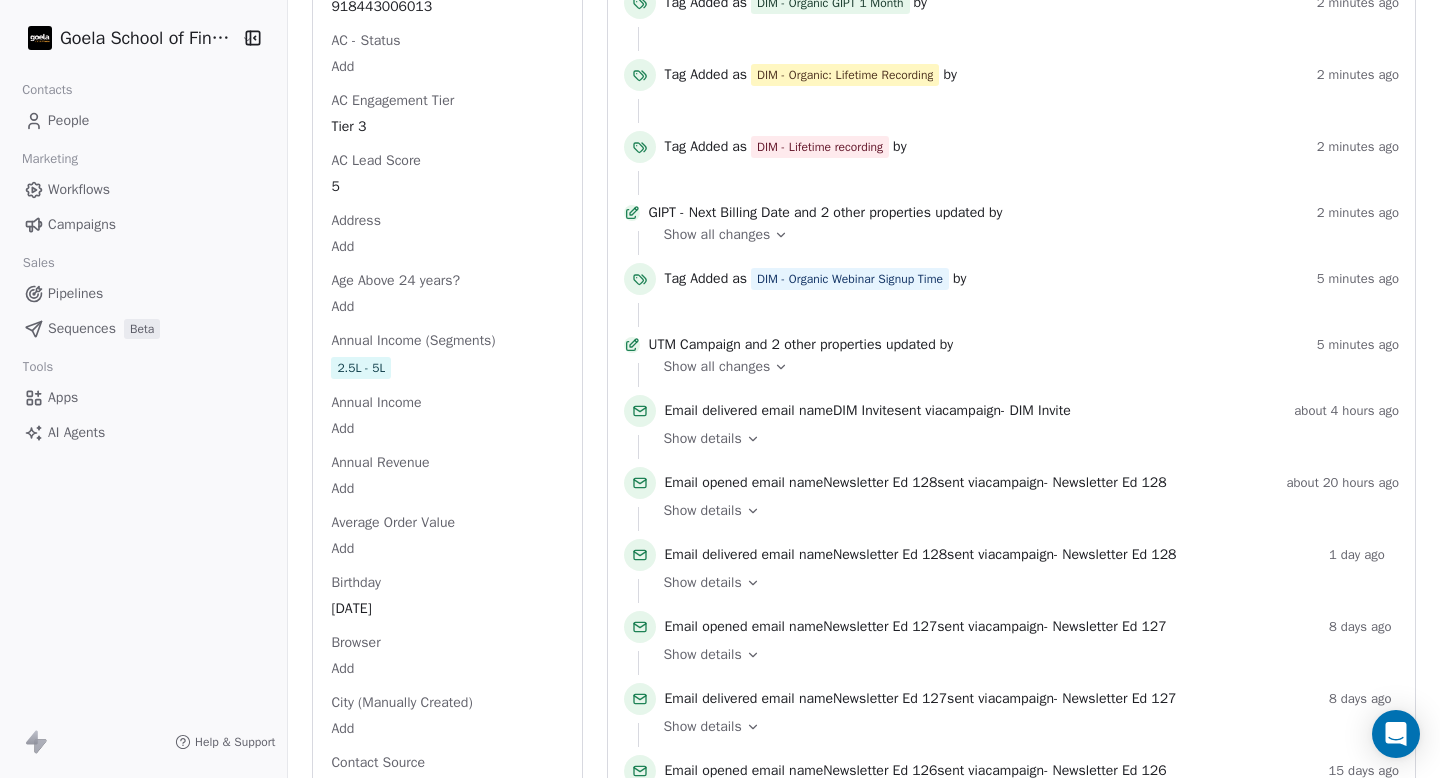 click on "Show all changes" at bounding box center [1024, 367] 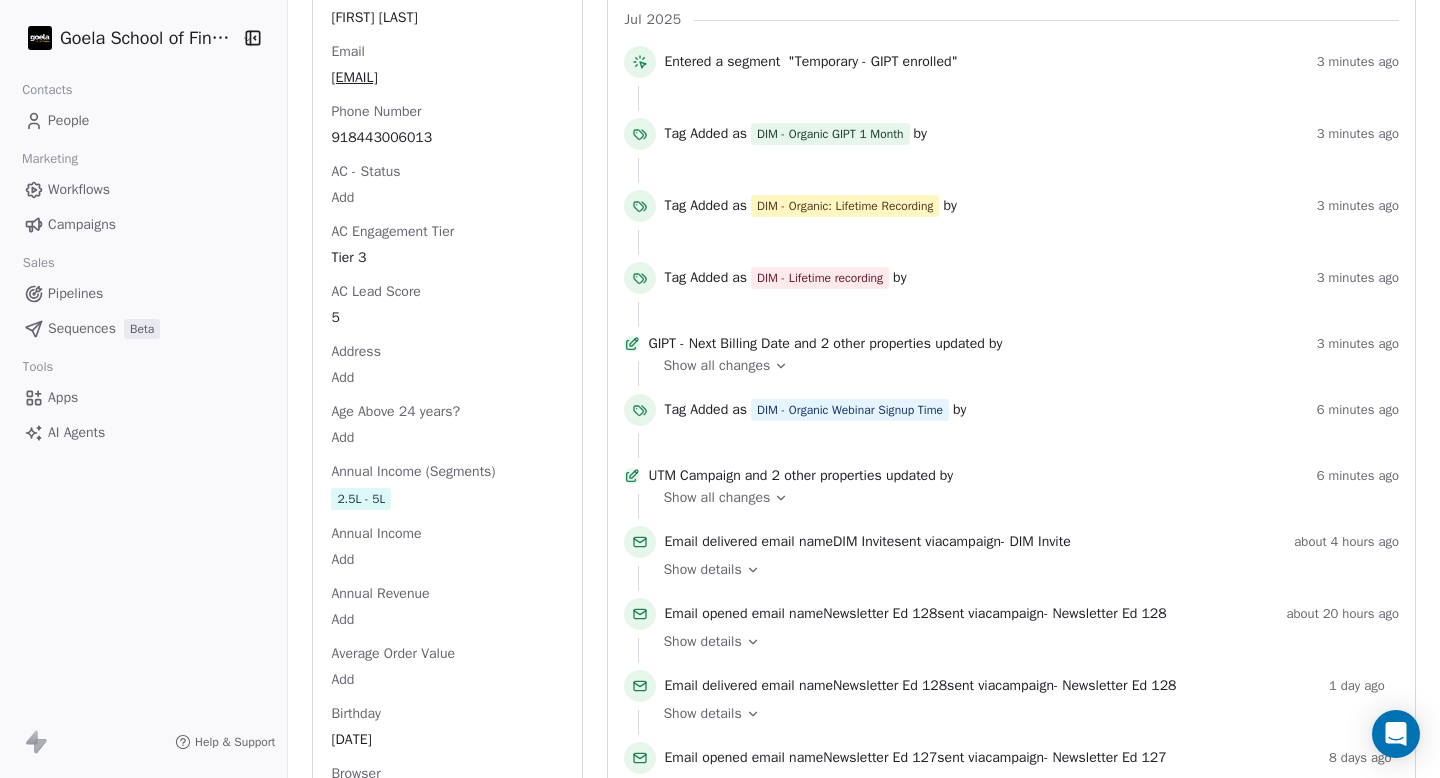 scroll, scrollTop: 436, scrollLeft: 0, axis: vertical 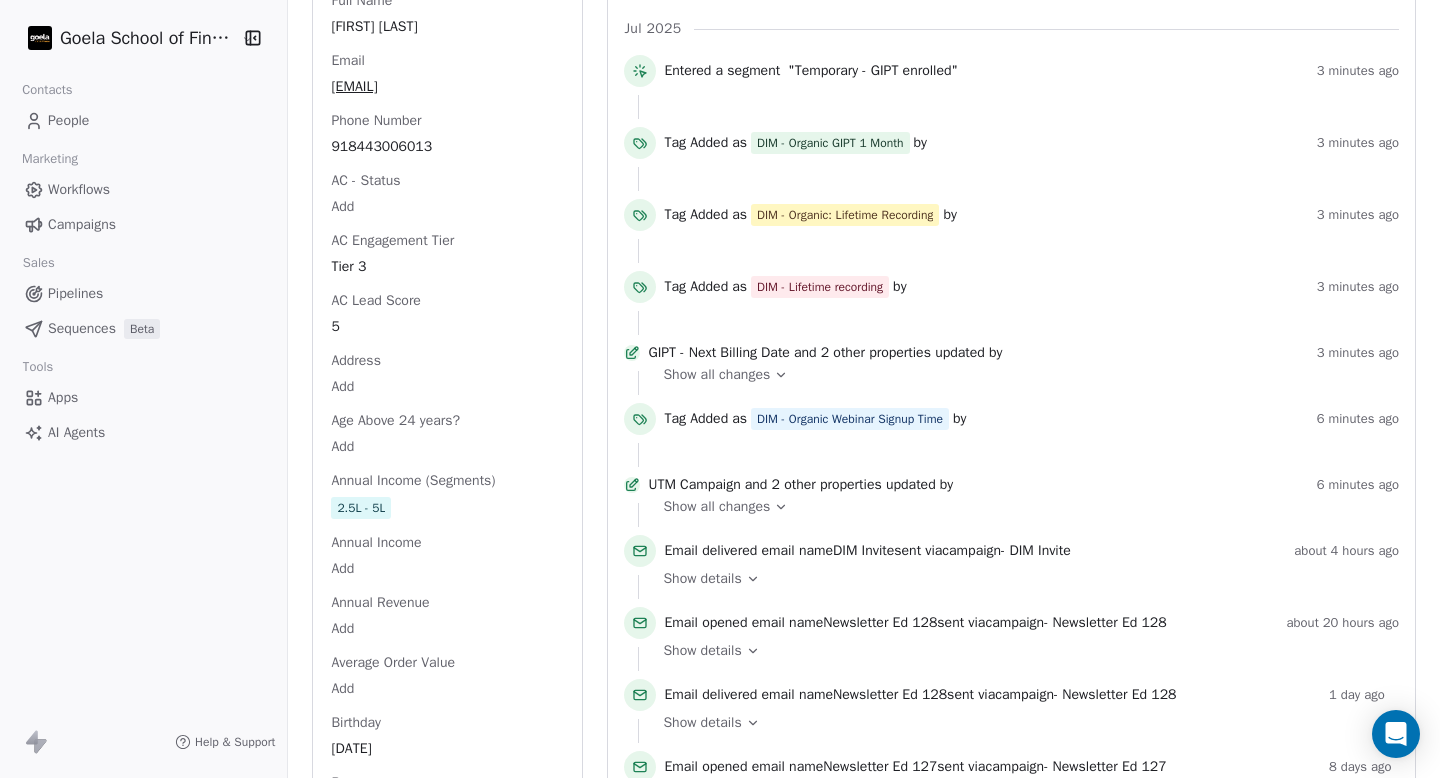 click 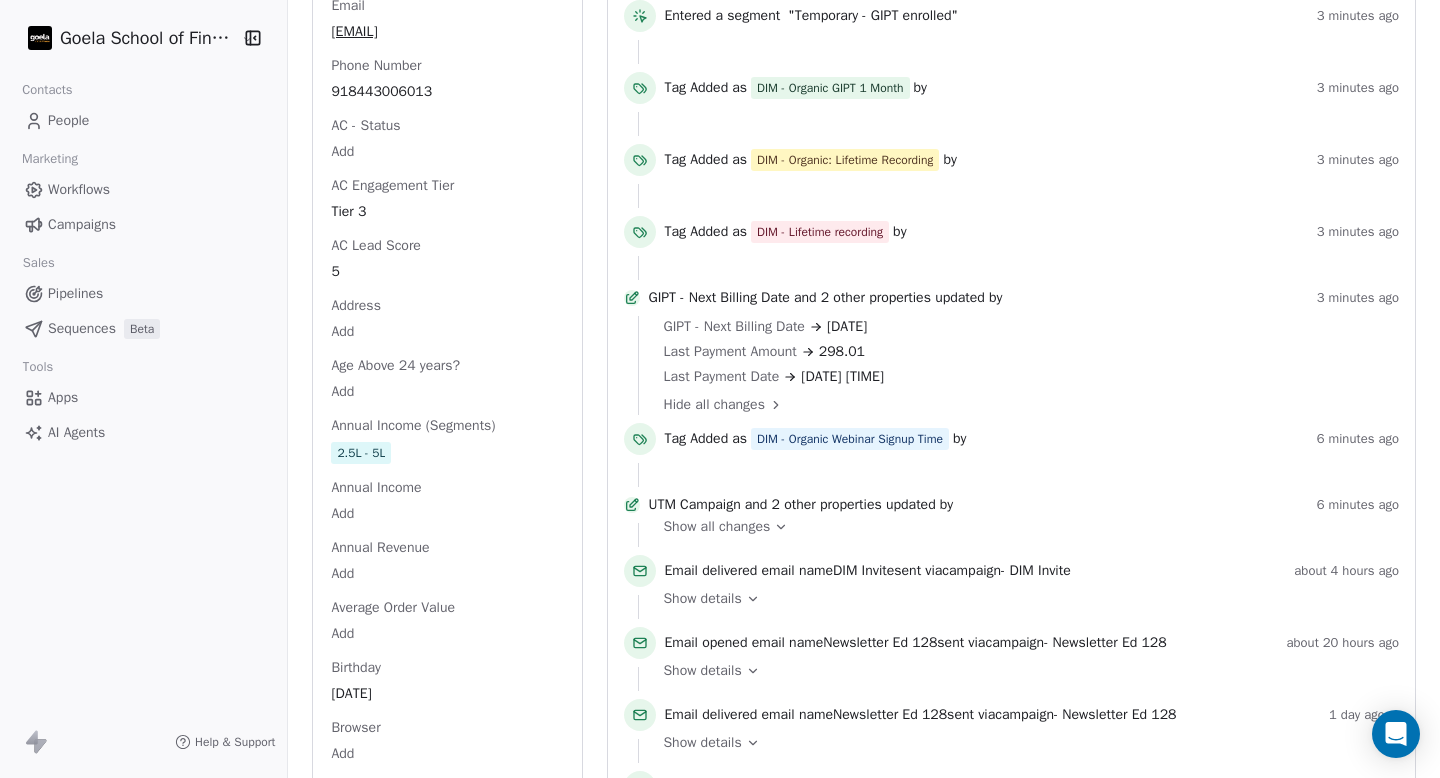 scroll, scrollTop: 523, scrollLeft: 0, axis: vertical 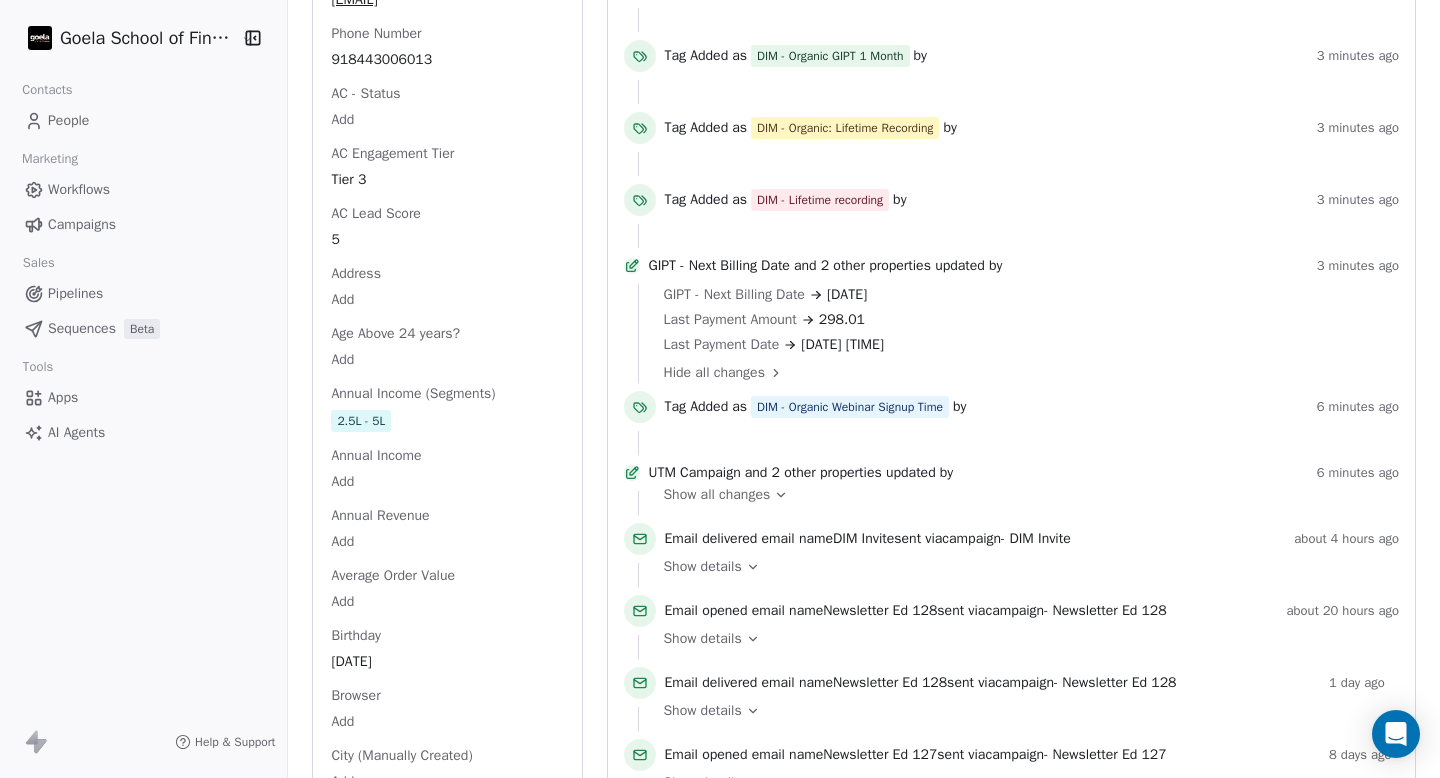 click on "DIM - Organic Webinar Signup Time" at bounding box center [850, 407] 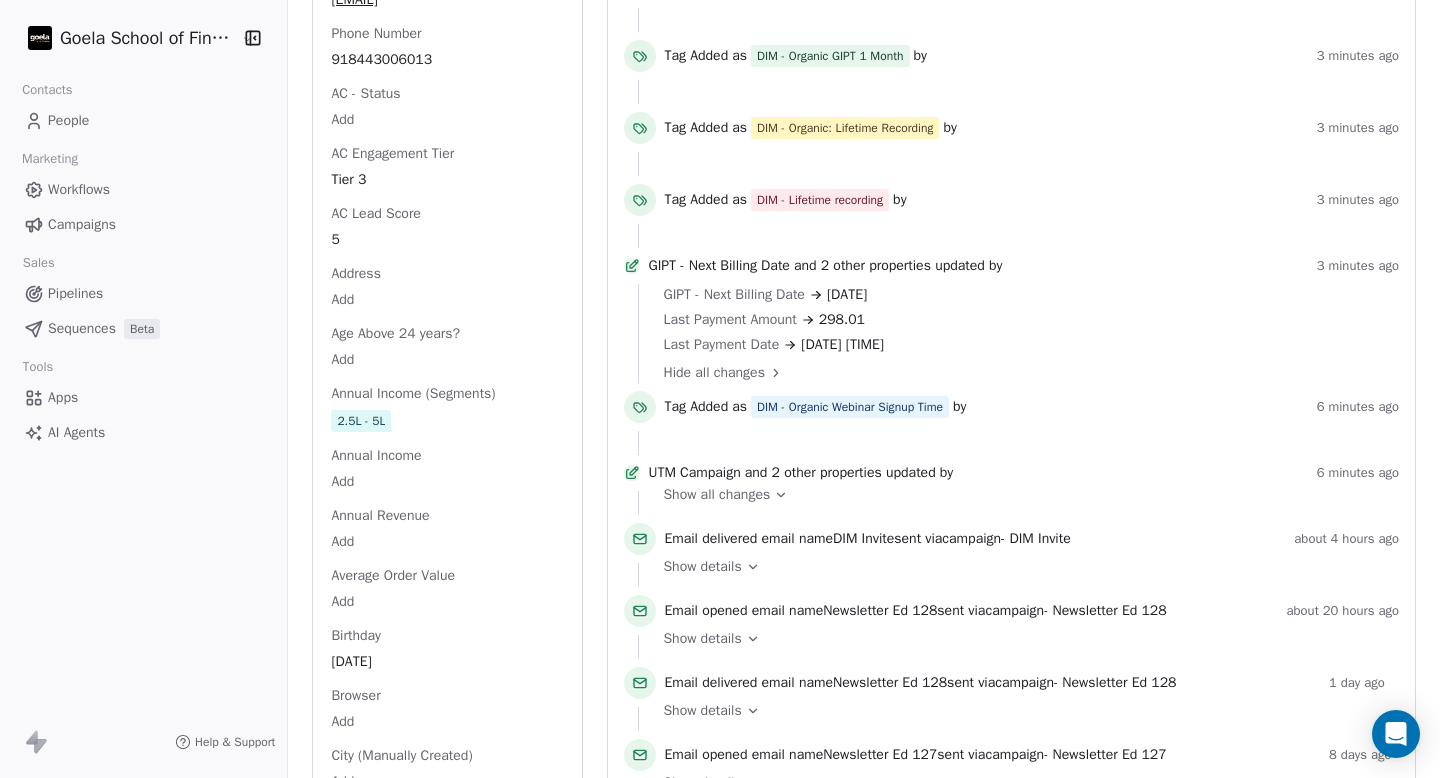 scroll, scrollTop: 0, scrollLeft: 0, axis: both 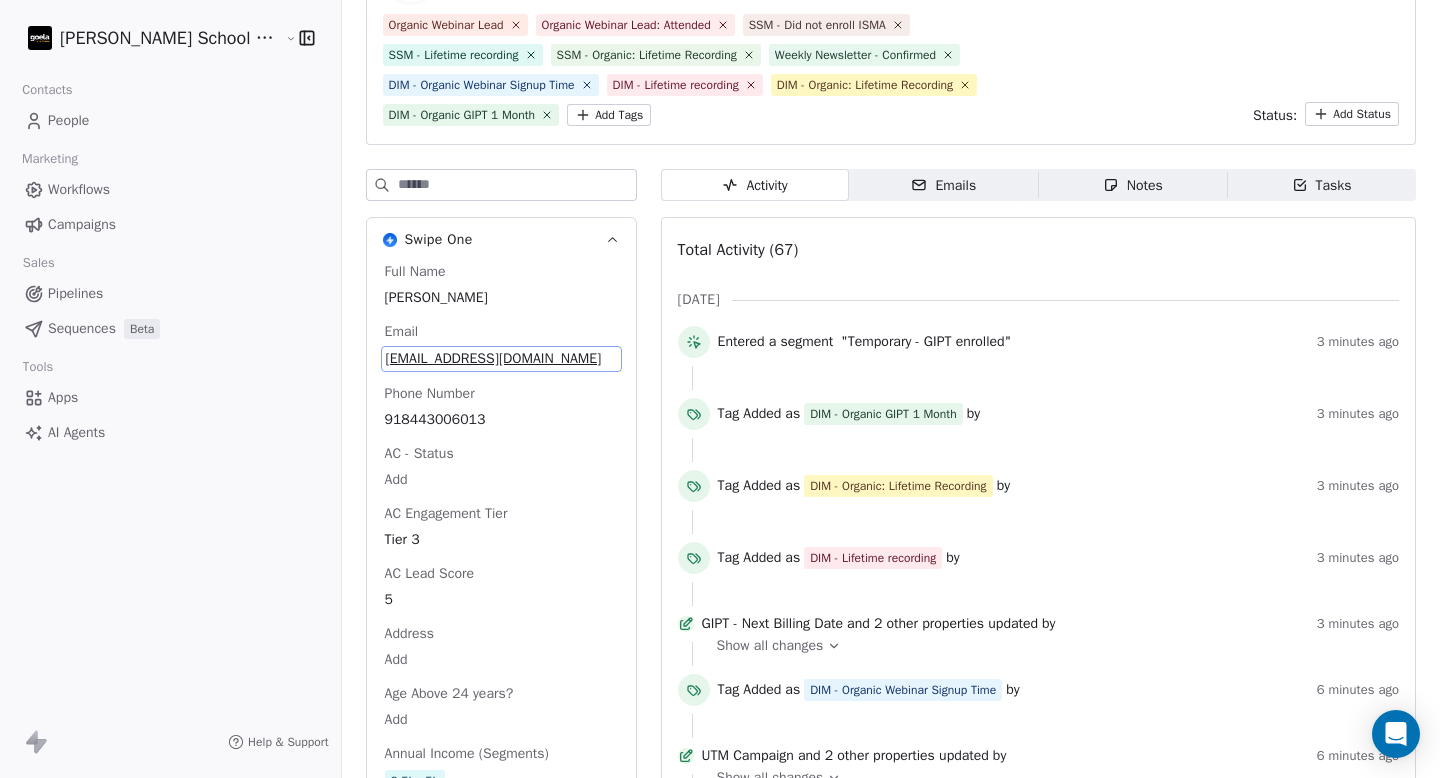 click on "[EMAIL]" at bounding box center [447, 359] 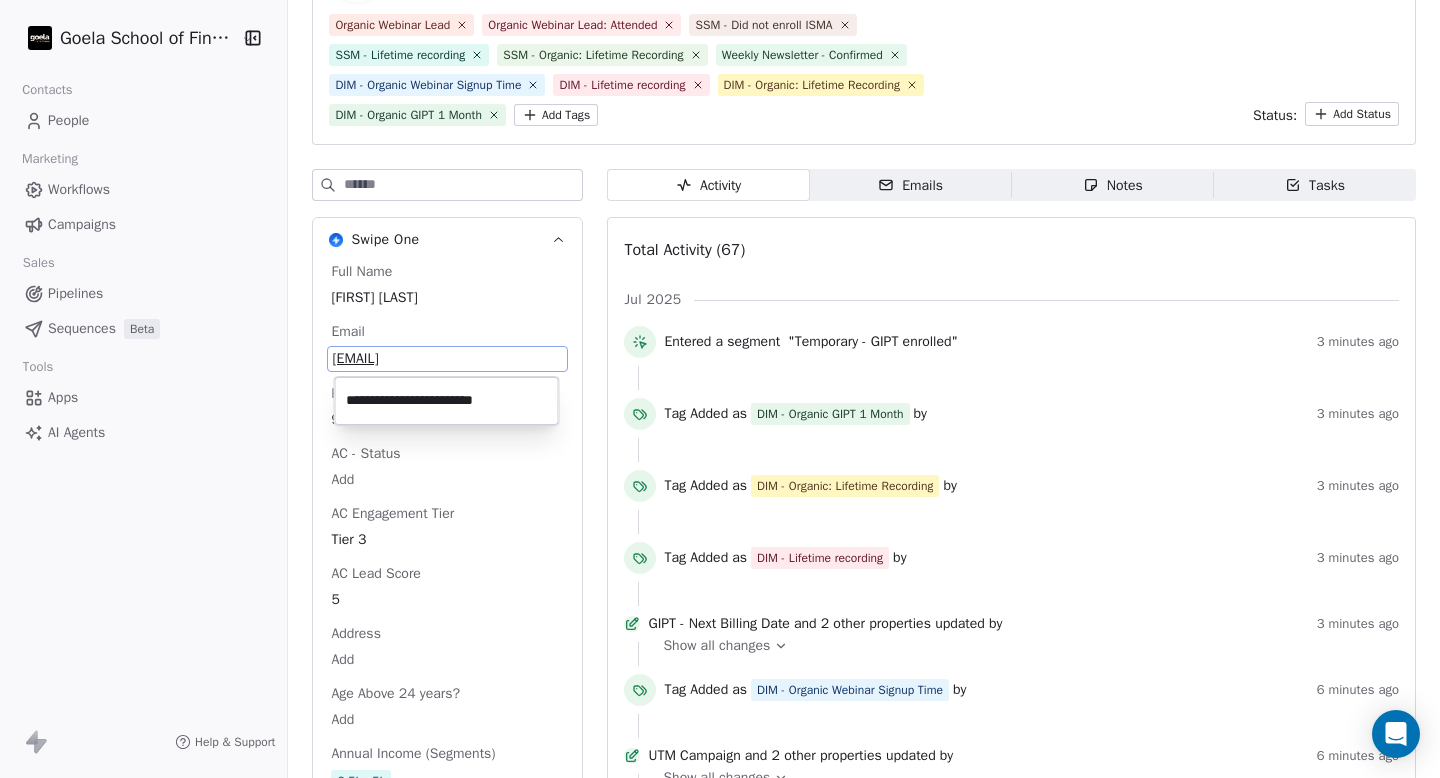 click on "**********" at bounding box center [447, 401] 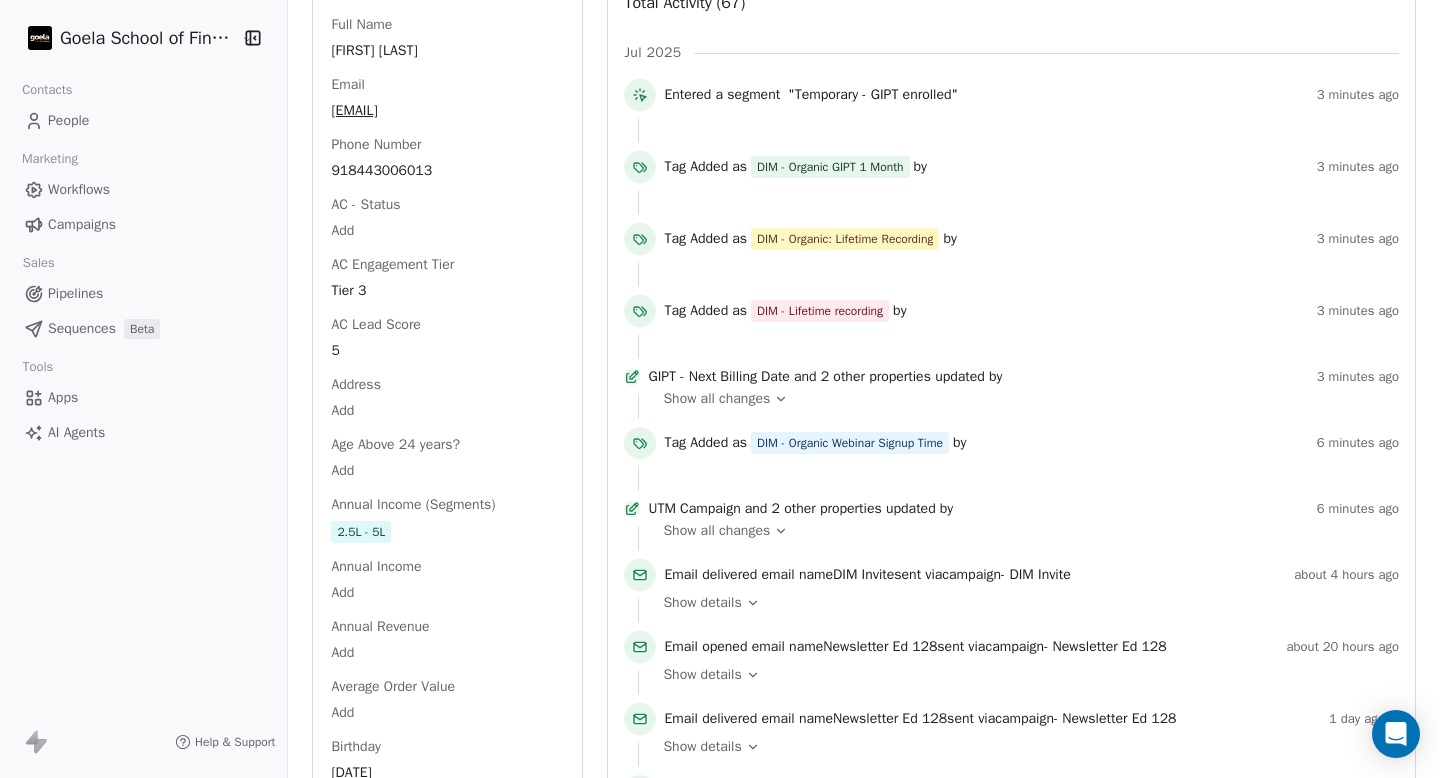 click on "Workflows" at bounding box center [143, 189] 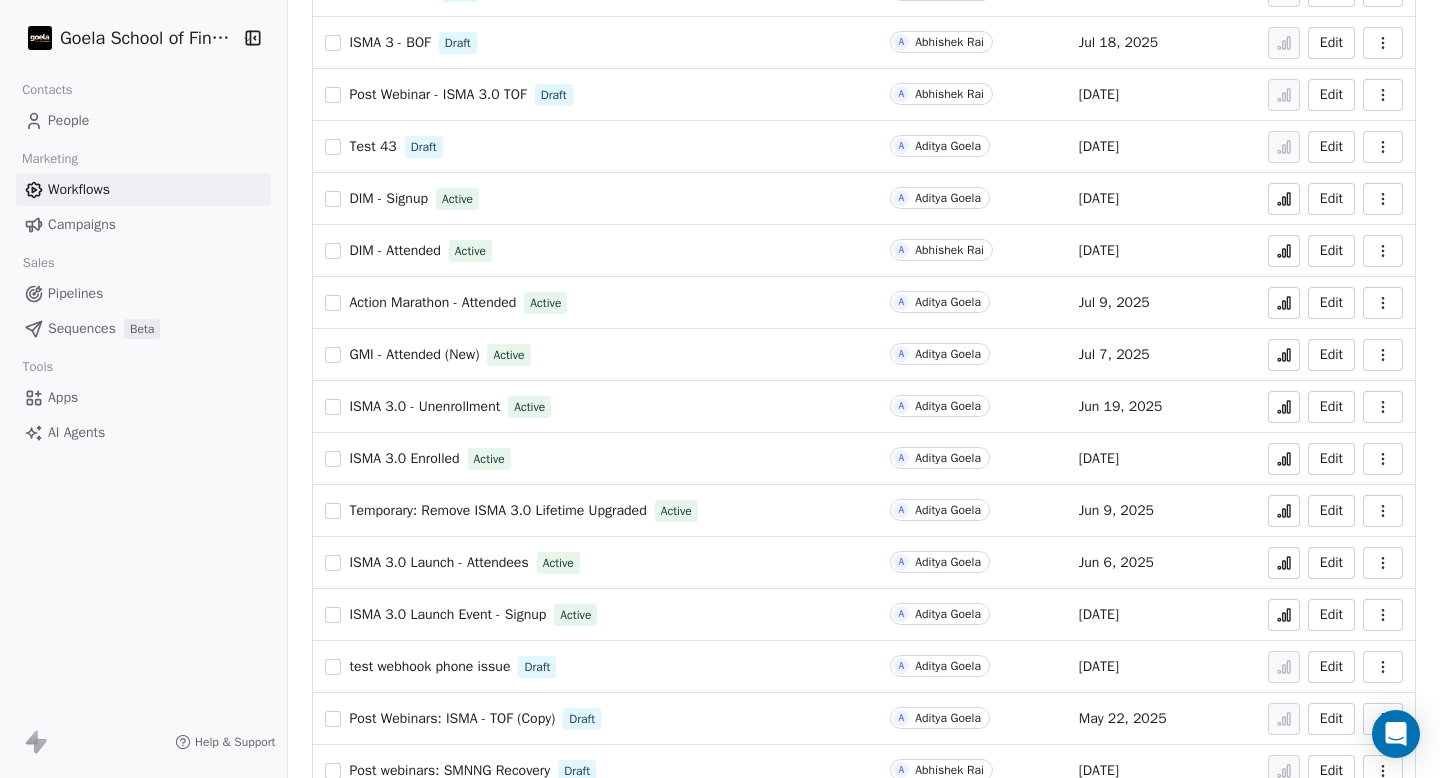 scroll, scrollTop: 0, scrollLeft: 0, axis: both 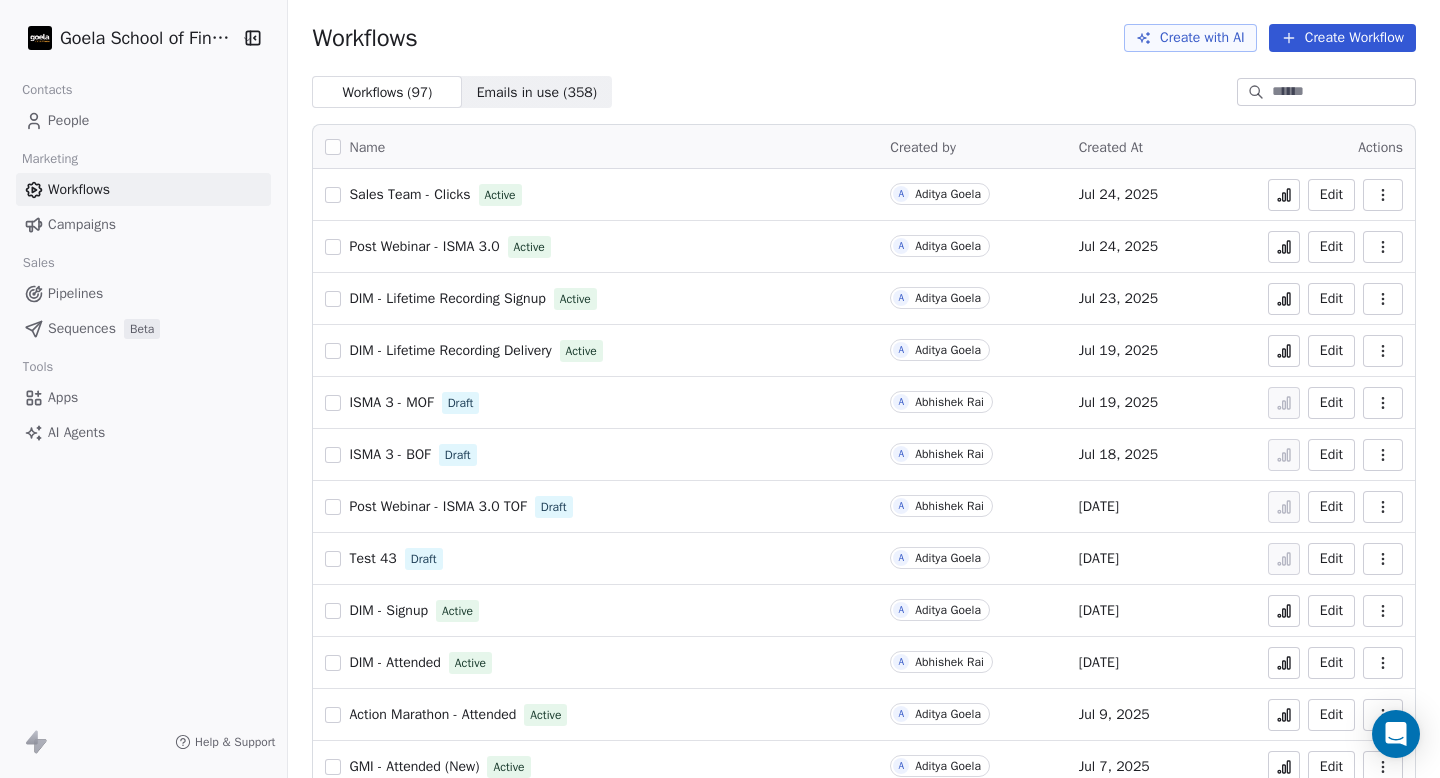 click on "DIM - Signup" at bounding box center (388, 610) 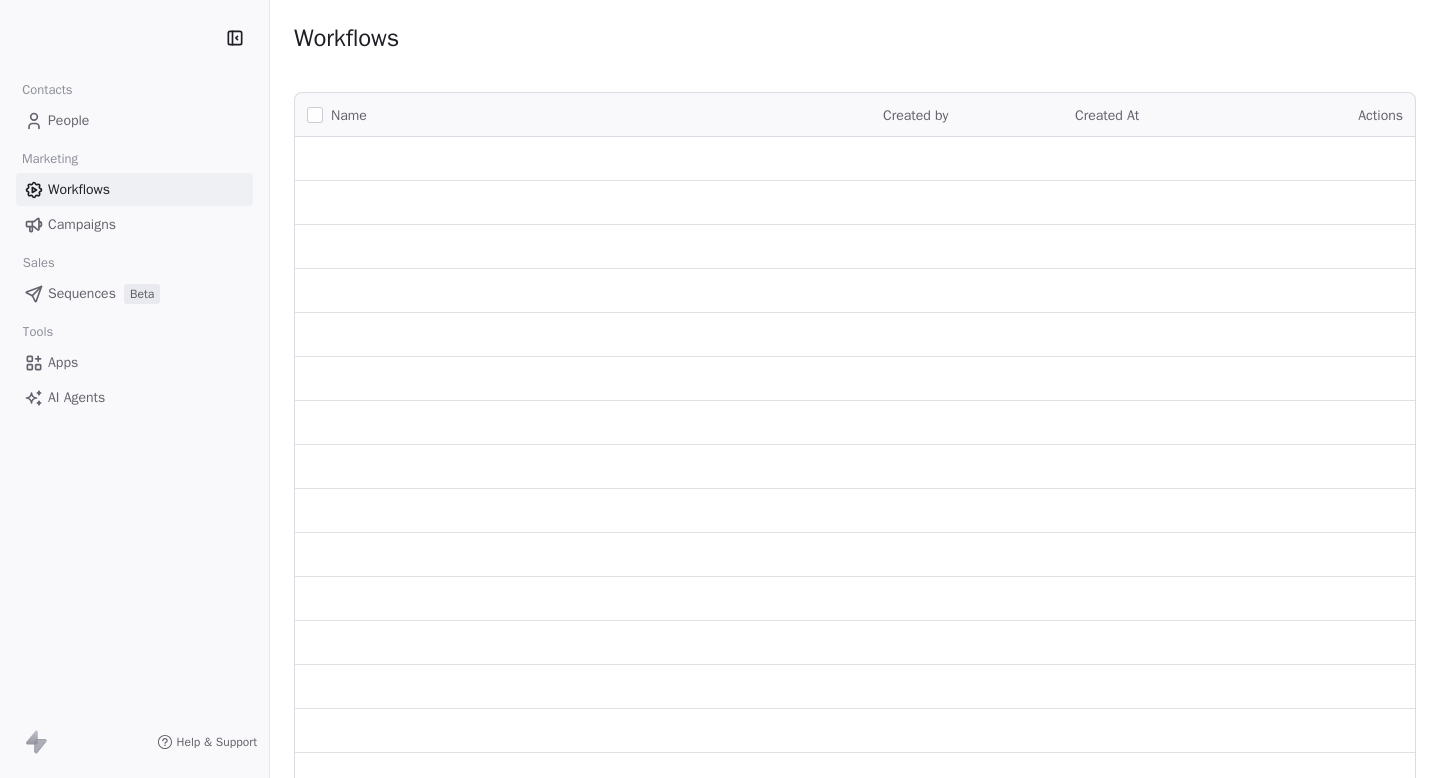 scroll, scrollTop: 0, scrollLeft: 0, axis: both 